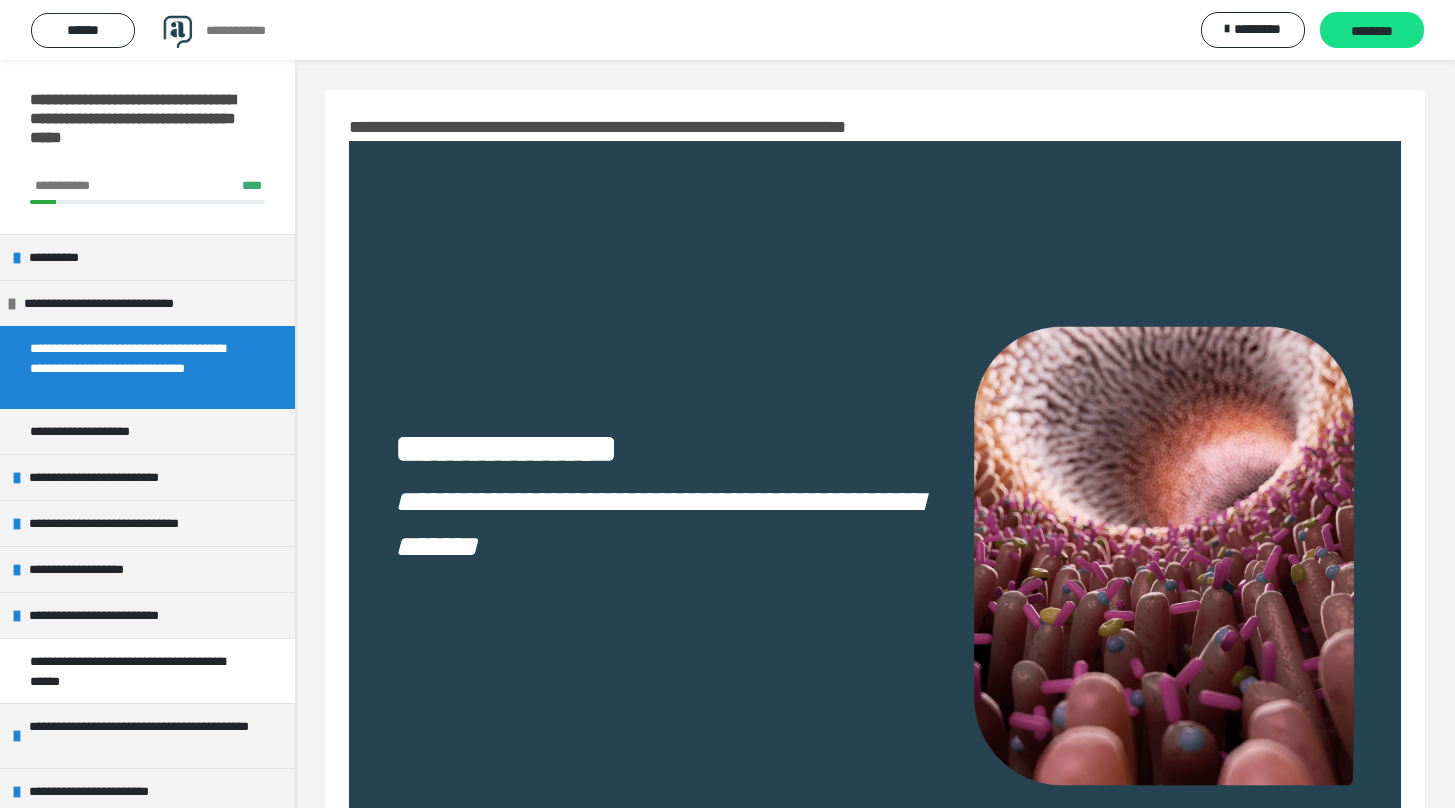scroll, scrollTop: 0, scrollLeft: 0, axis: both 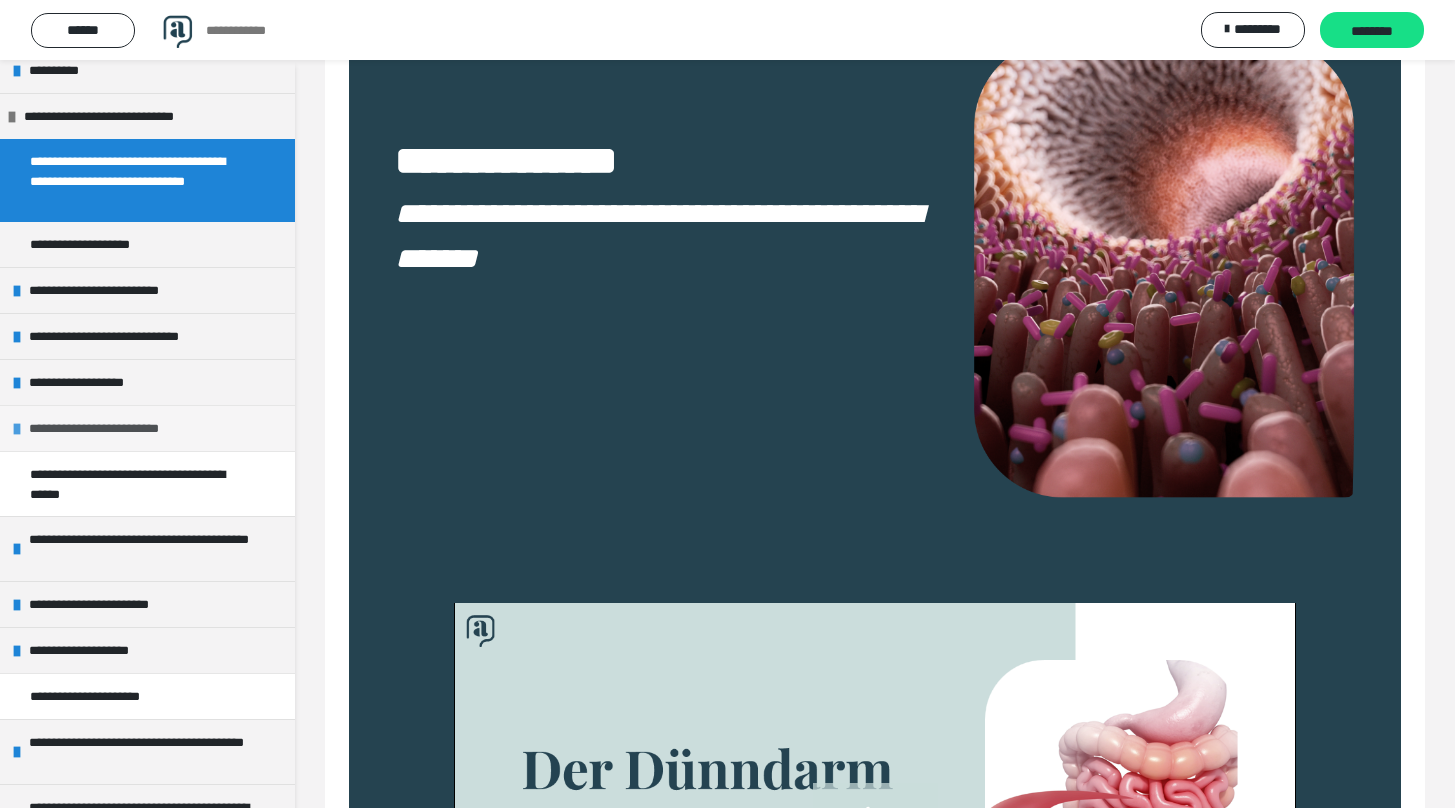 click on "**********" at bounding box center [111, 428] 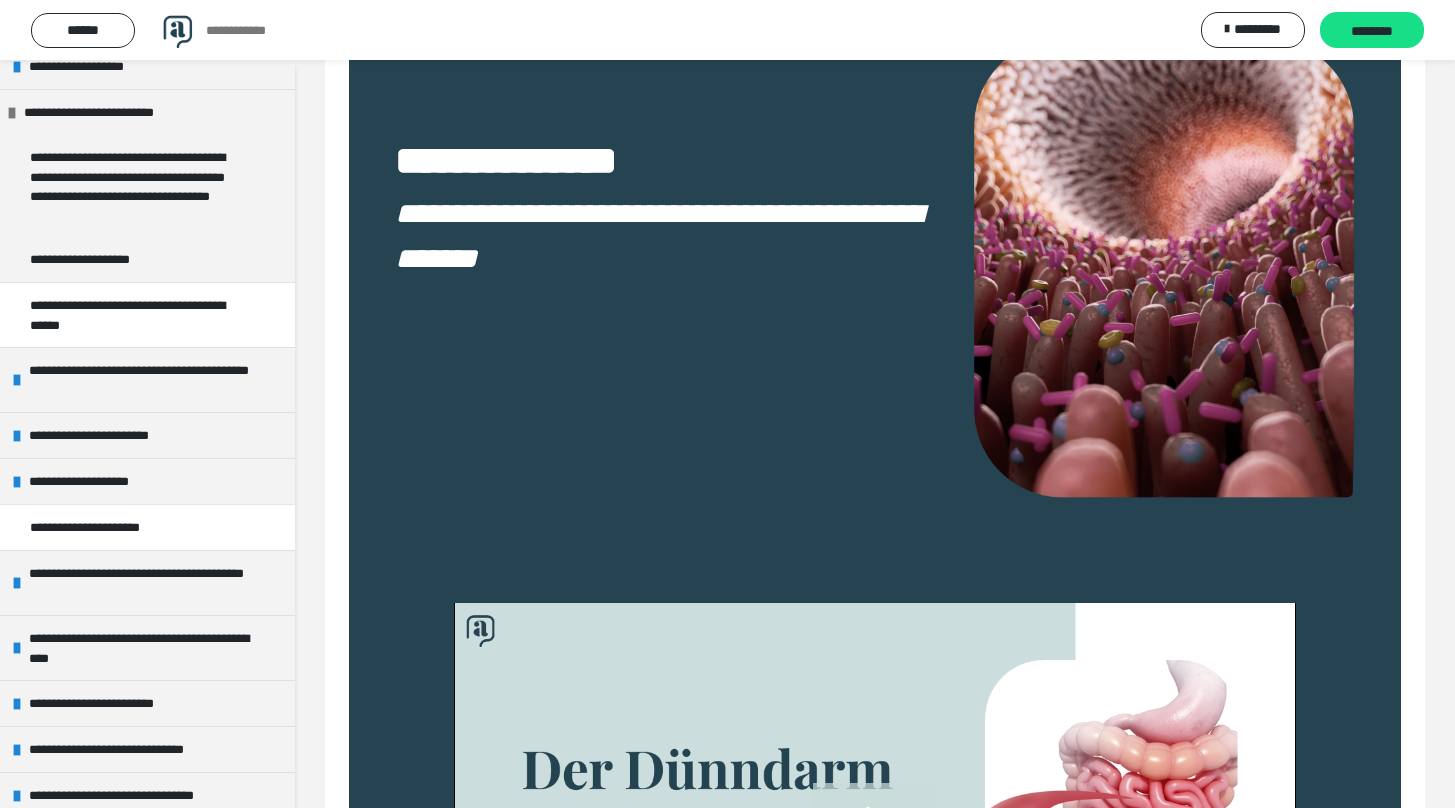scroll, scrollTop: 675, scrollLeft: 0, axis: vertical 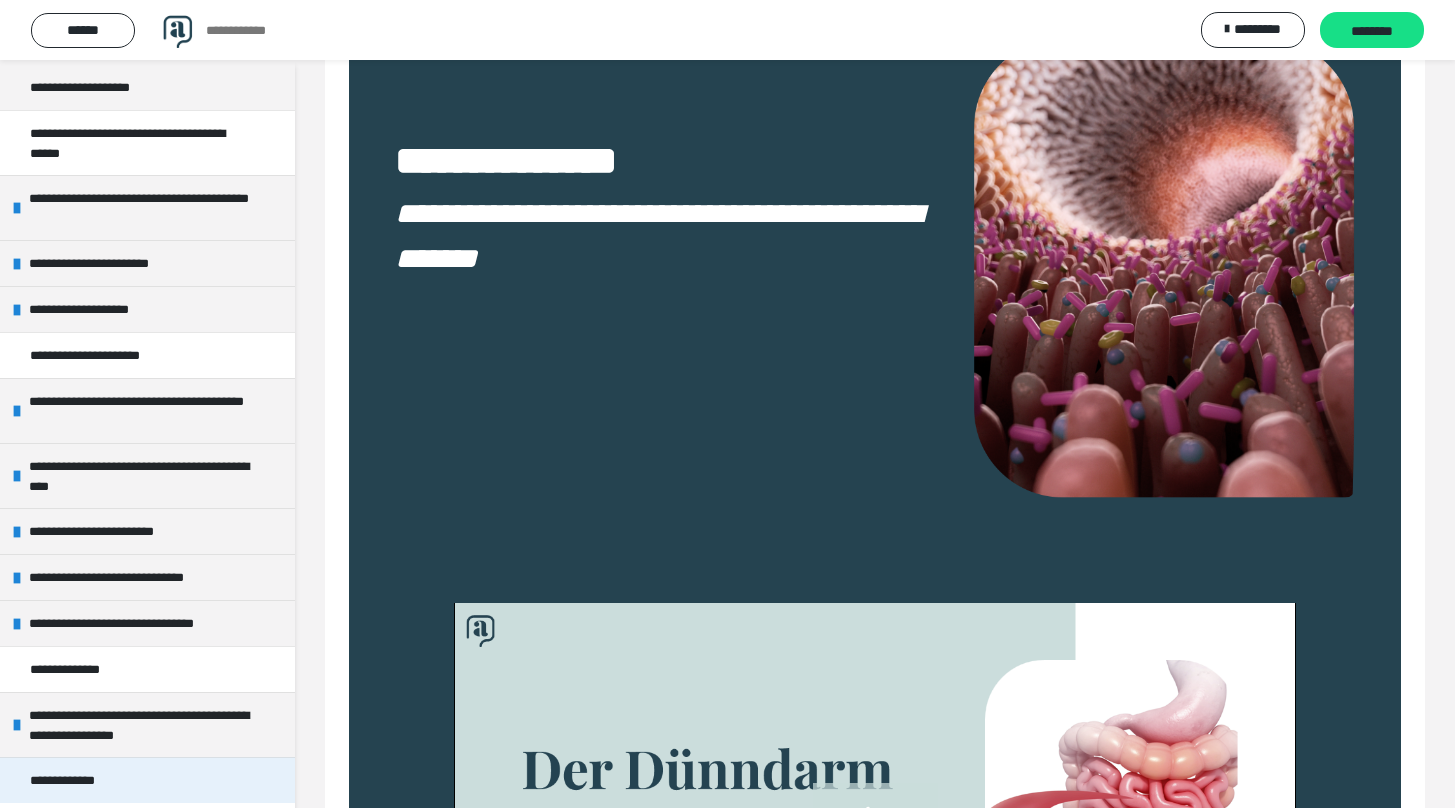 click on "**********" at bounding box center (77, 780) 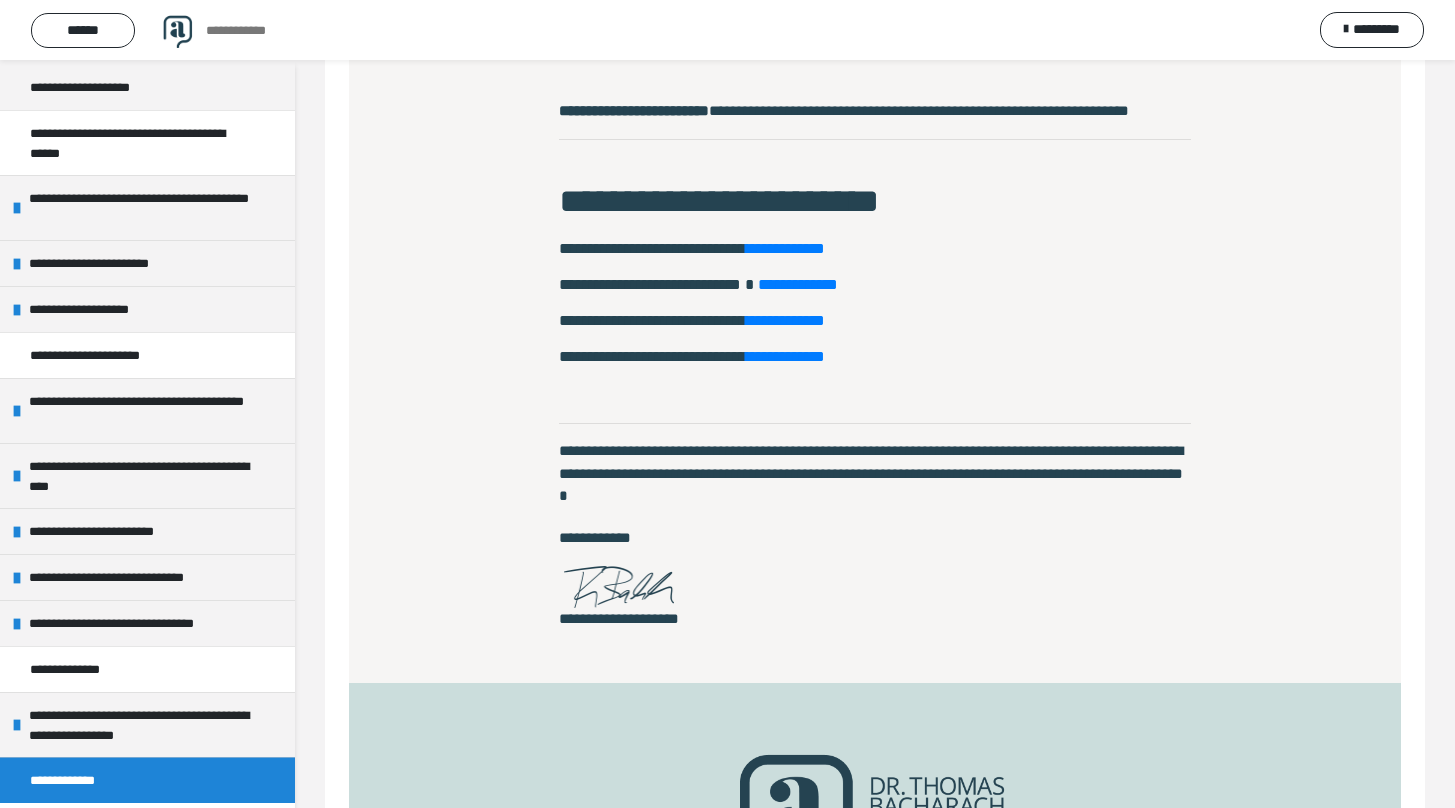 scroll, scrollTop: 1040, scrollLeft: 0, axis: vertical 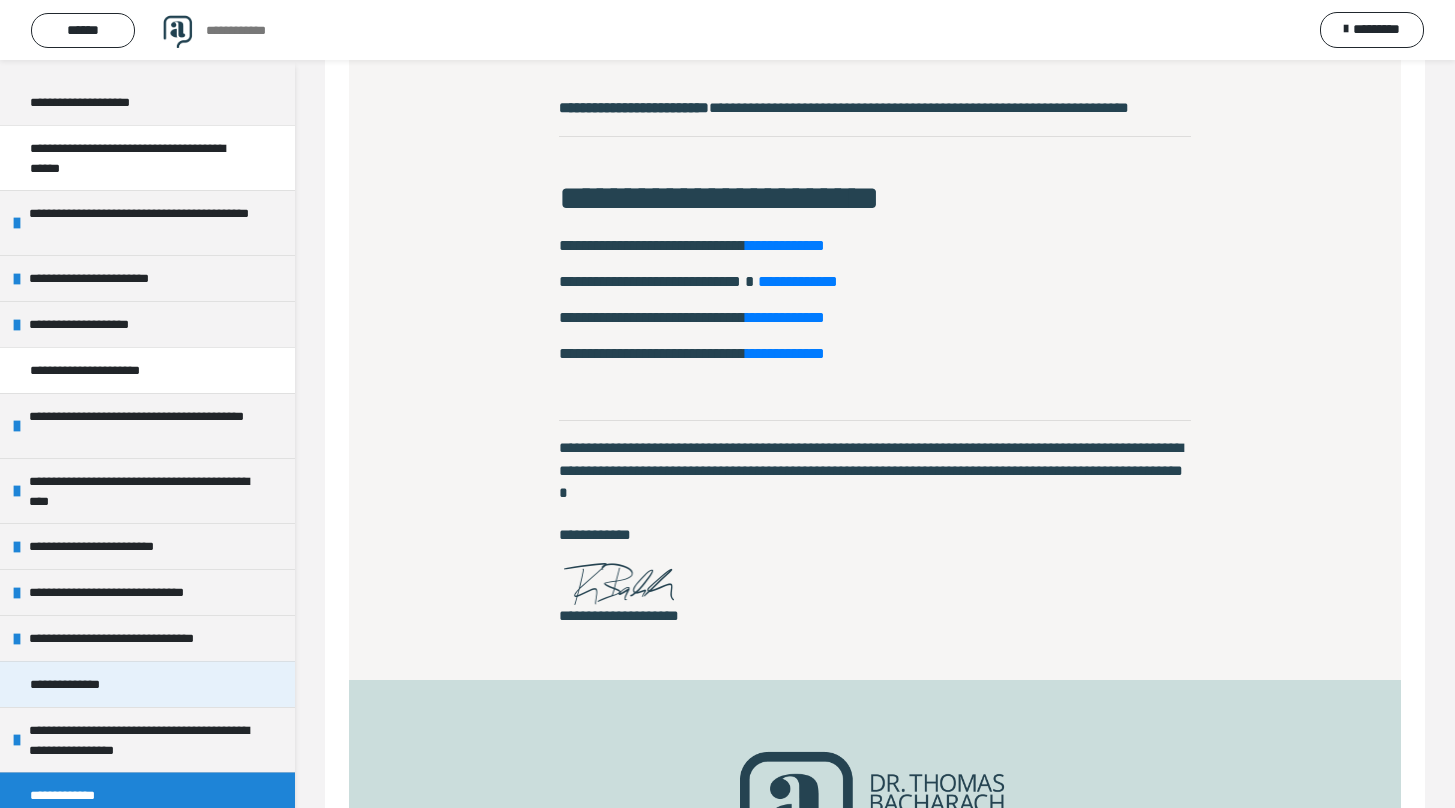 click on "**********" at bounding box center [81, 684] 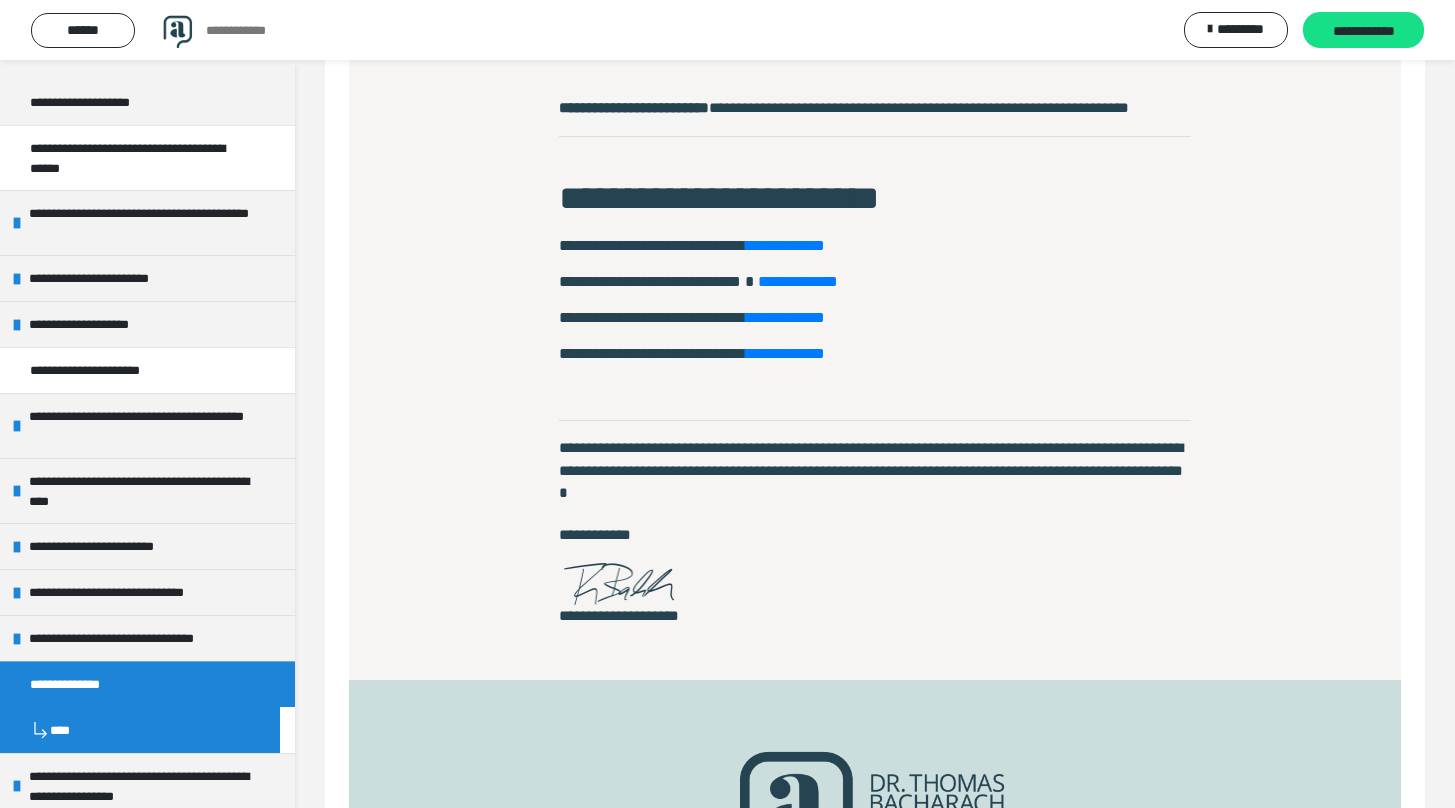 scroll, scrollTop: 109, scrollLeft: 0, axis: vertical 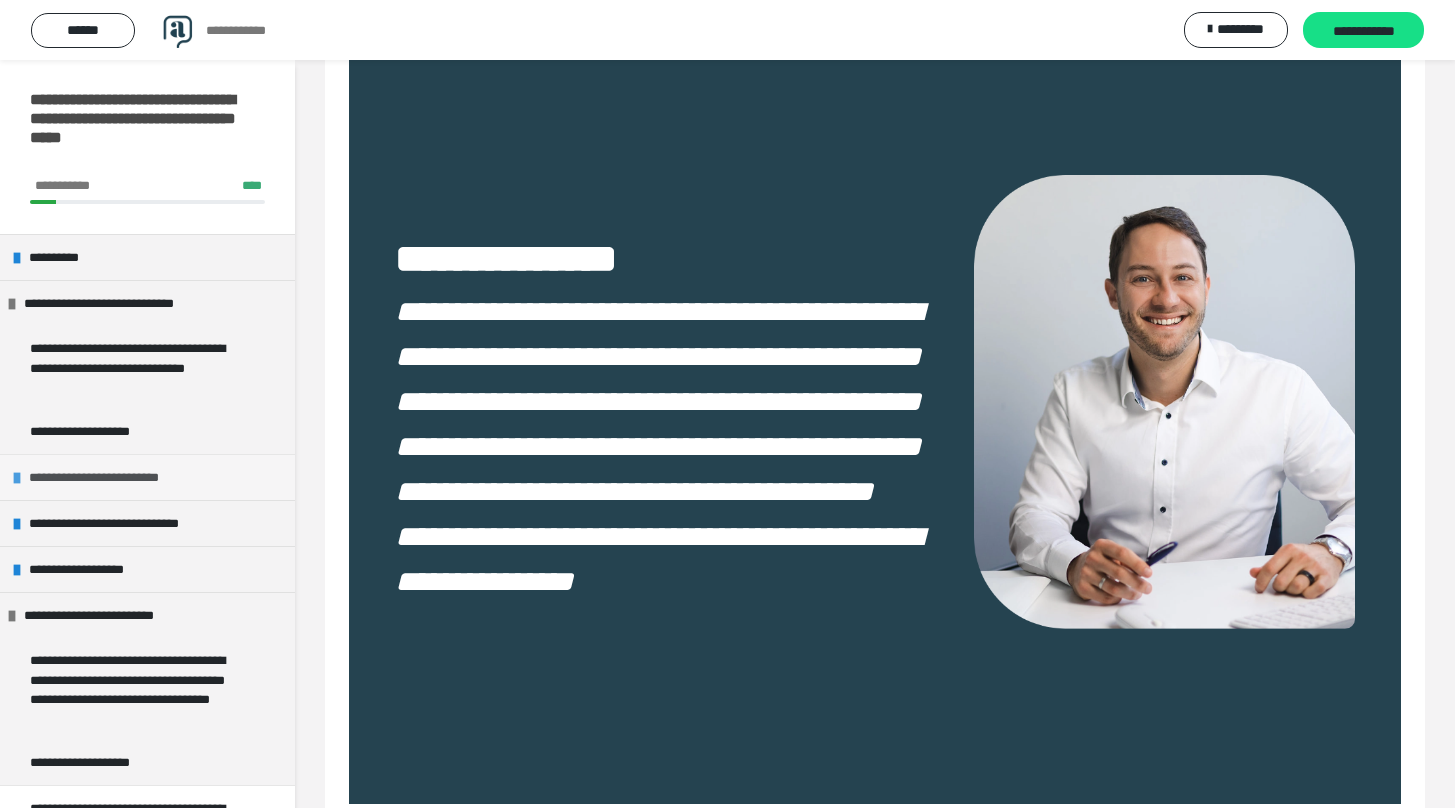 click on "**********" at bounding box center (108, 477) 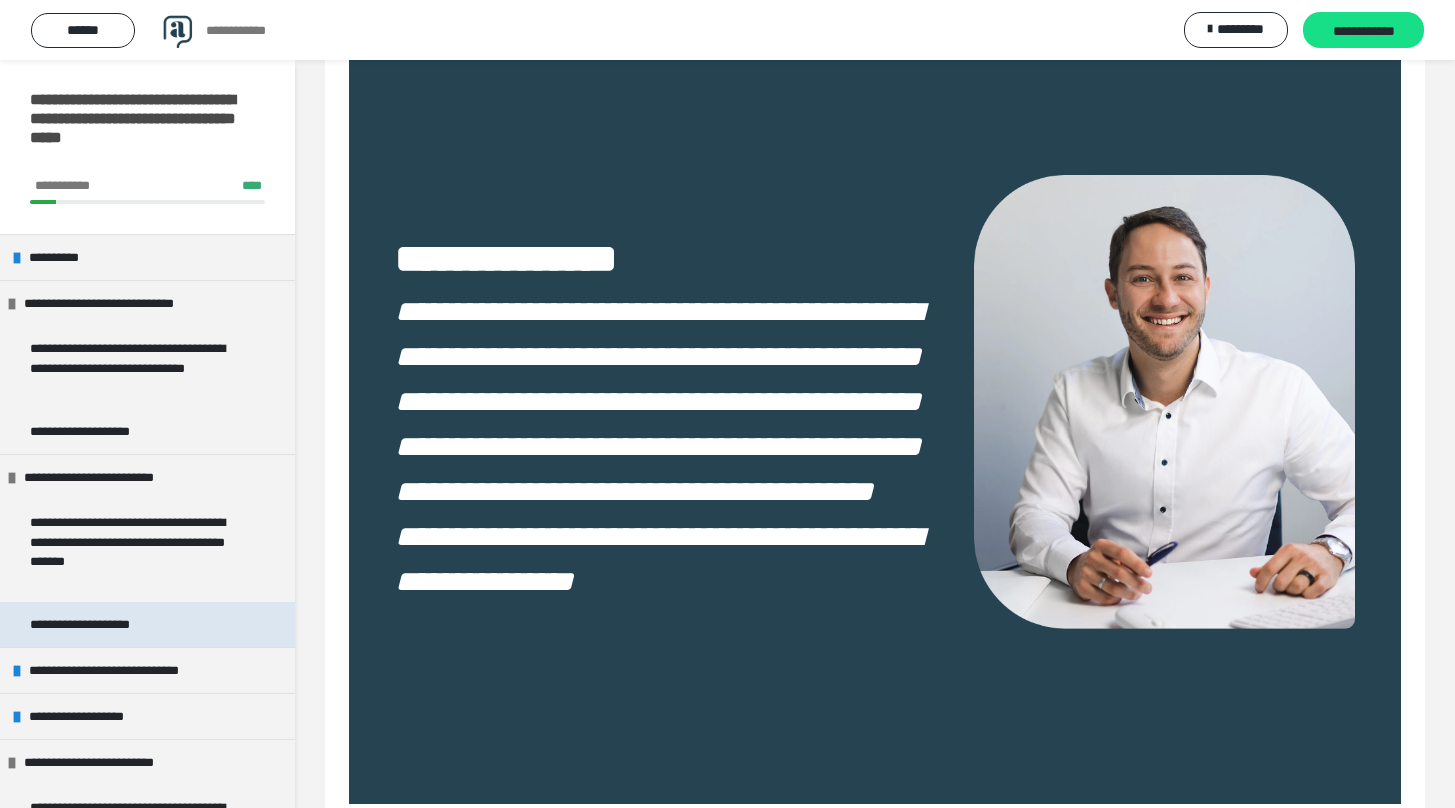 click on "**********" at bounding box center (100, 624) 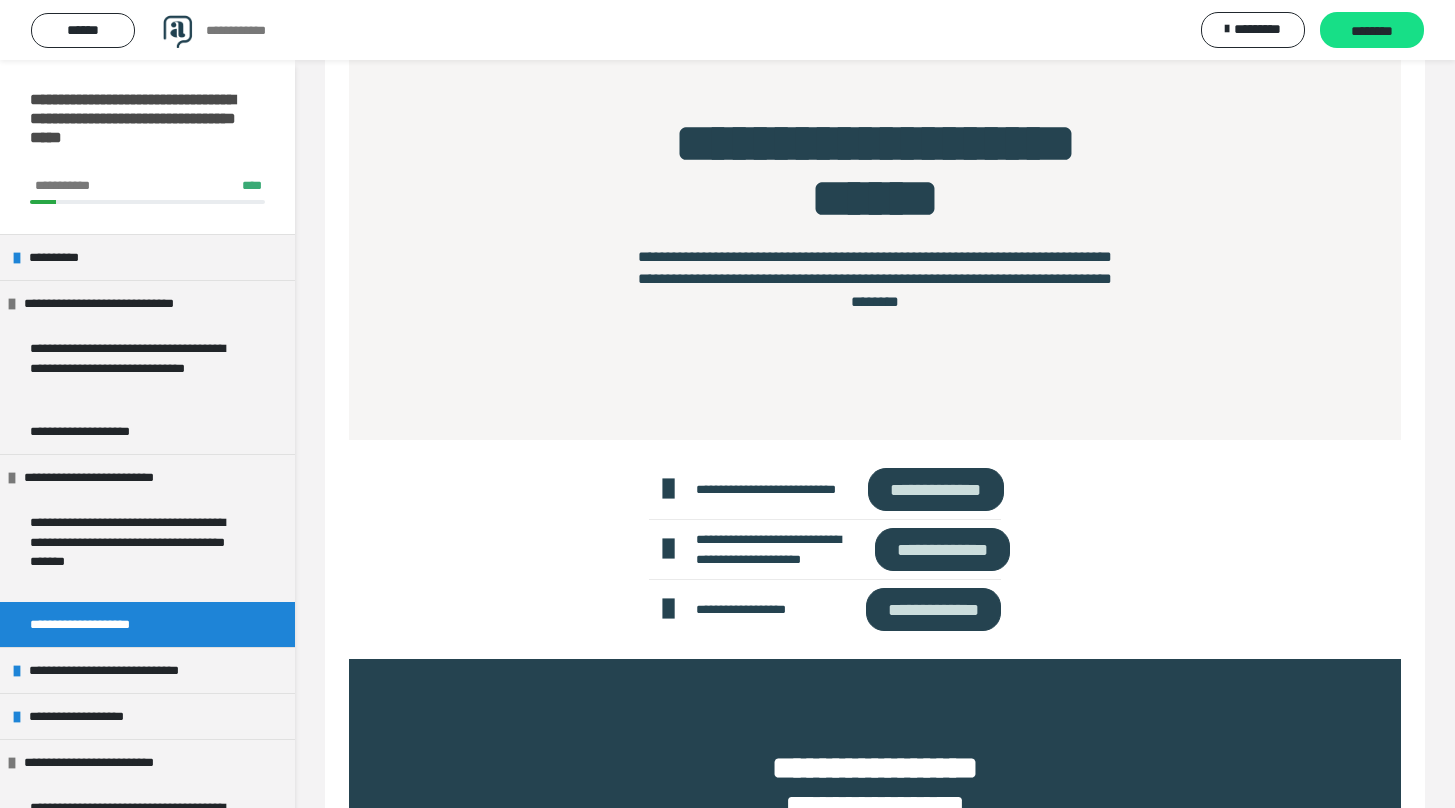 click on "**********" at bounding box center (933, 609) 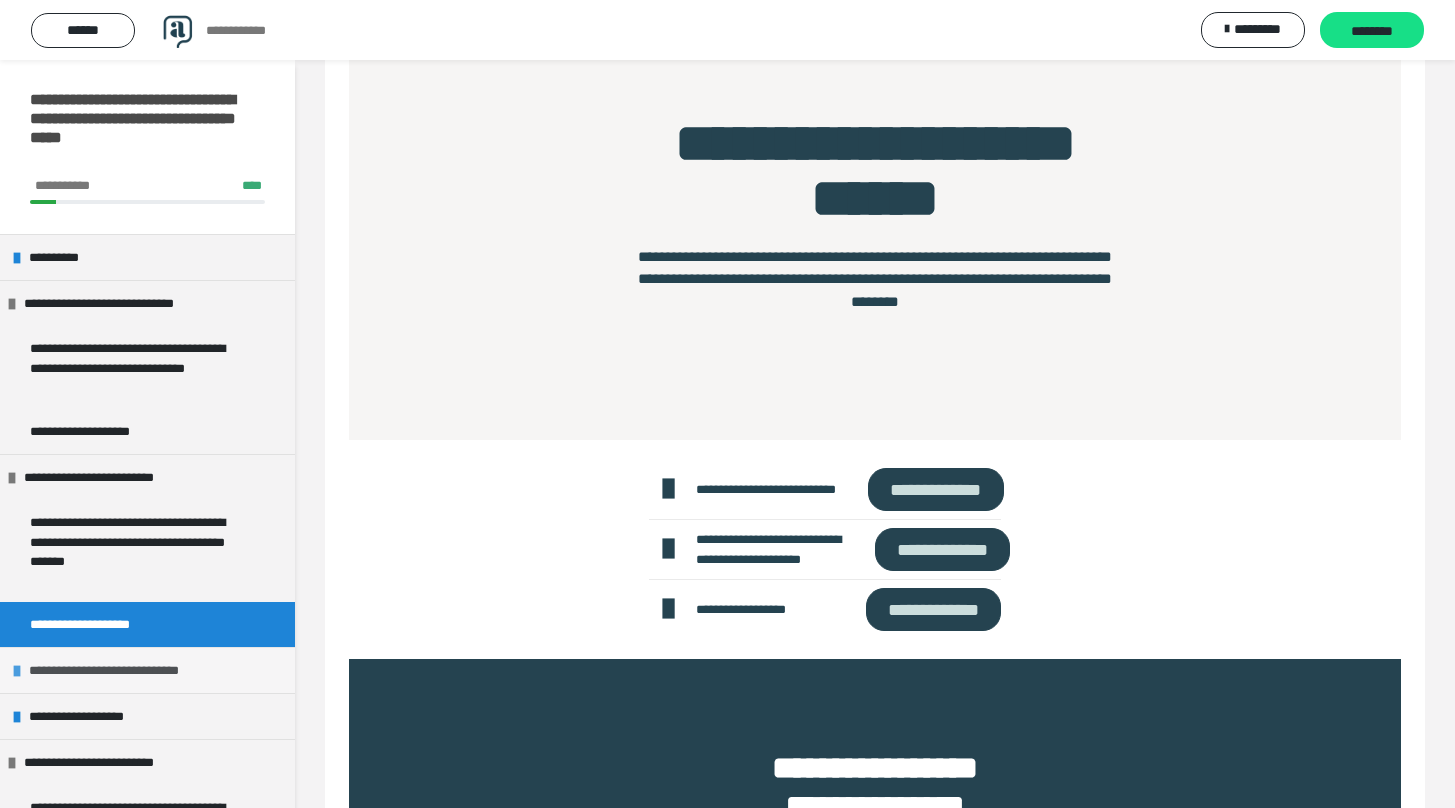 click on "**********" at bounding box center (125, 670) 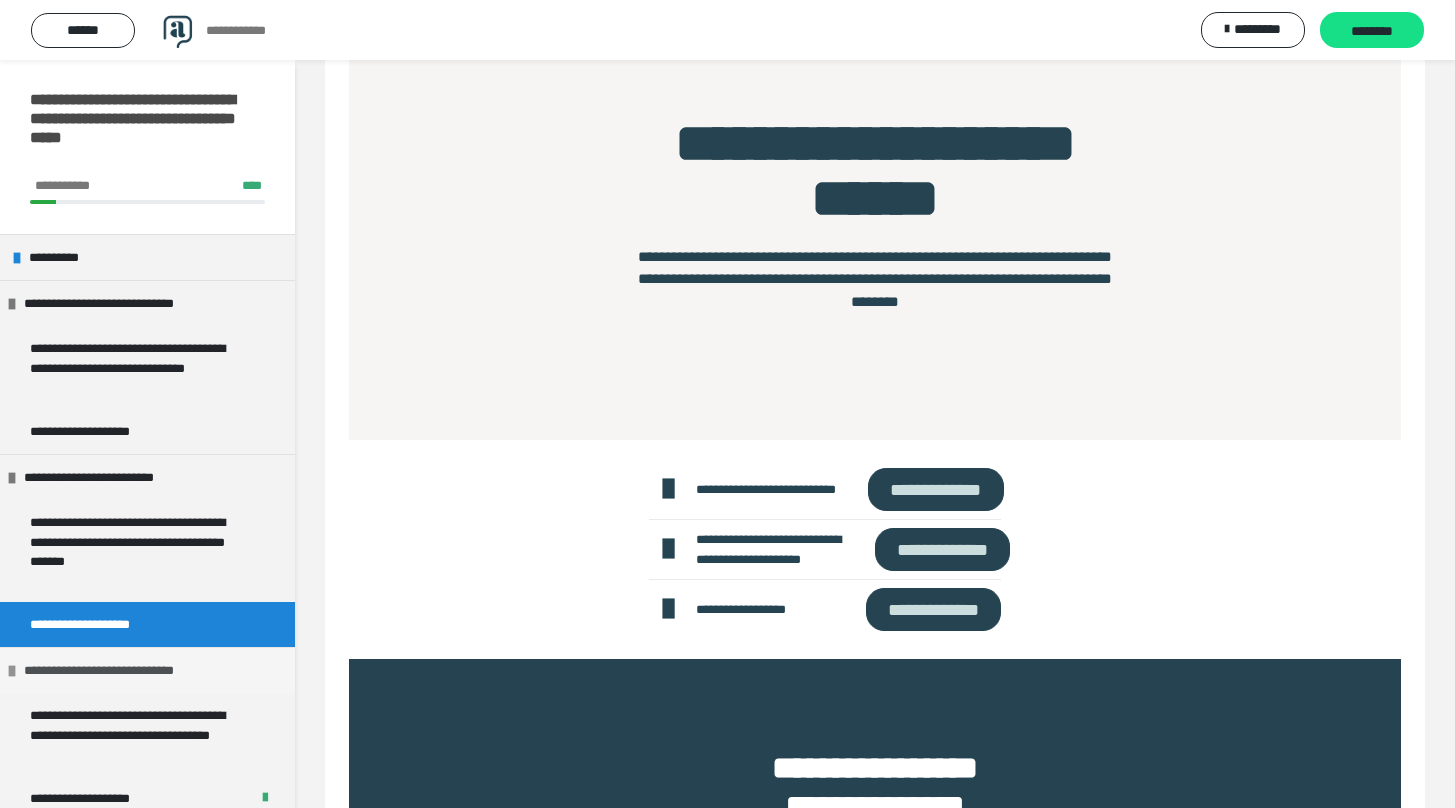 click on "**********" at bounding box center (120, 670) 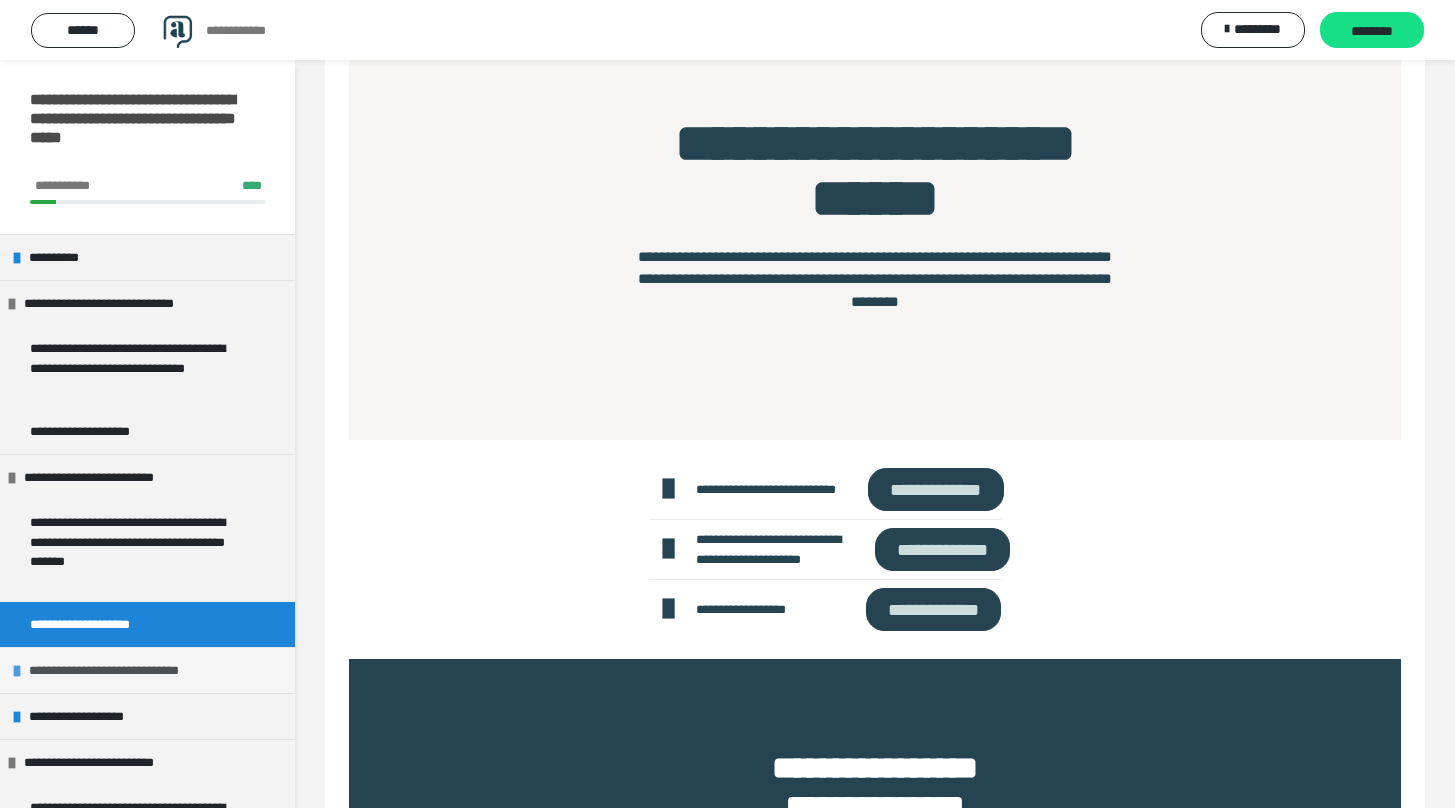 click on "**********" at bounding box center (125, 670) 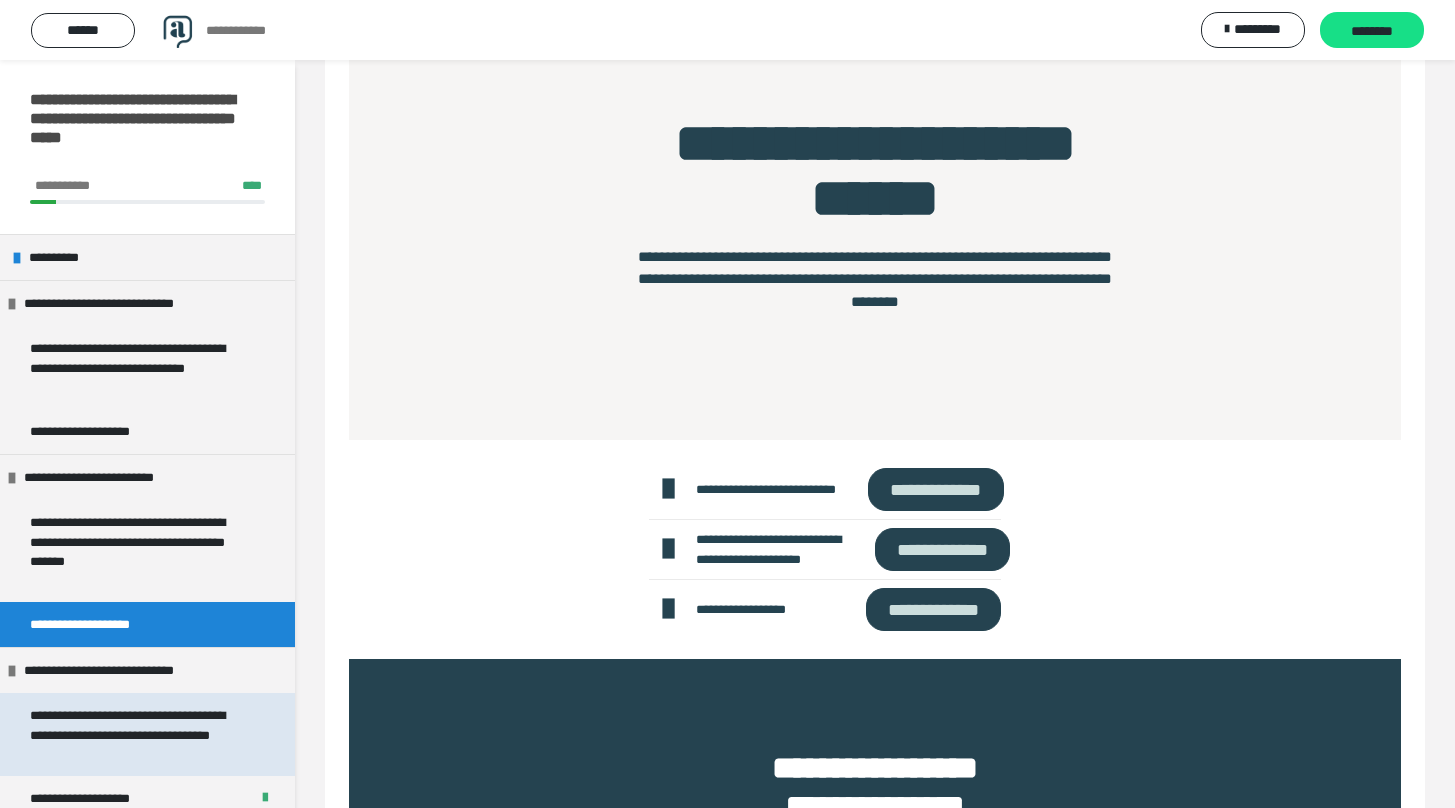 click on "**********" at bounding box center [132, 734] 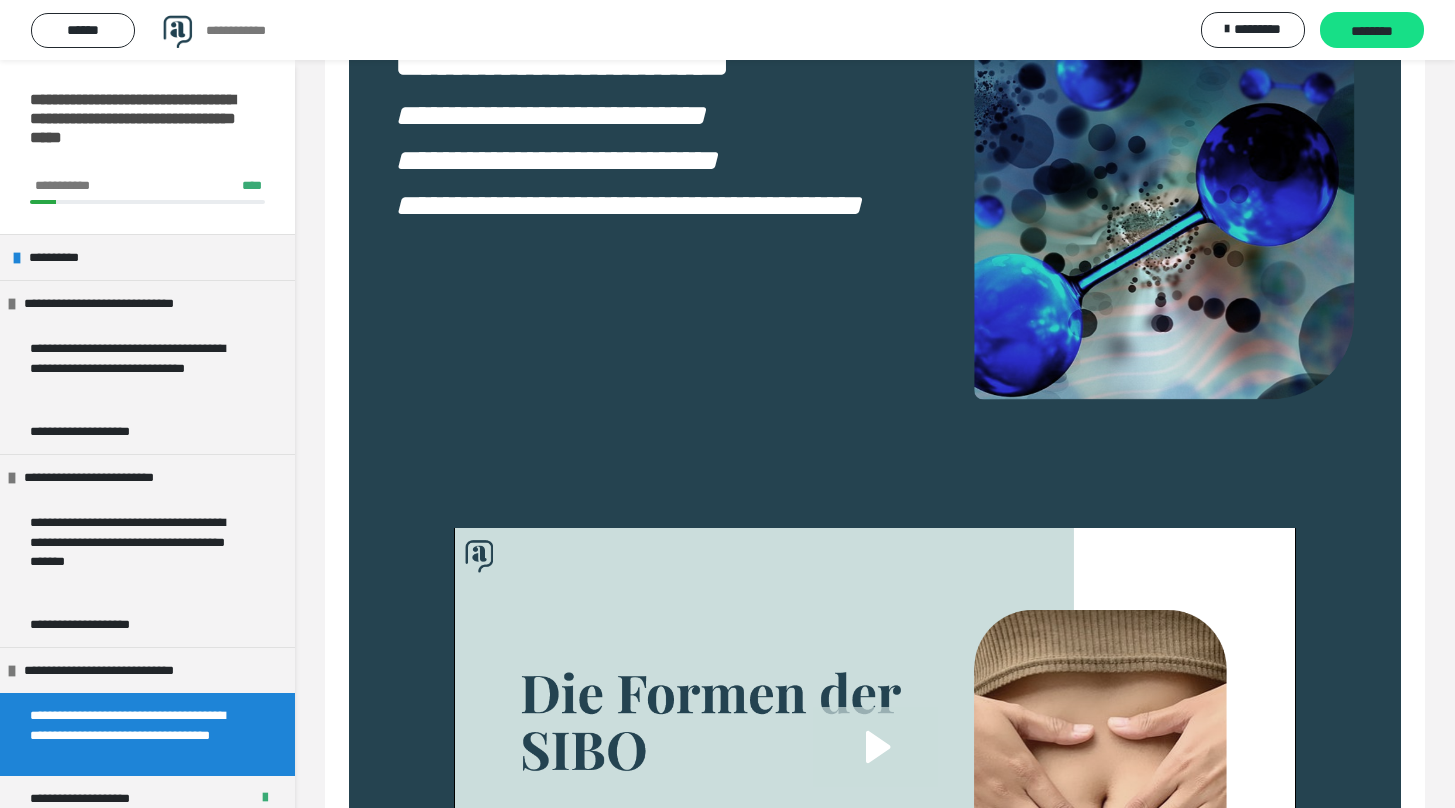 scroll, scrollTop: 436, scrollLeft: 0, axis: vertical 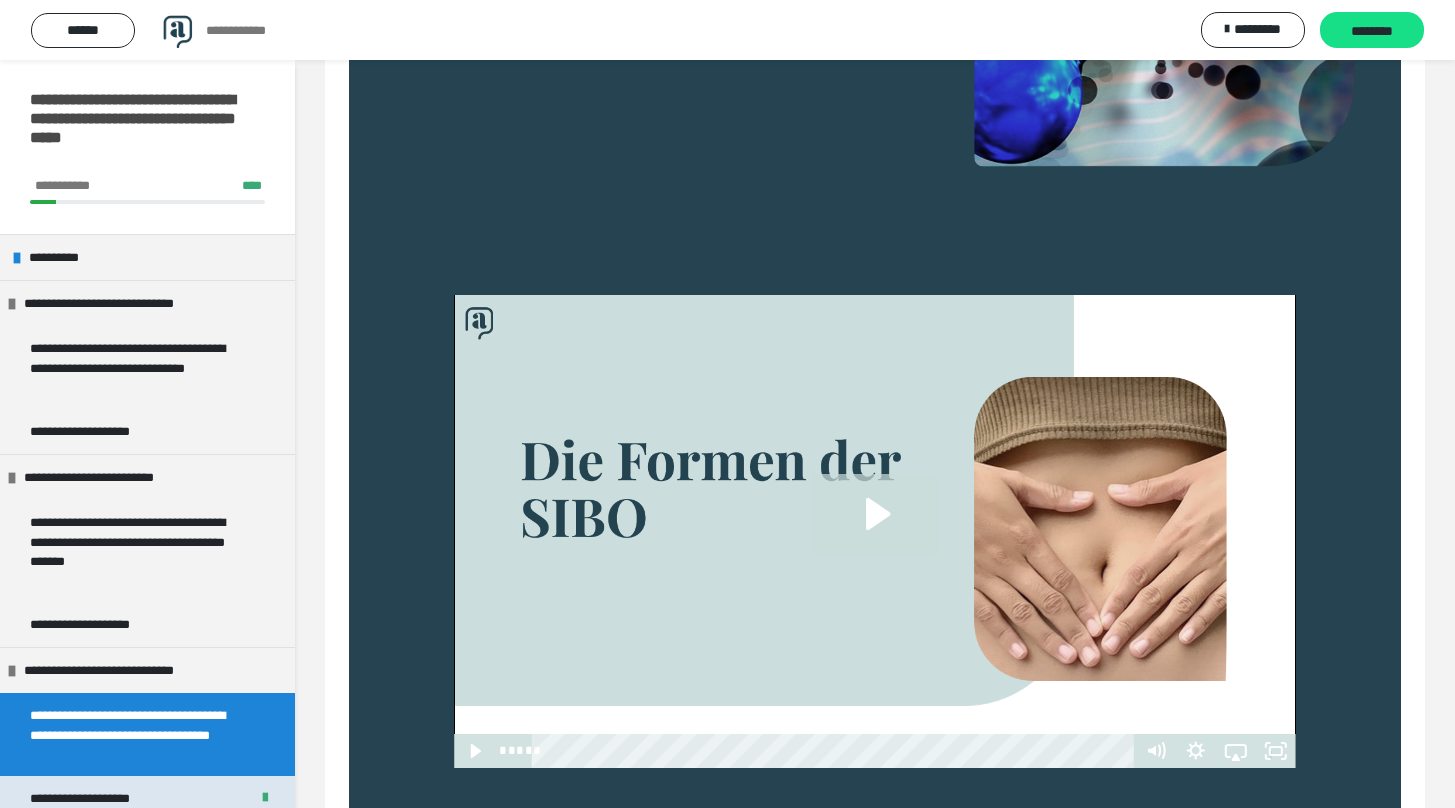 click on "**********" at bounding box center [100, 798] 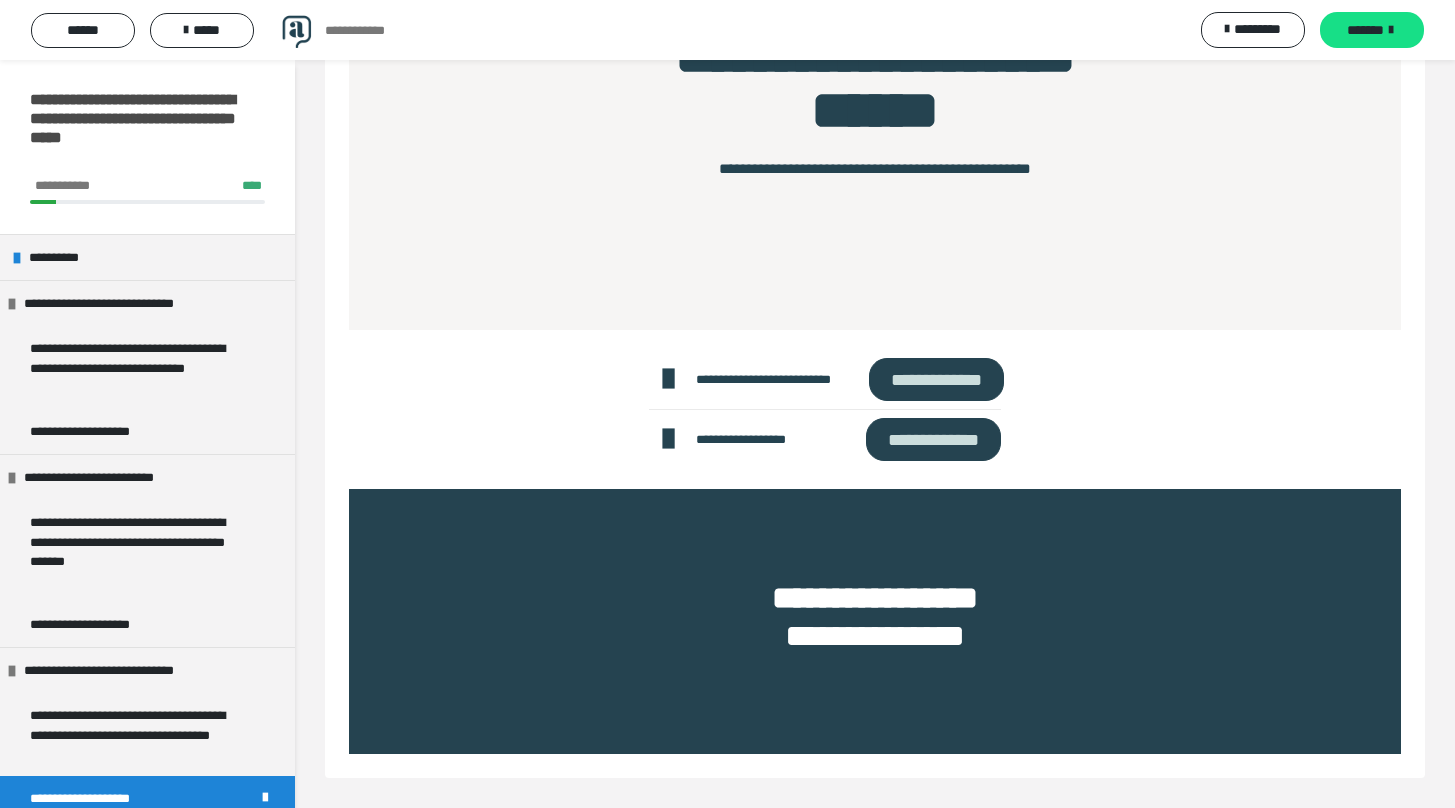 scroll, scrollTop: 264, scrollLeft: 0, axis: vertical 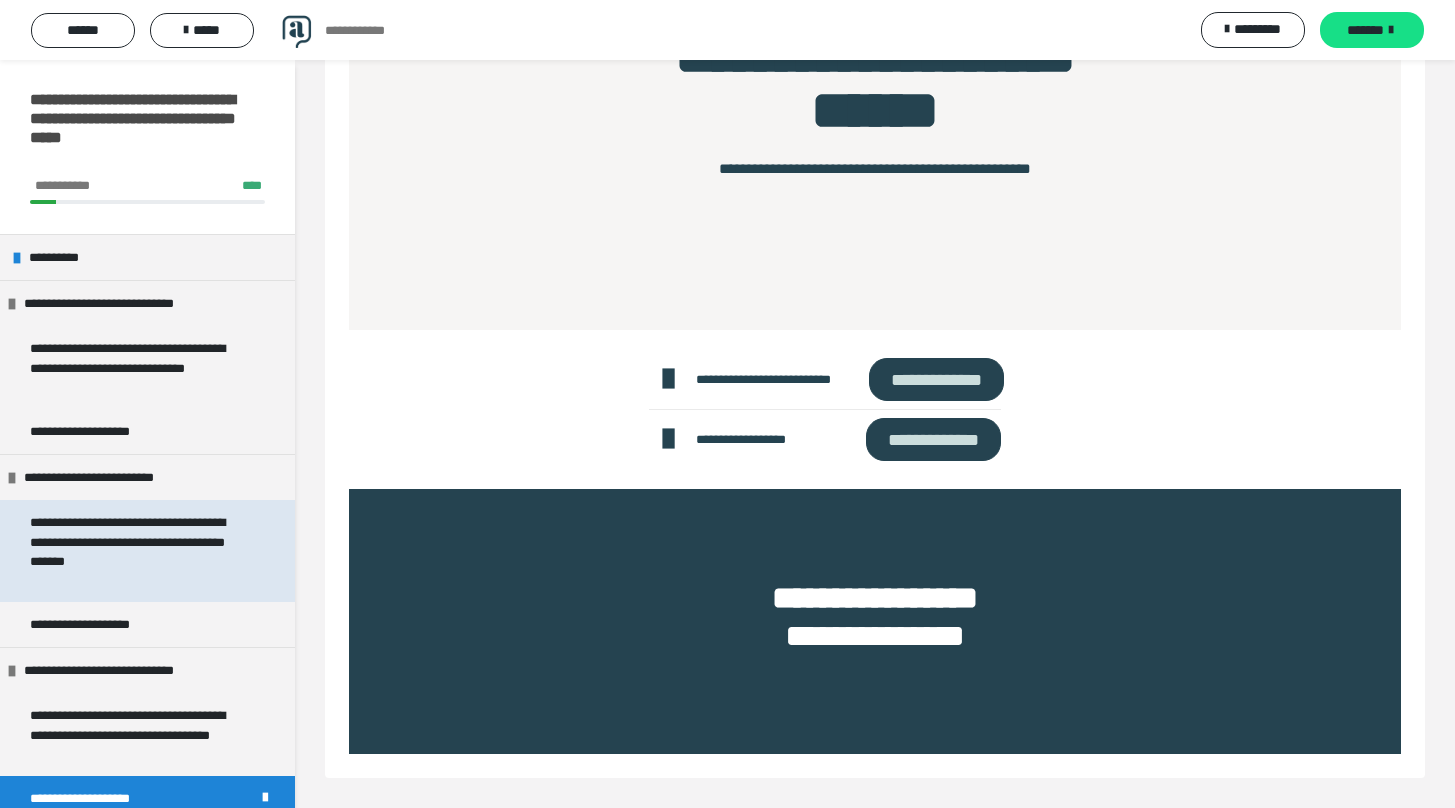 click on "**********" at bounding box center (132, 551) 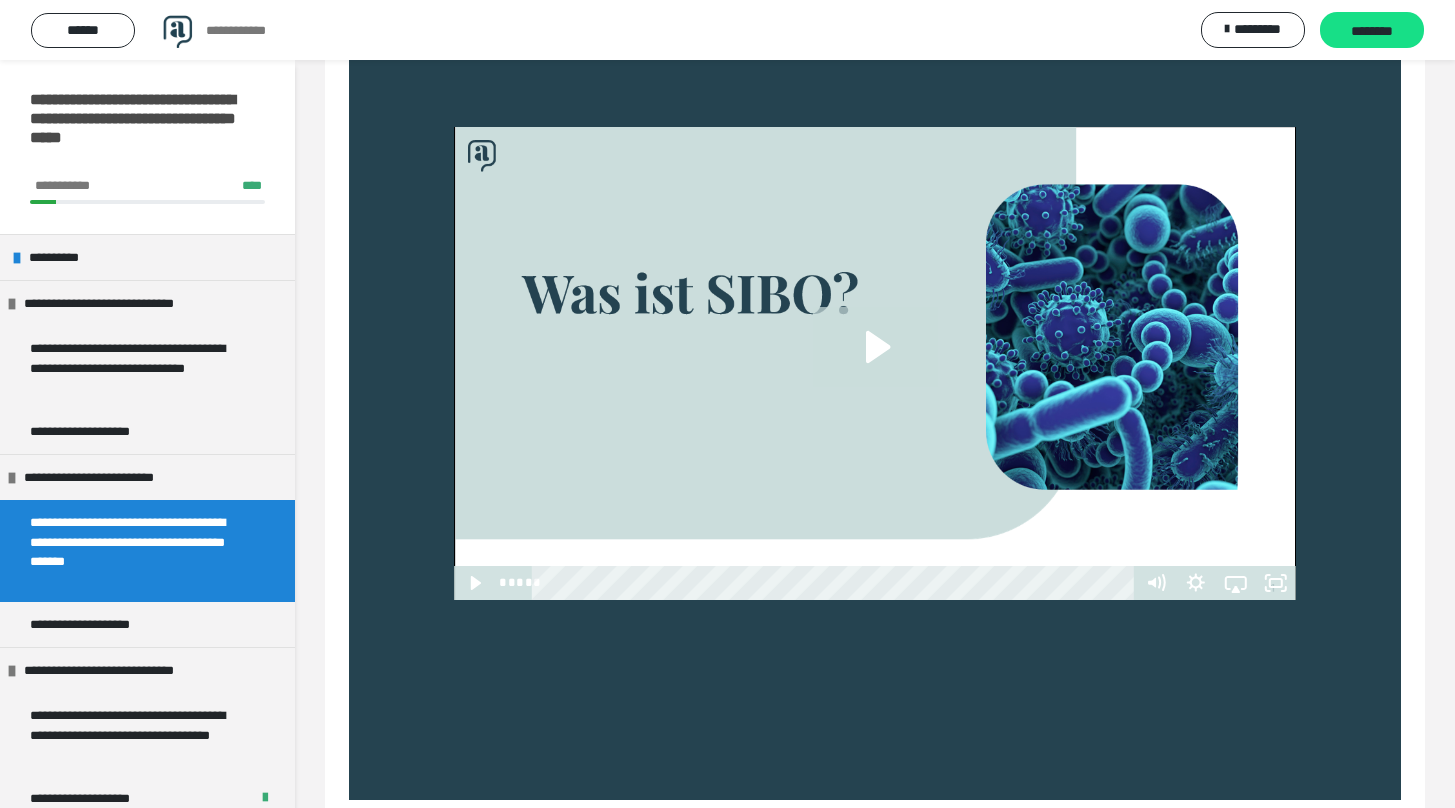 scroll, scrollTop: 901, scrollLeft: 0, axis: vertical 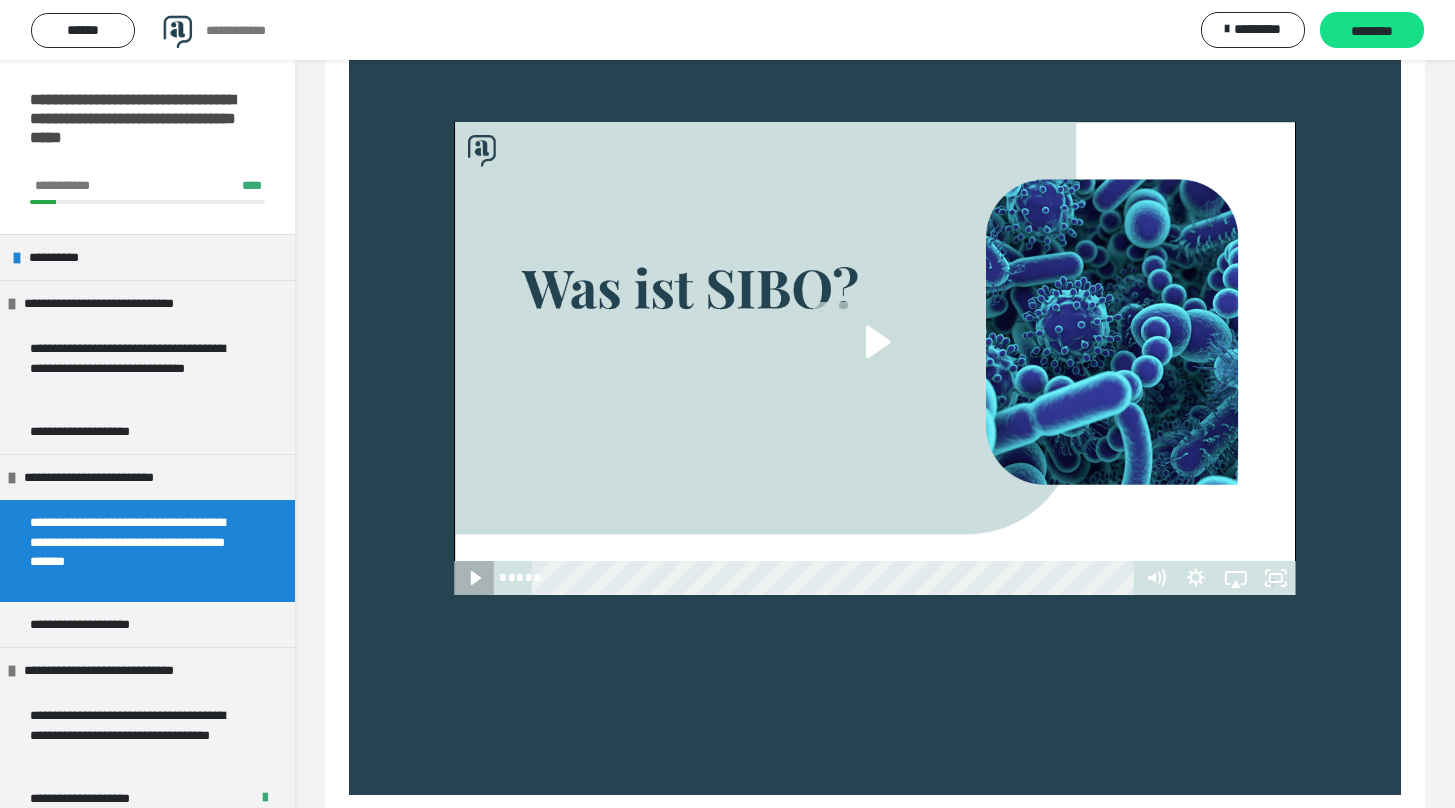 click 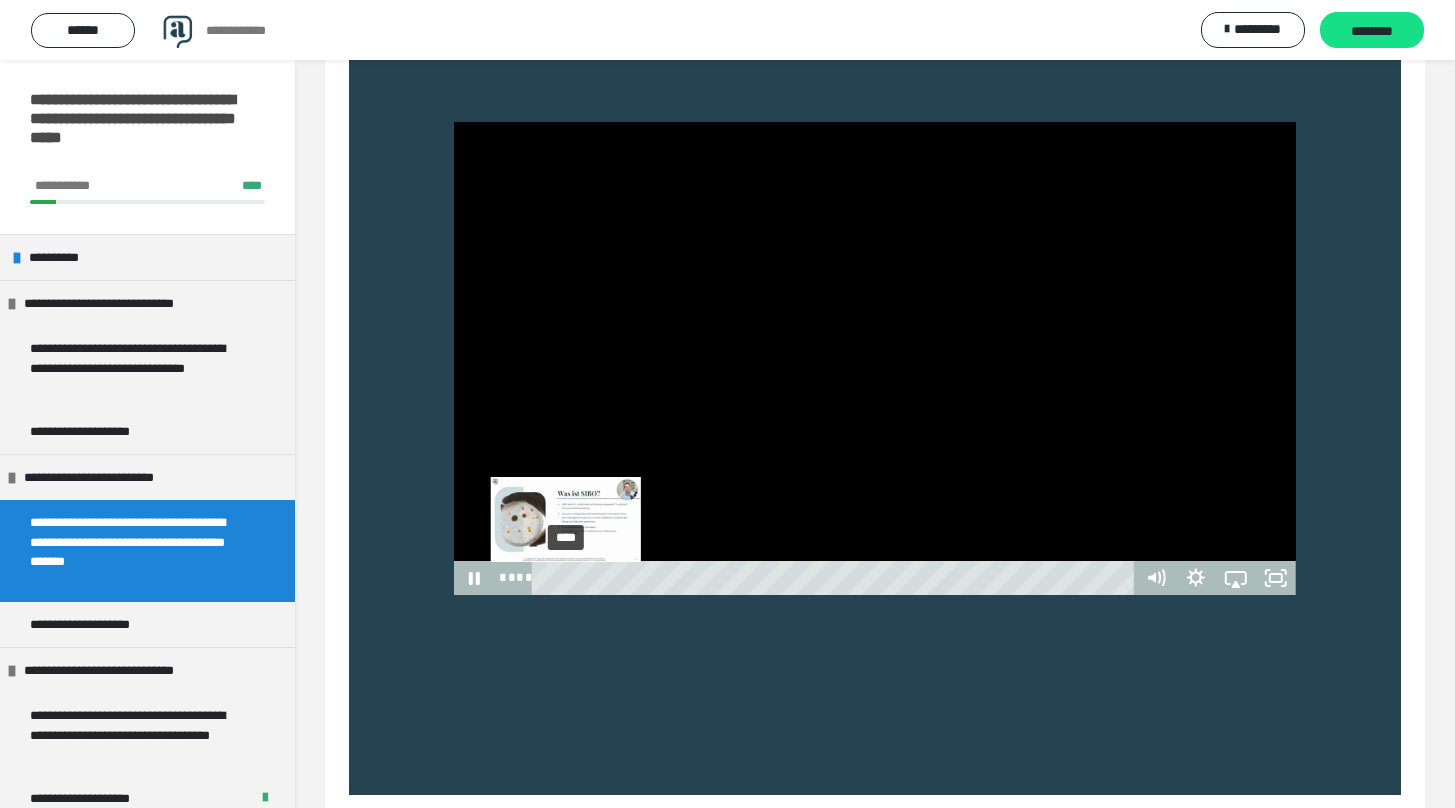 click on "****" at bounding box center (836, 578) 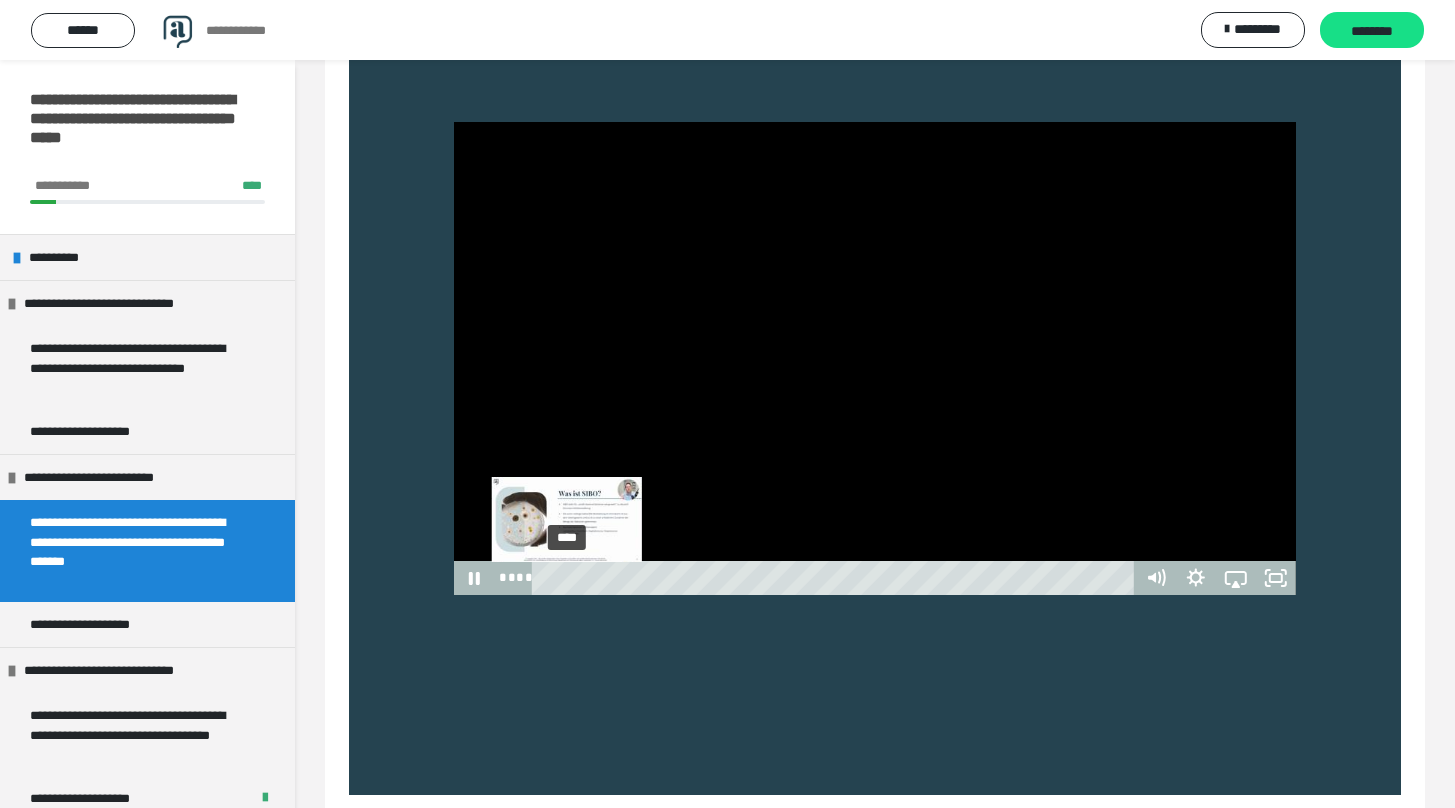 click on "****" at bounding box center (836, 578) 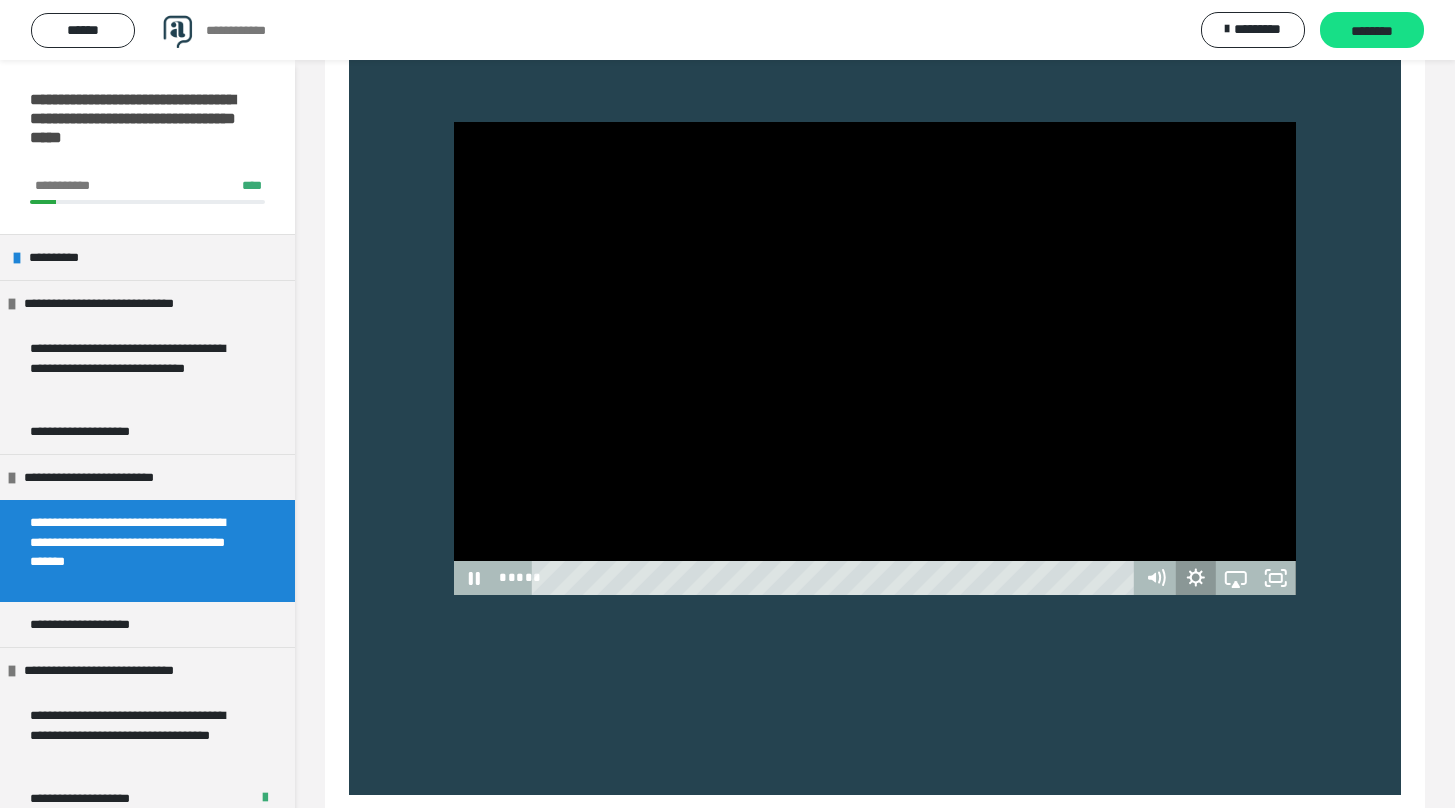 click 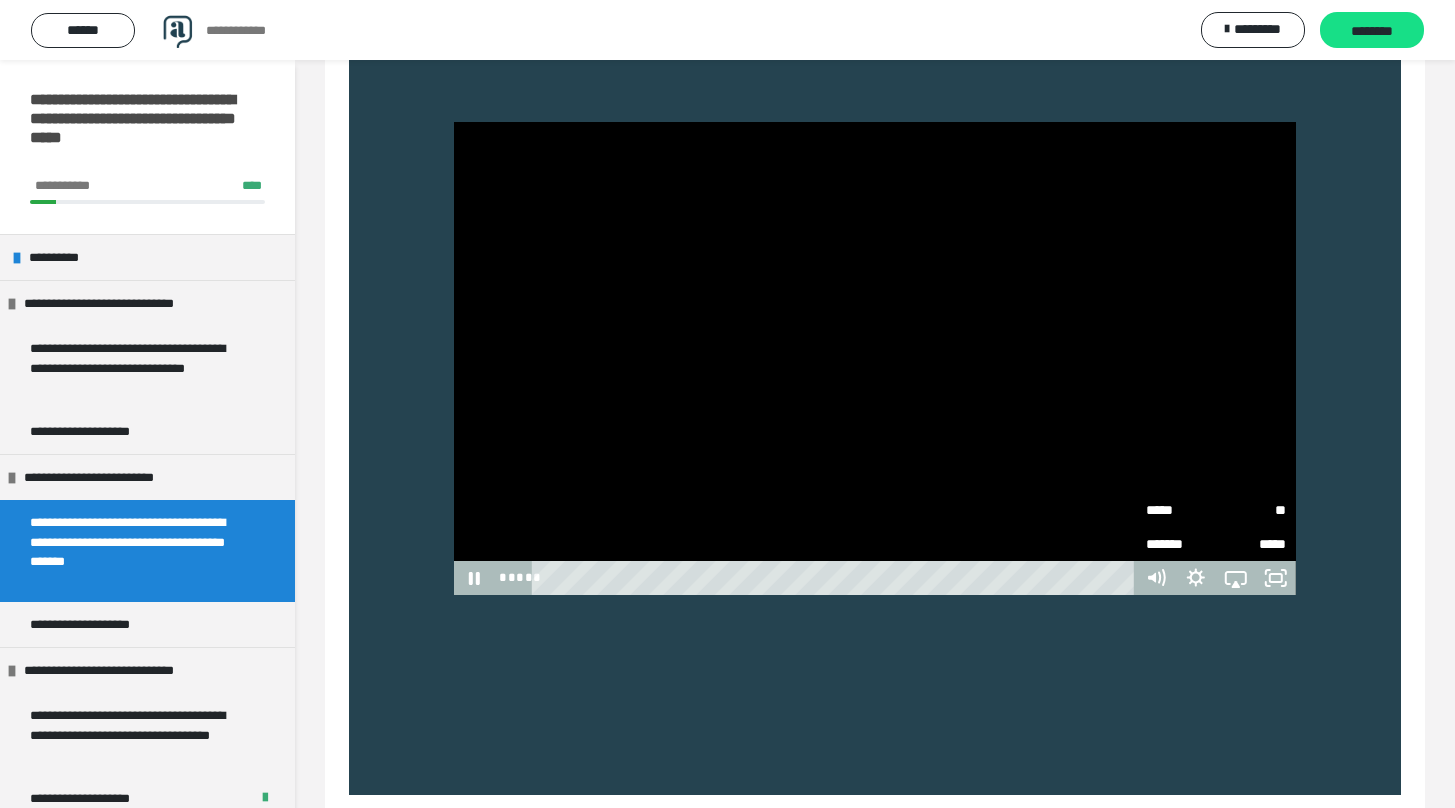 click on "*****" at bounding box center (1181, 509) 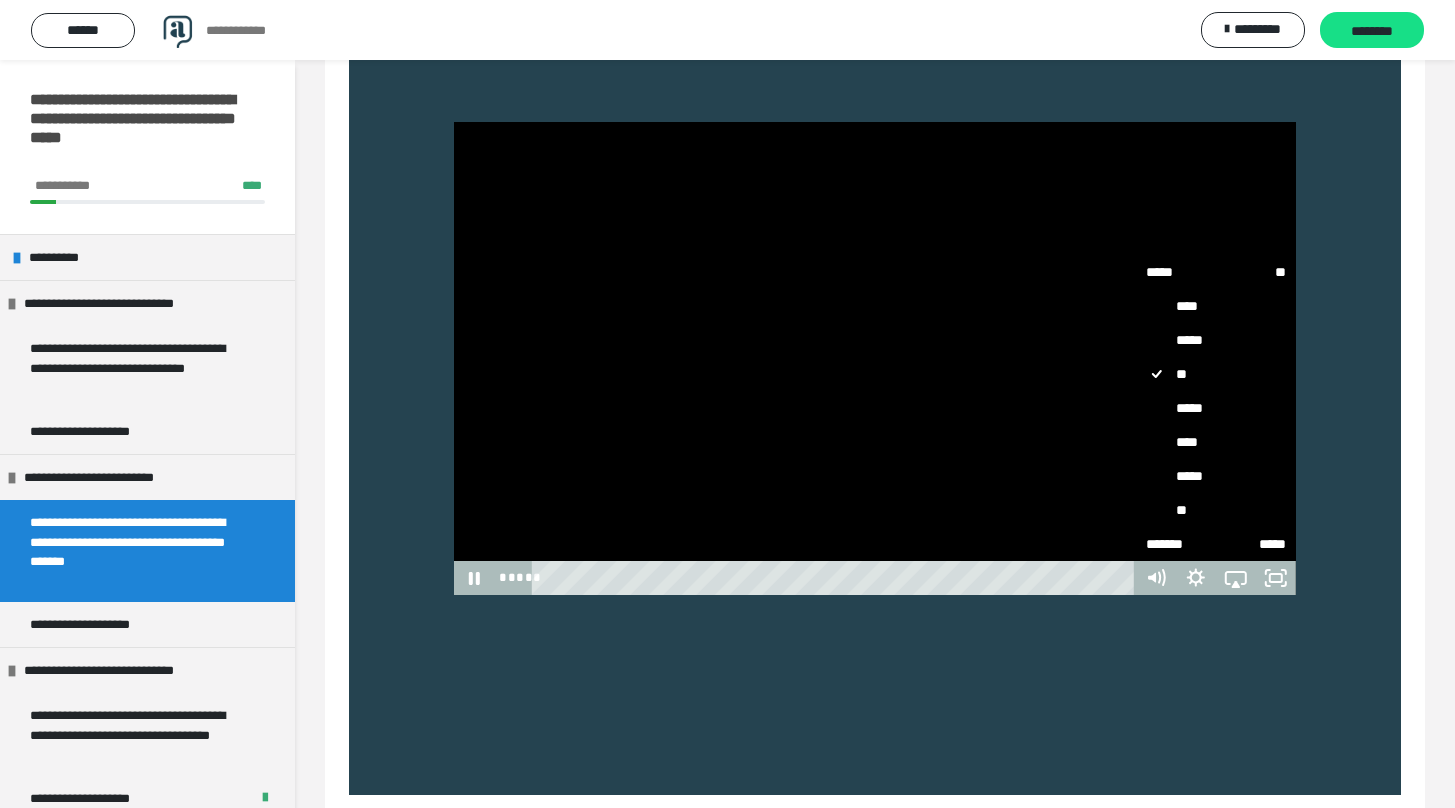 click on "*****" at bounding box center [1216, 476] 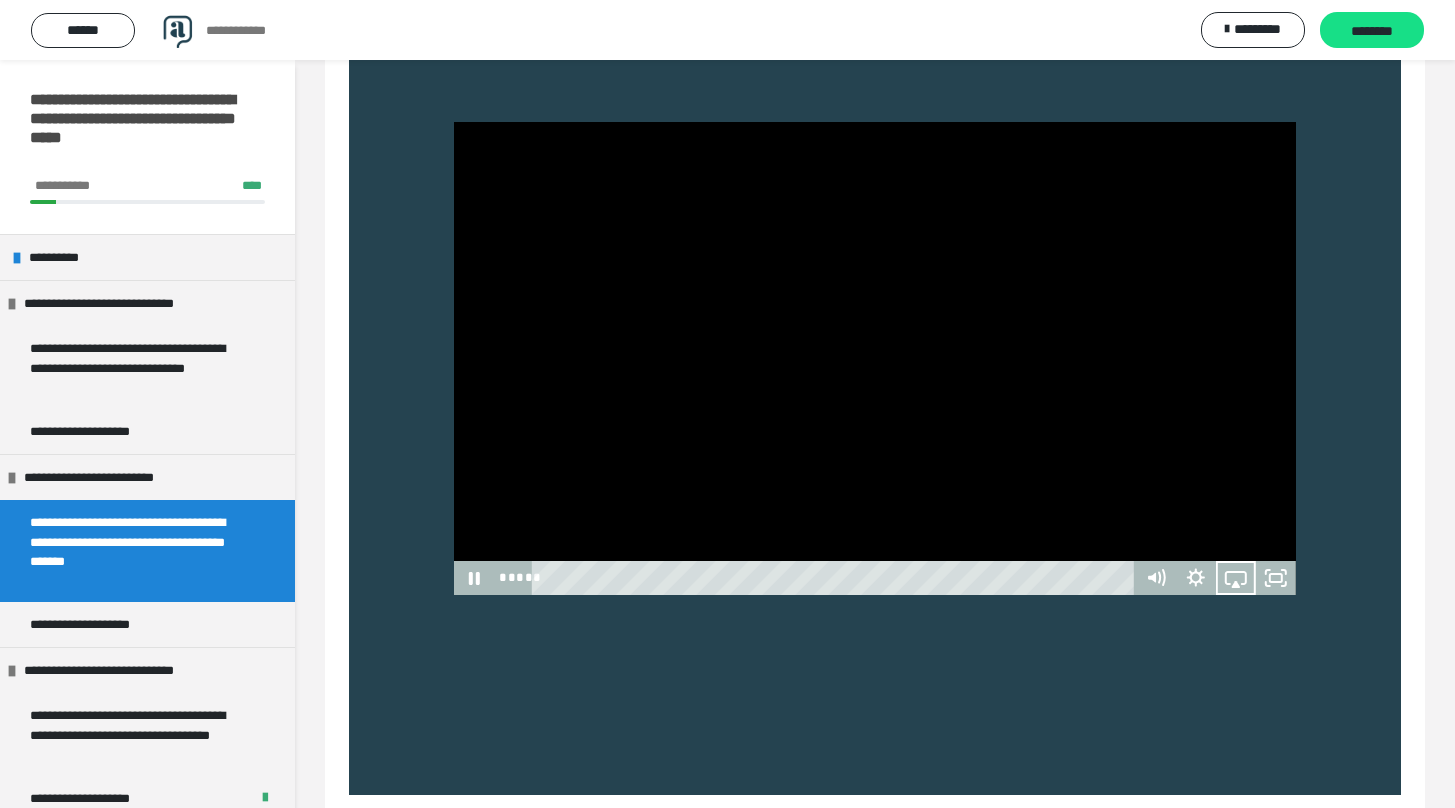 type 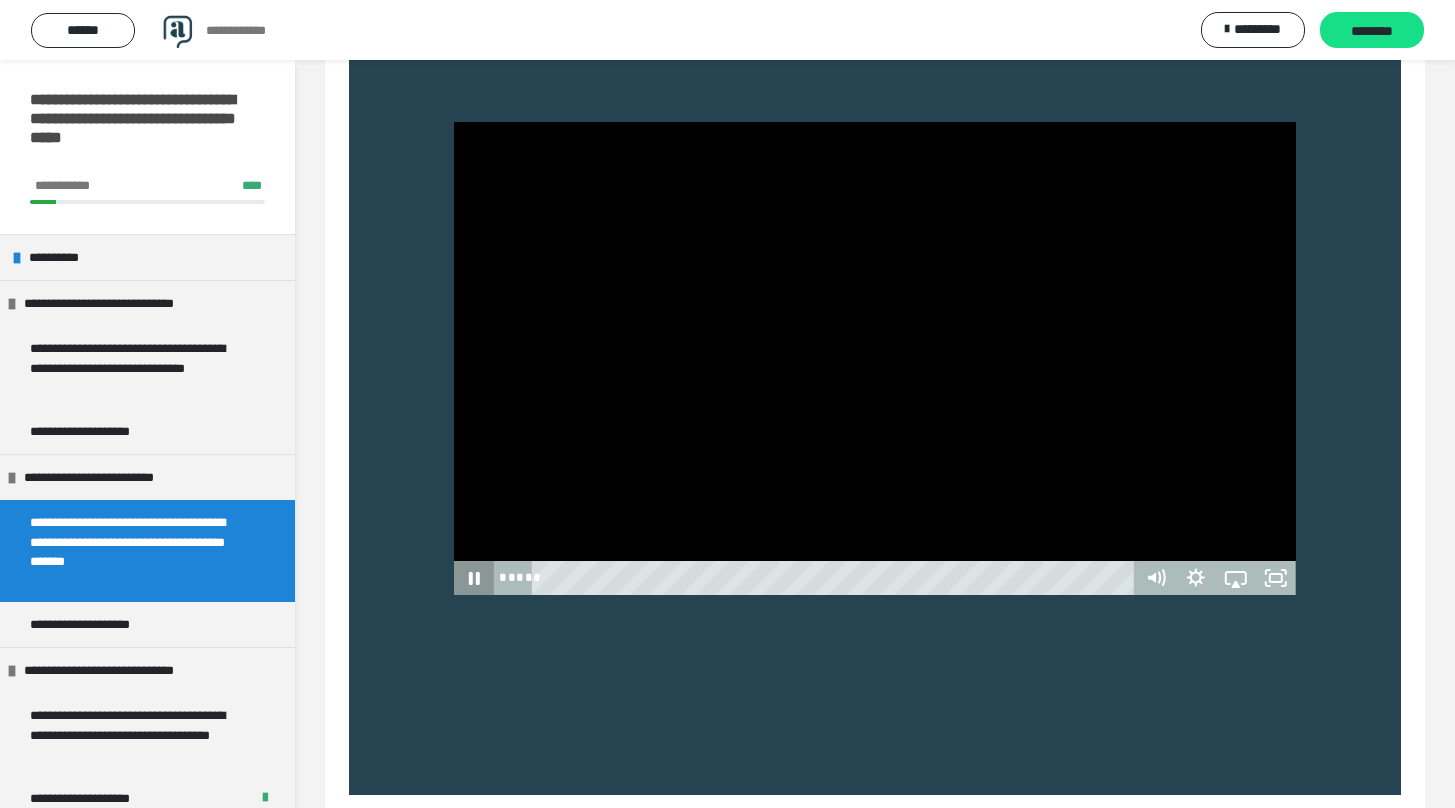click 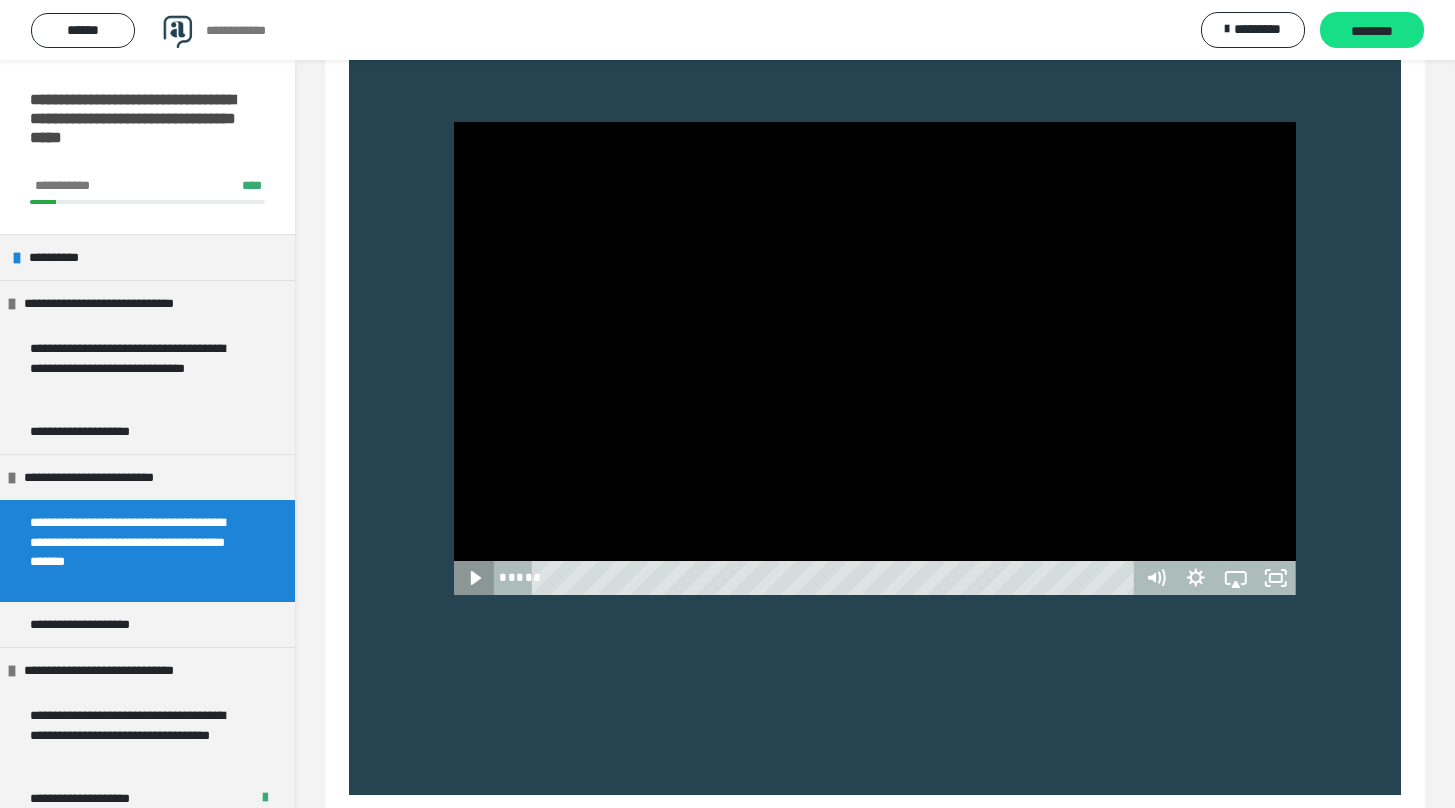 click 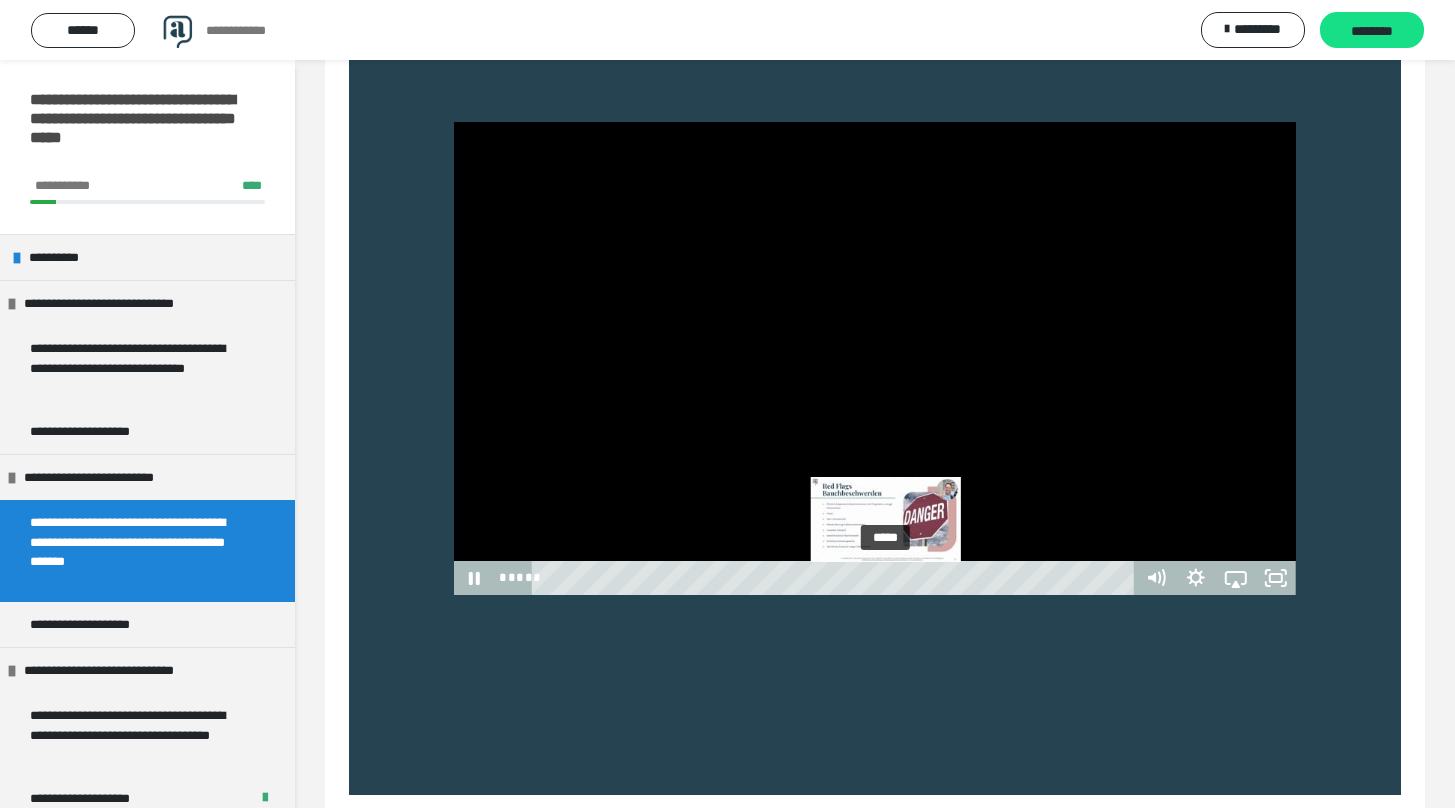 click on "*****" at bounding box center [836, 578] 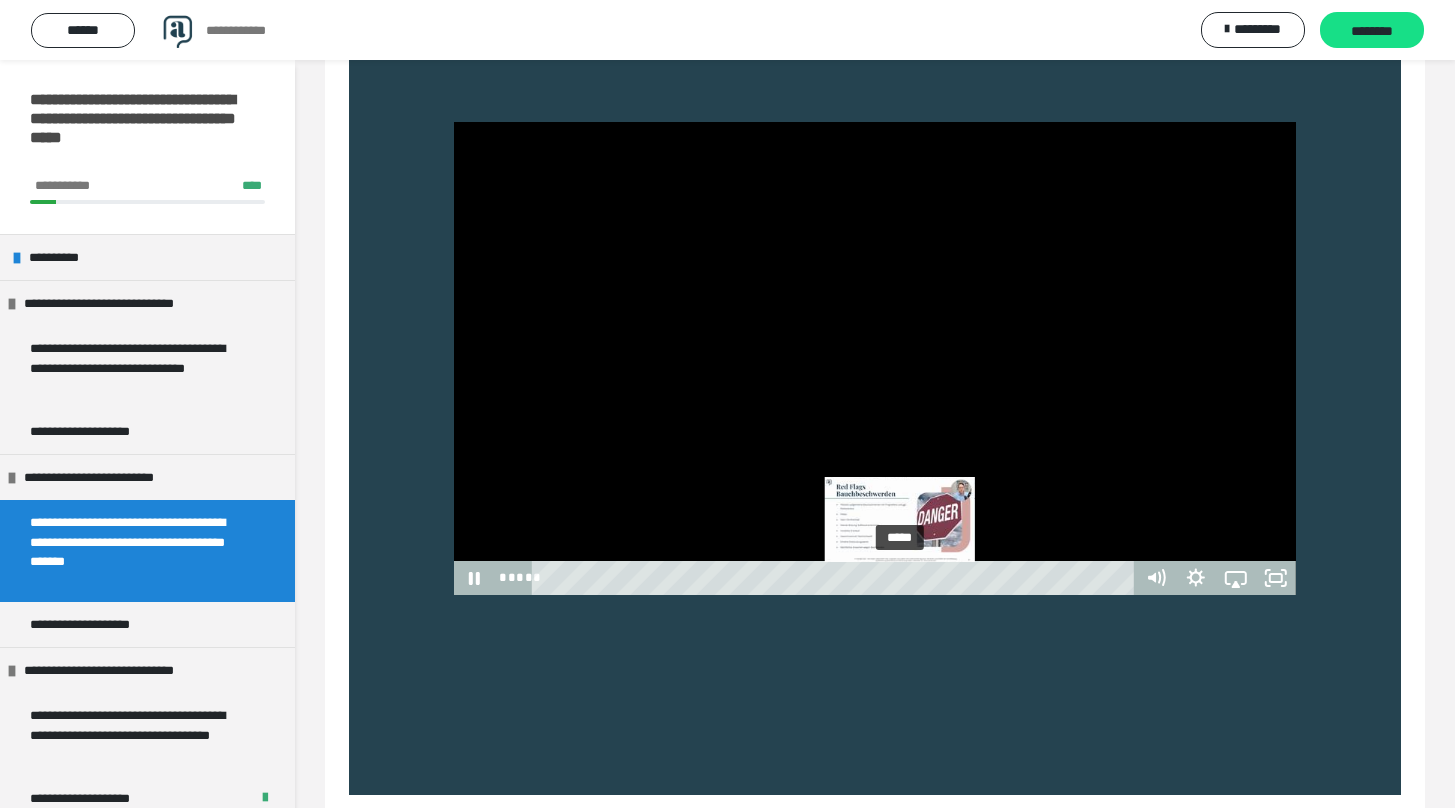 click on "*****" at bounding box center [836, 578] 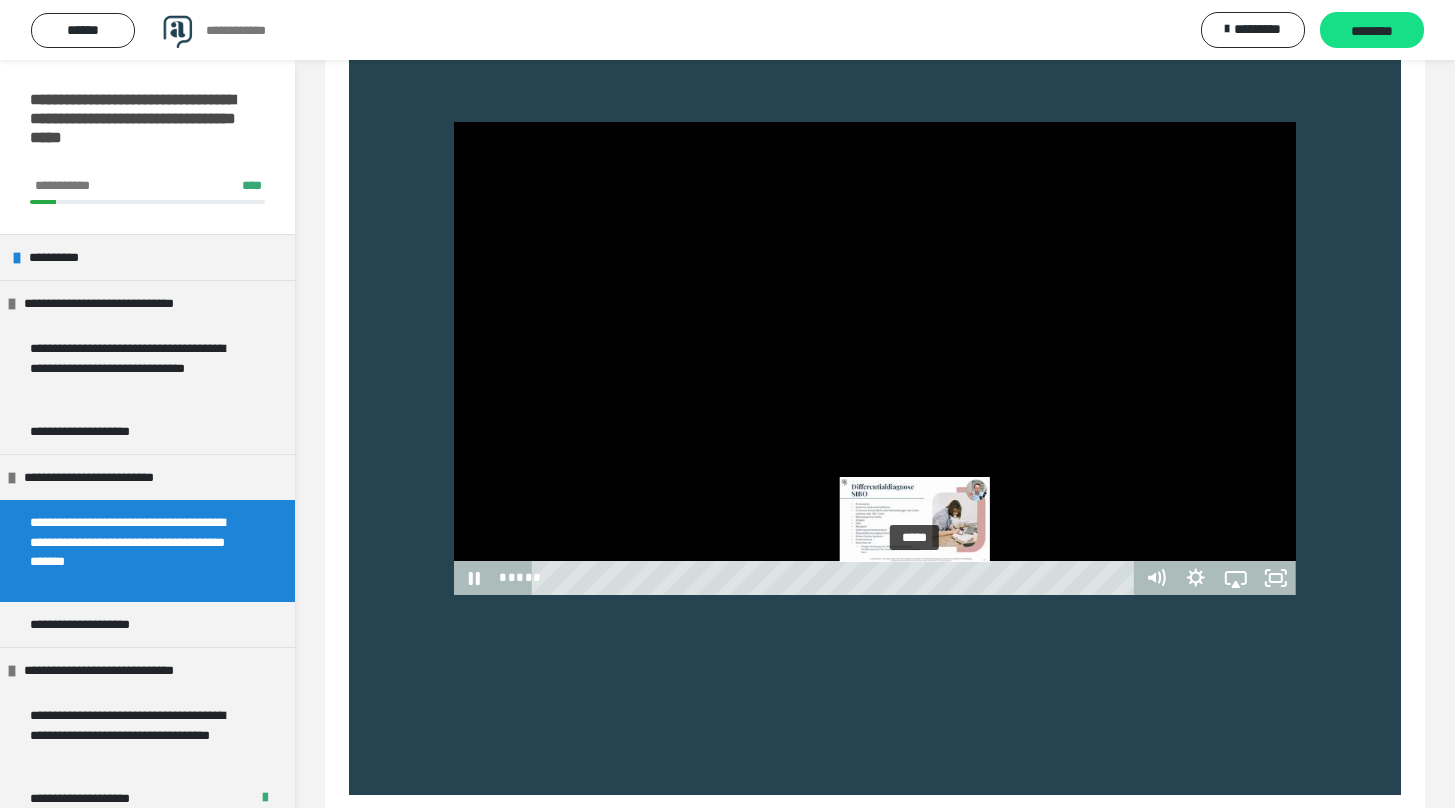 click on "*****" at bounding box center (836, 578) 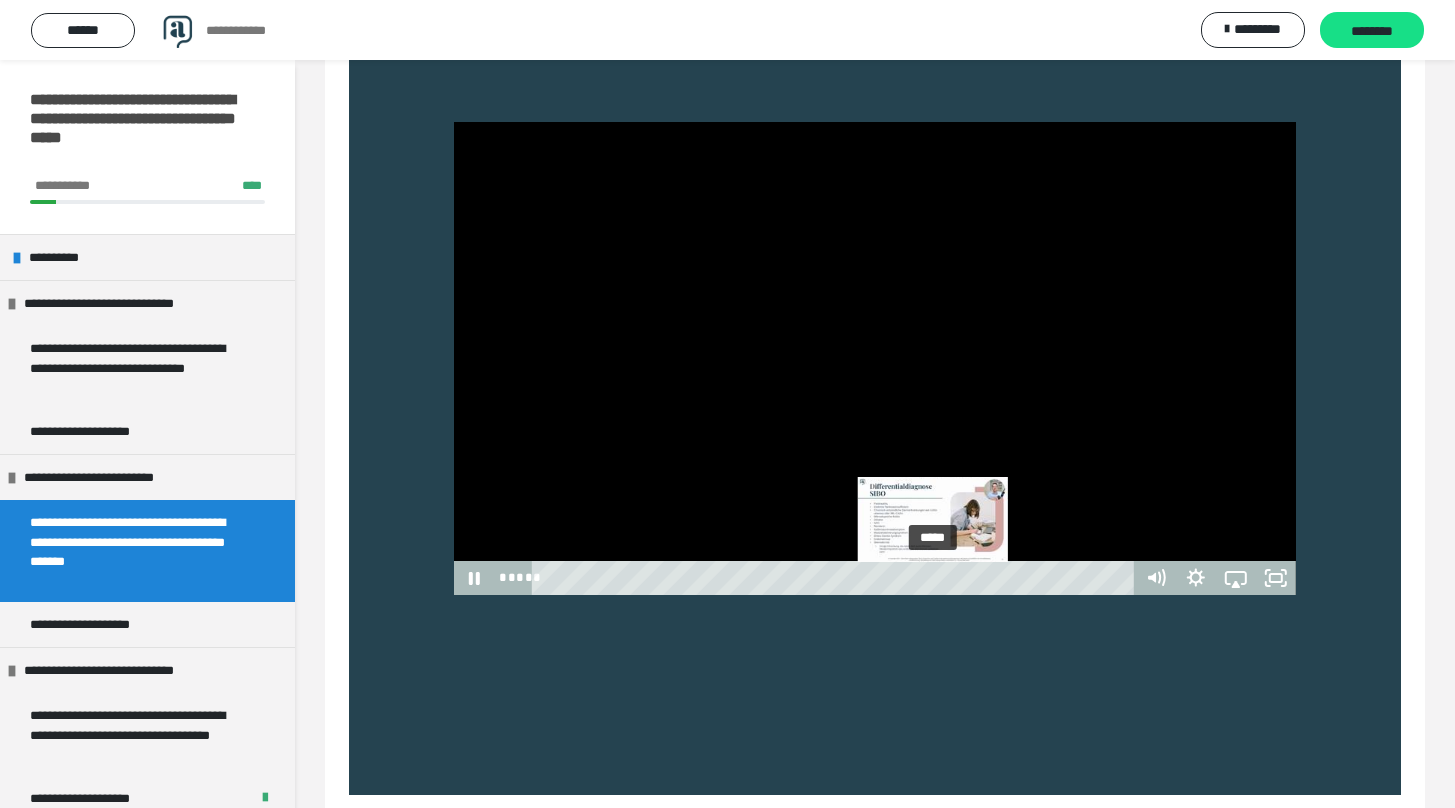 click on "*****" at bounding box center [836, 578] 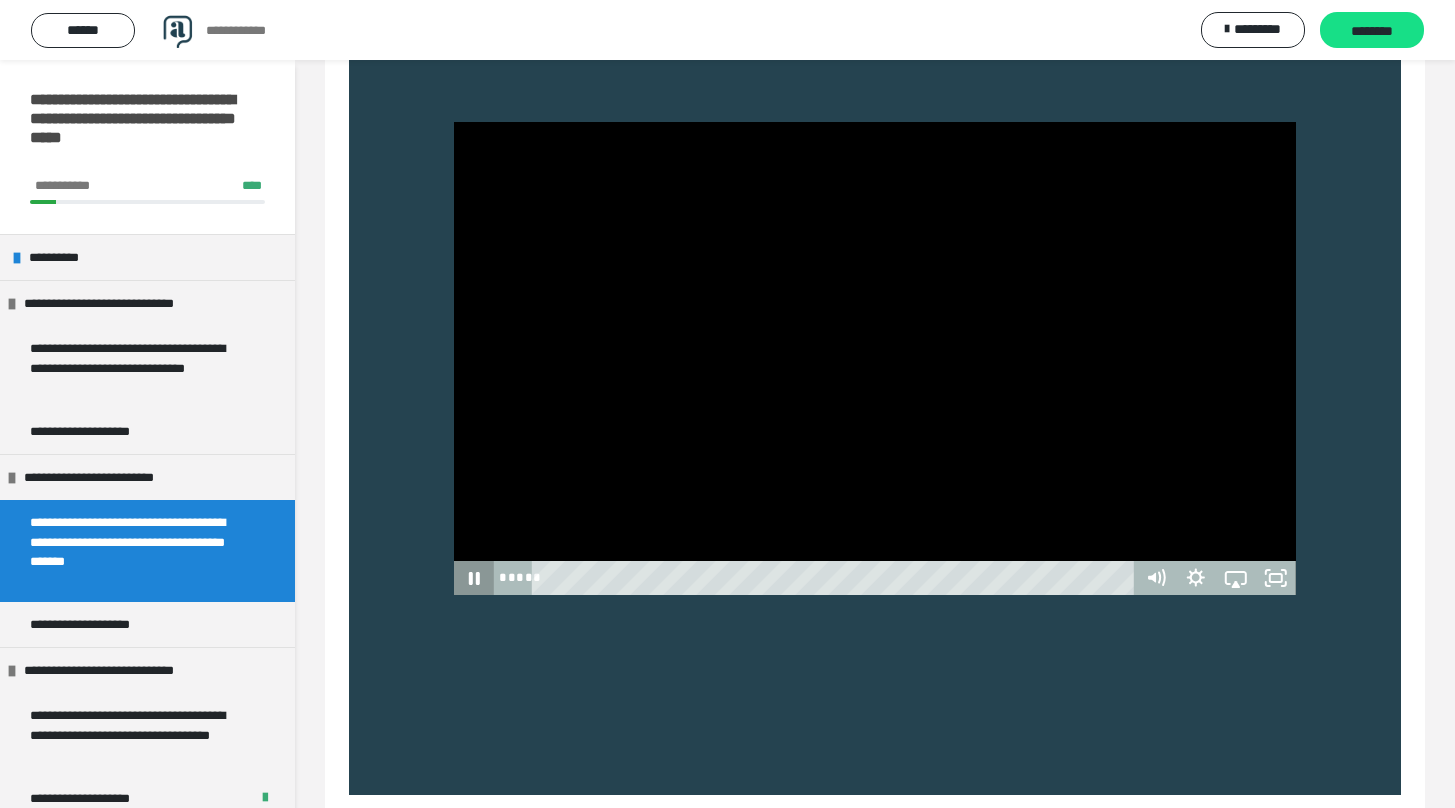 click 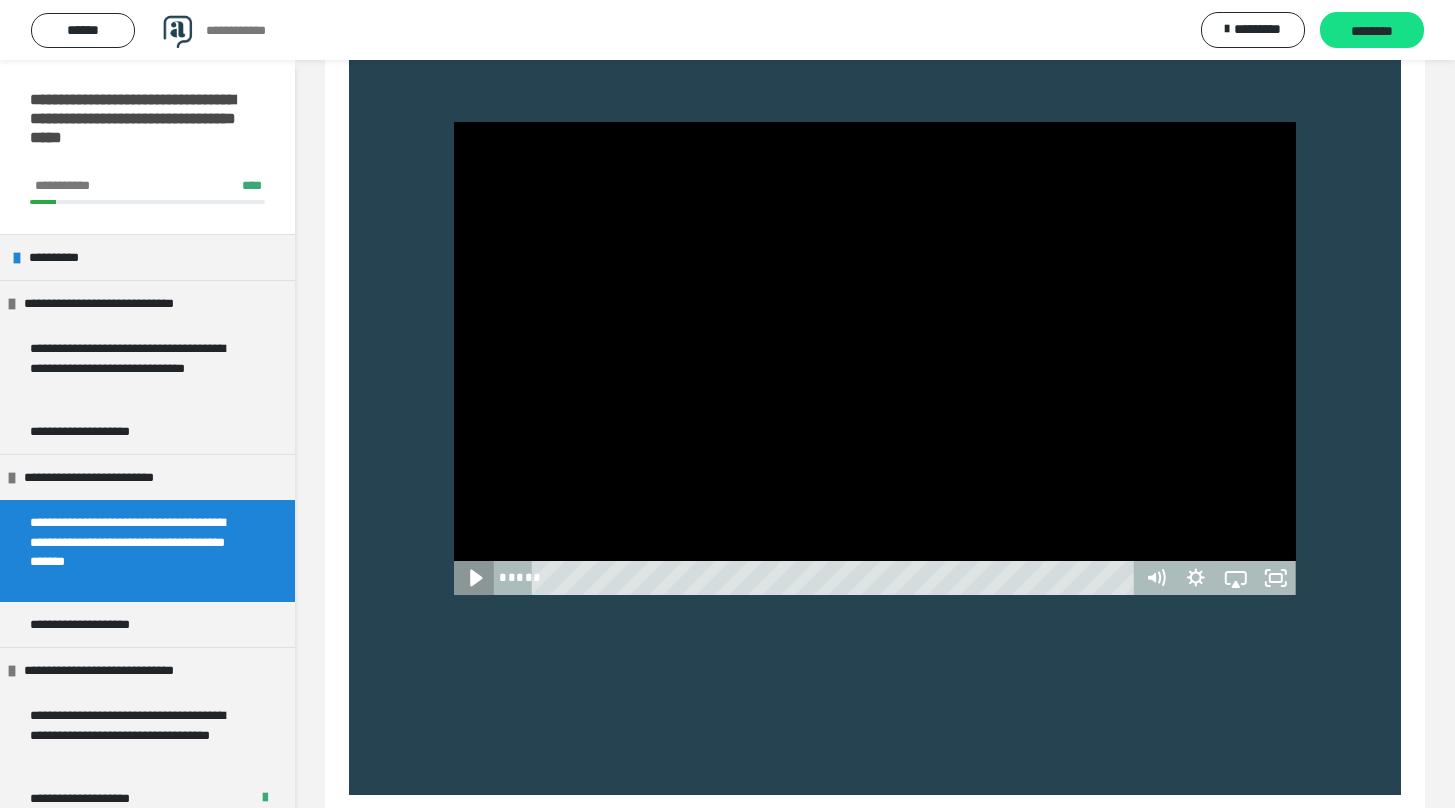 click 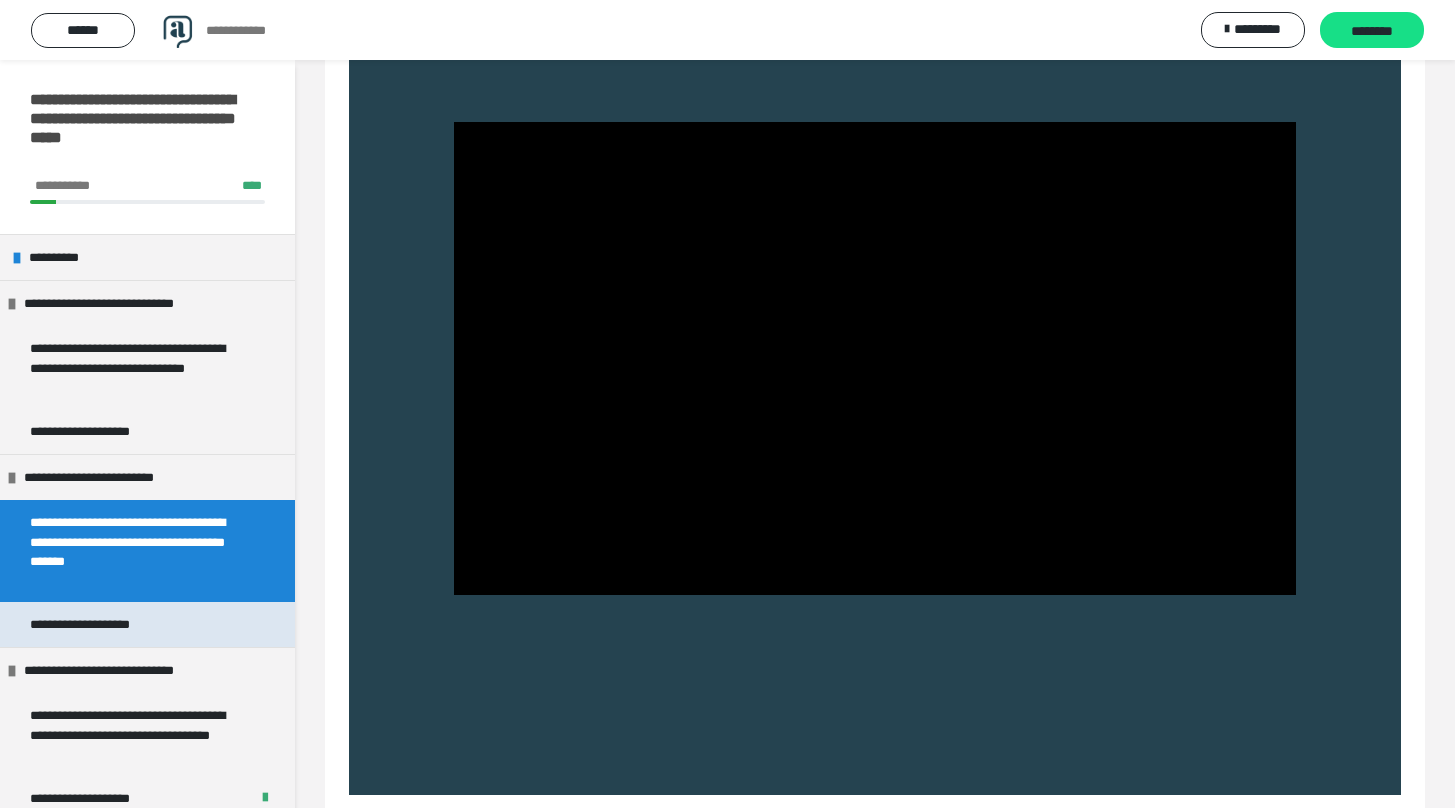 click on "**********" at bounding box center (100, 624) 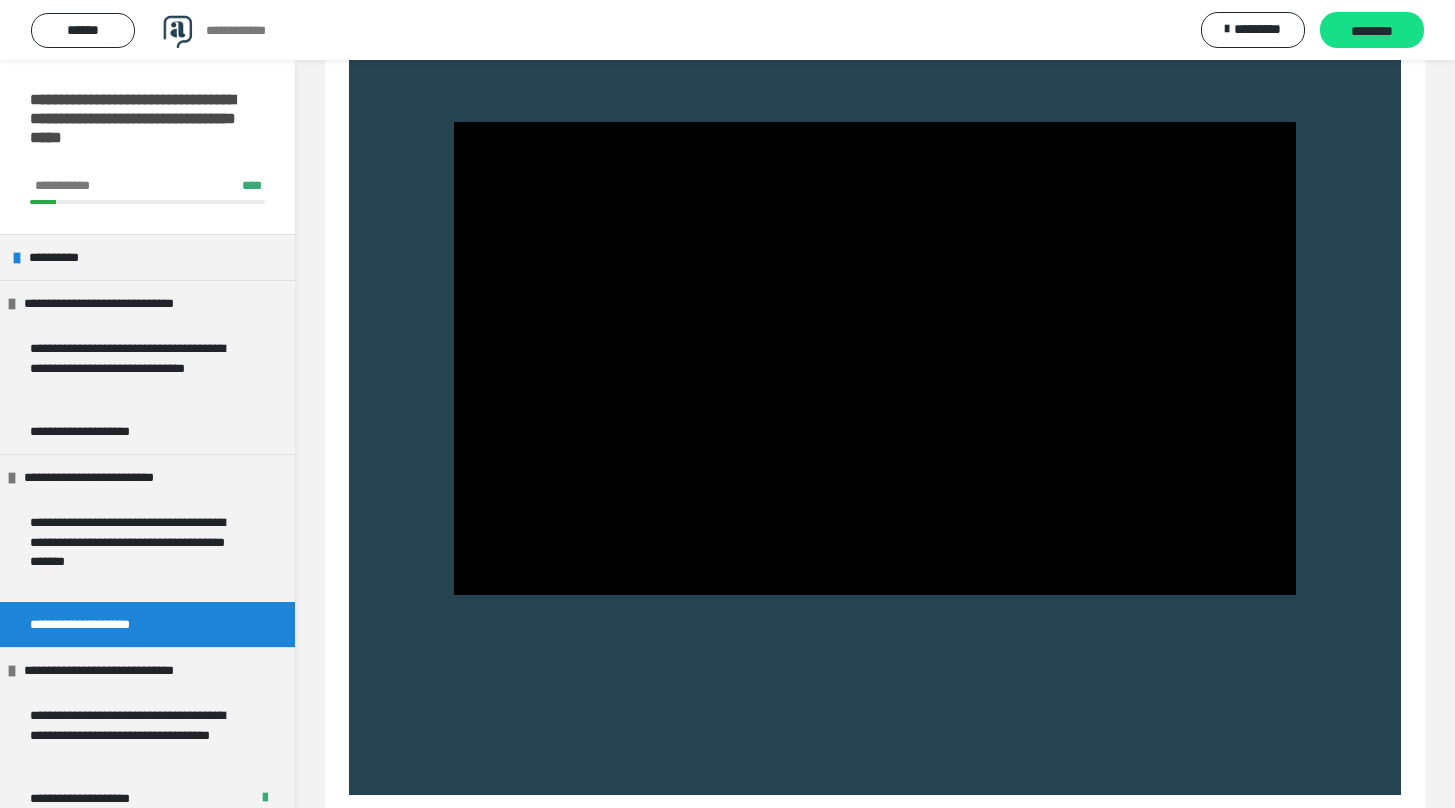 scroll, scrollTop: 324, scrollLeft: 0, axis: vertical 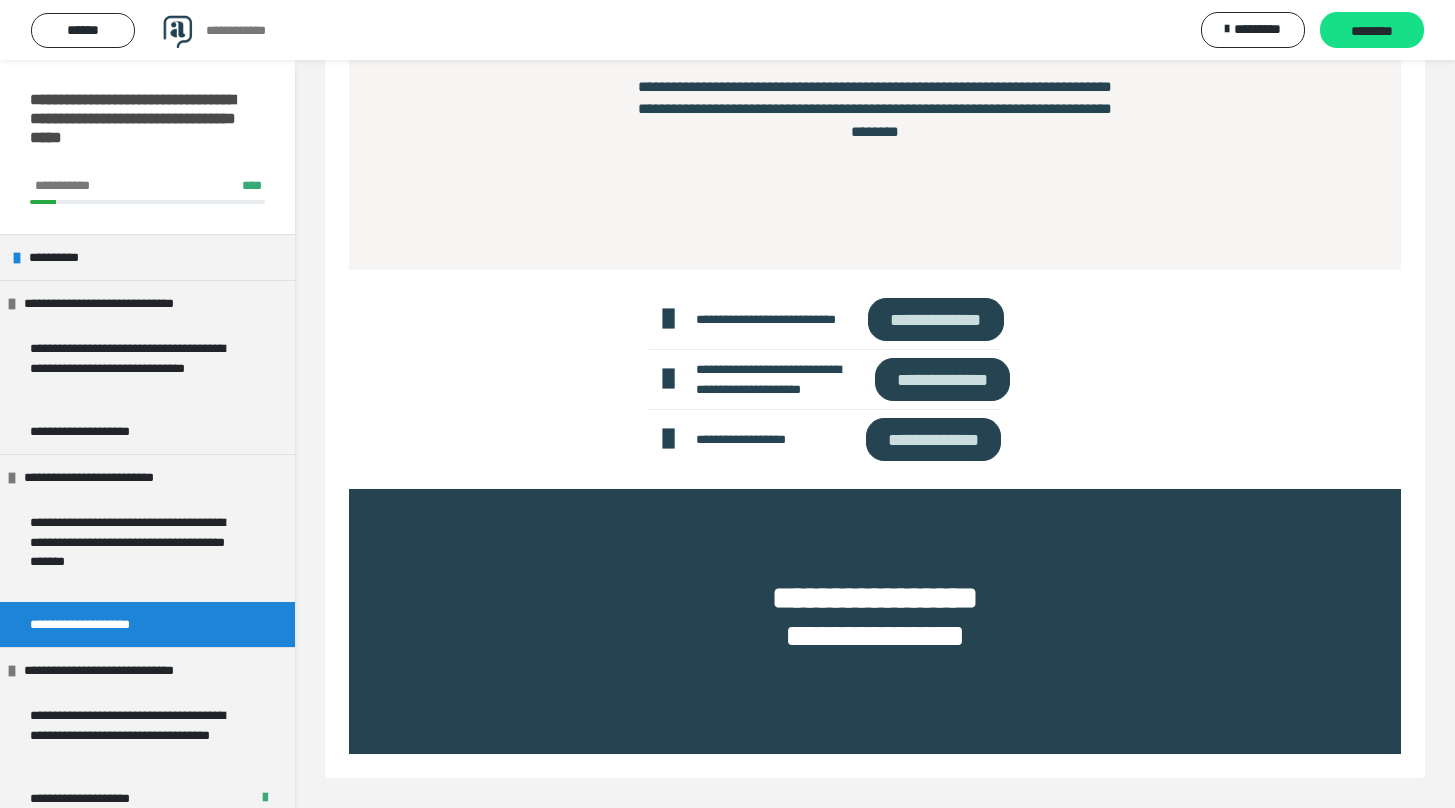 click on "**********" at bounding box center (935, 319) 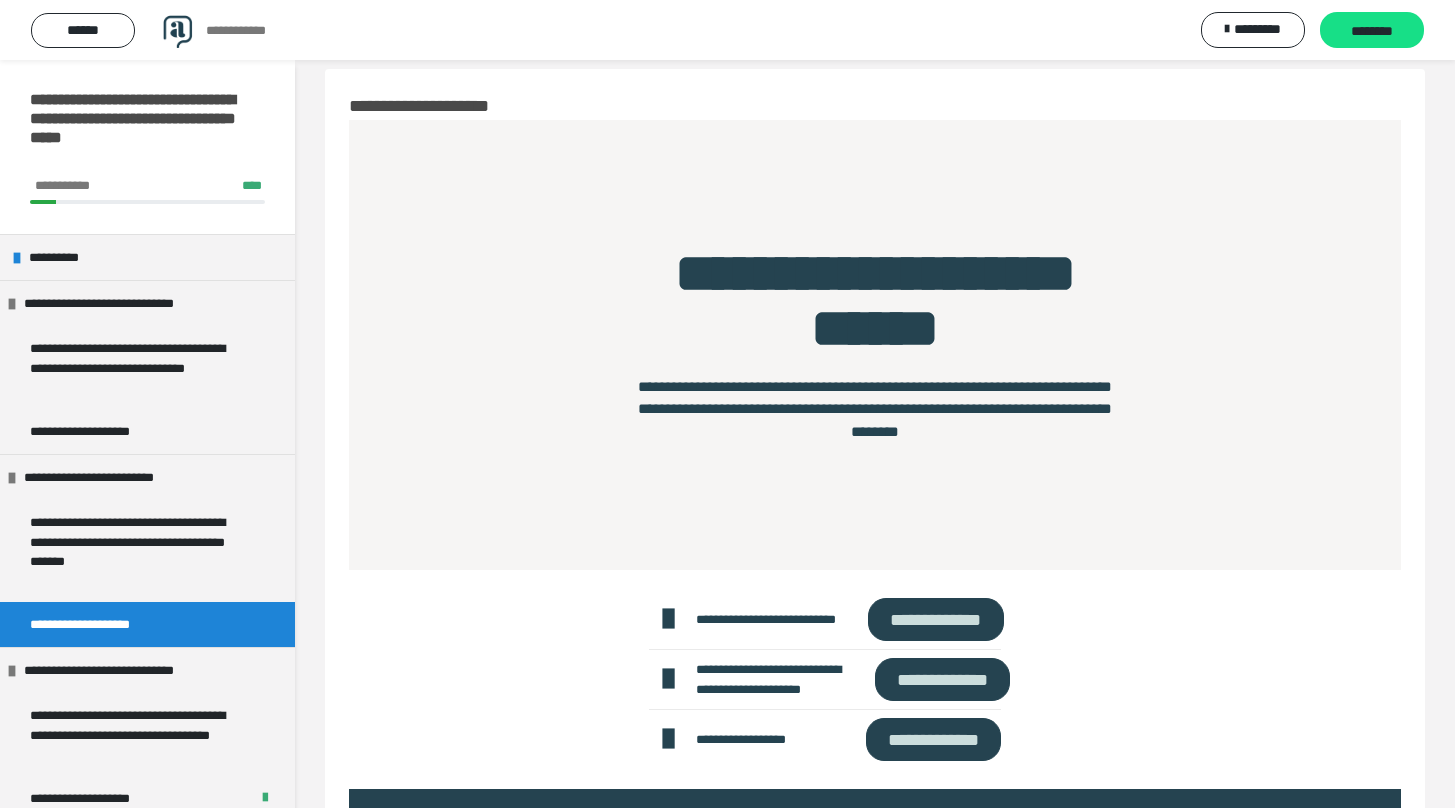 scroll, scrollTop: 0, scrollLeft: 0, axis: both 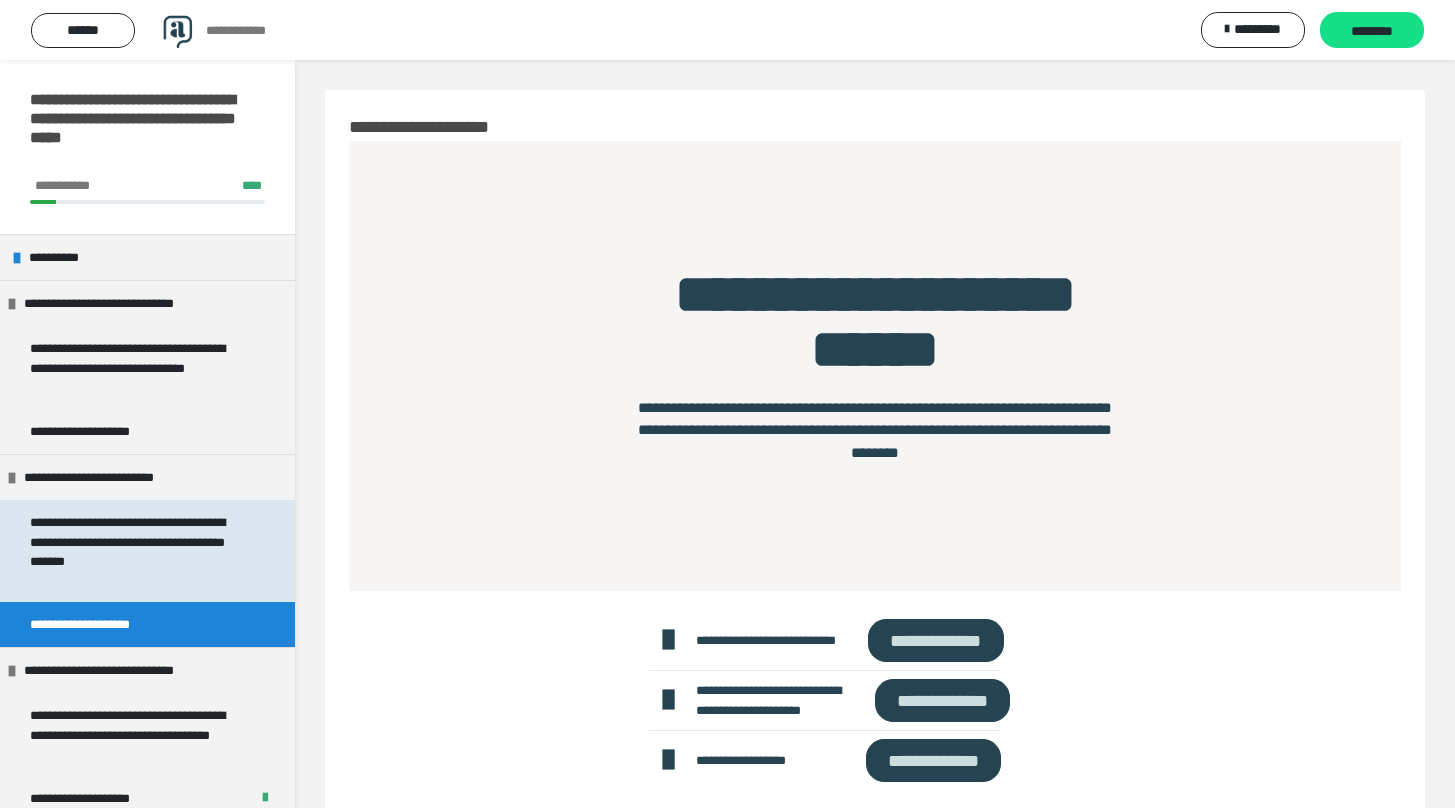 click on "**********" at bounding box center [147, 551] 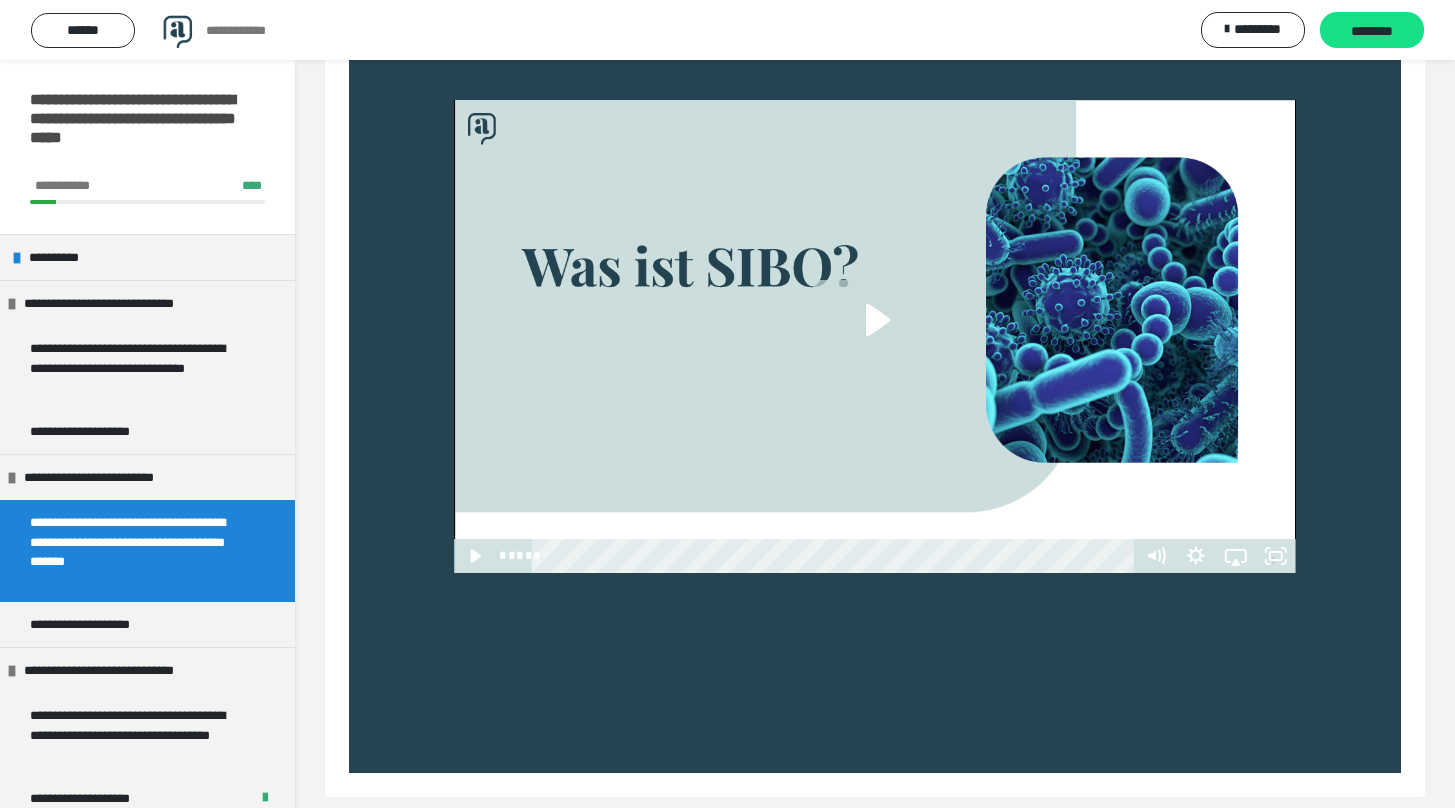 scroll, scrollTop: 985, scrollLeft: 0, axis: vertical 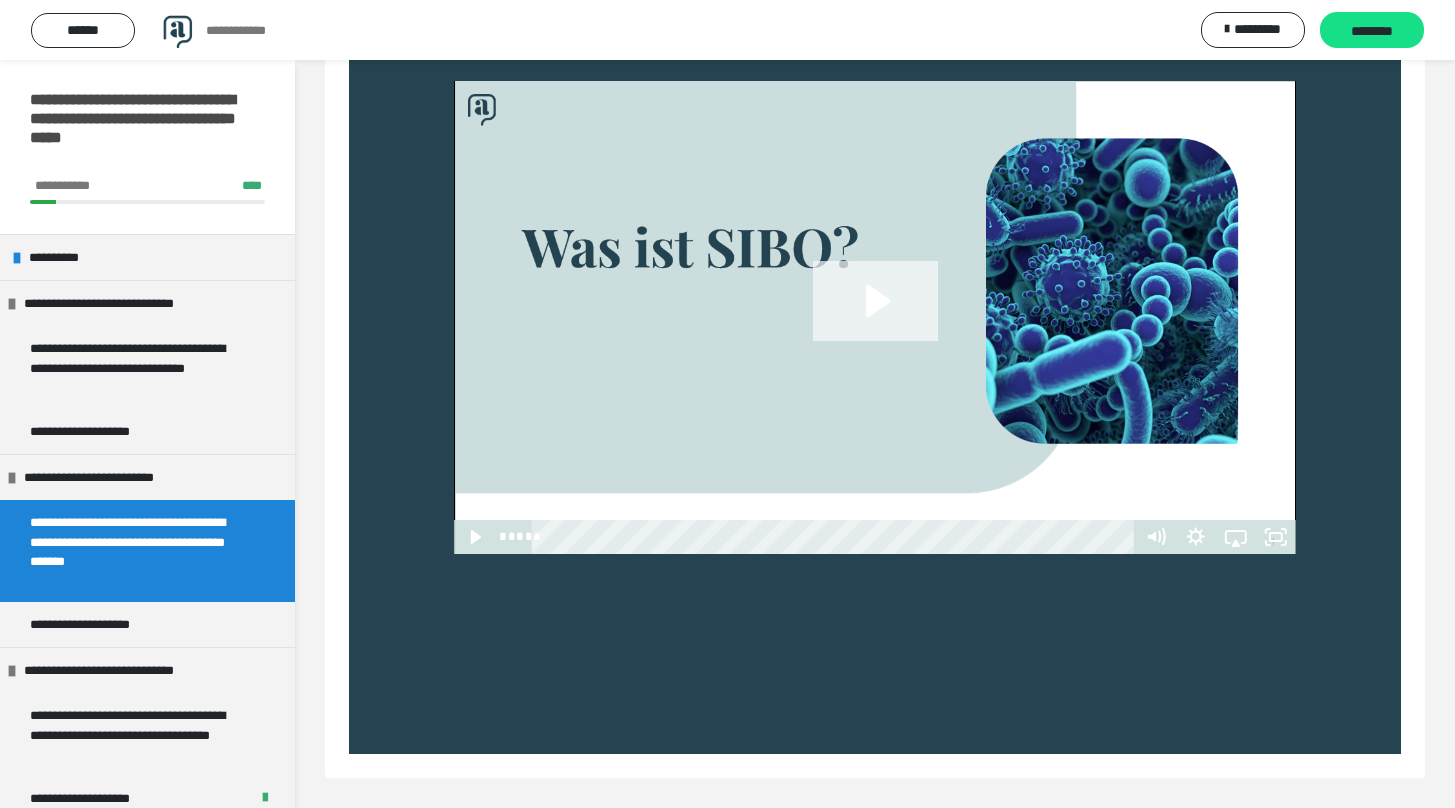 click 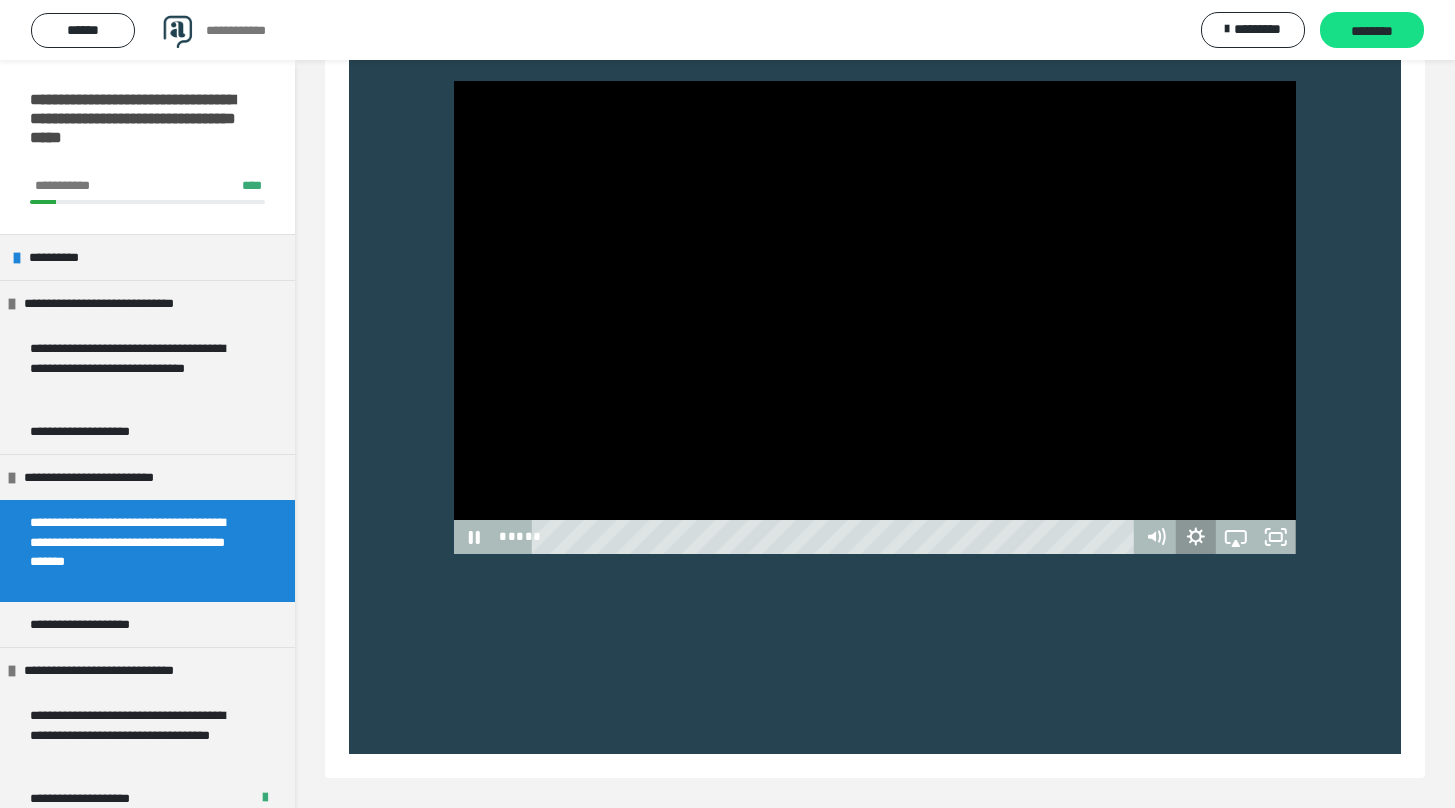 click 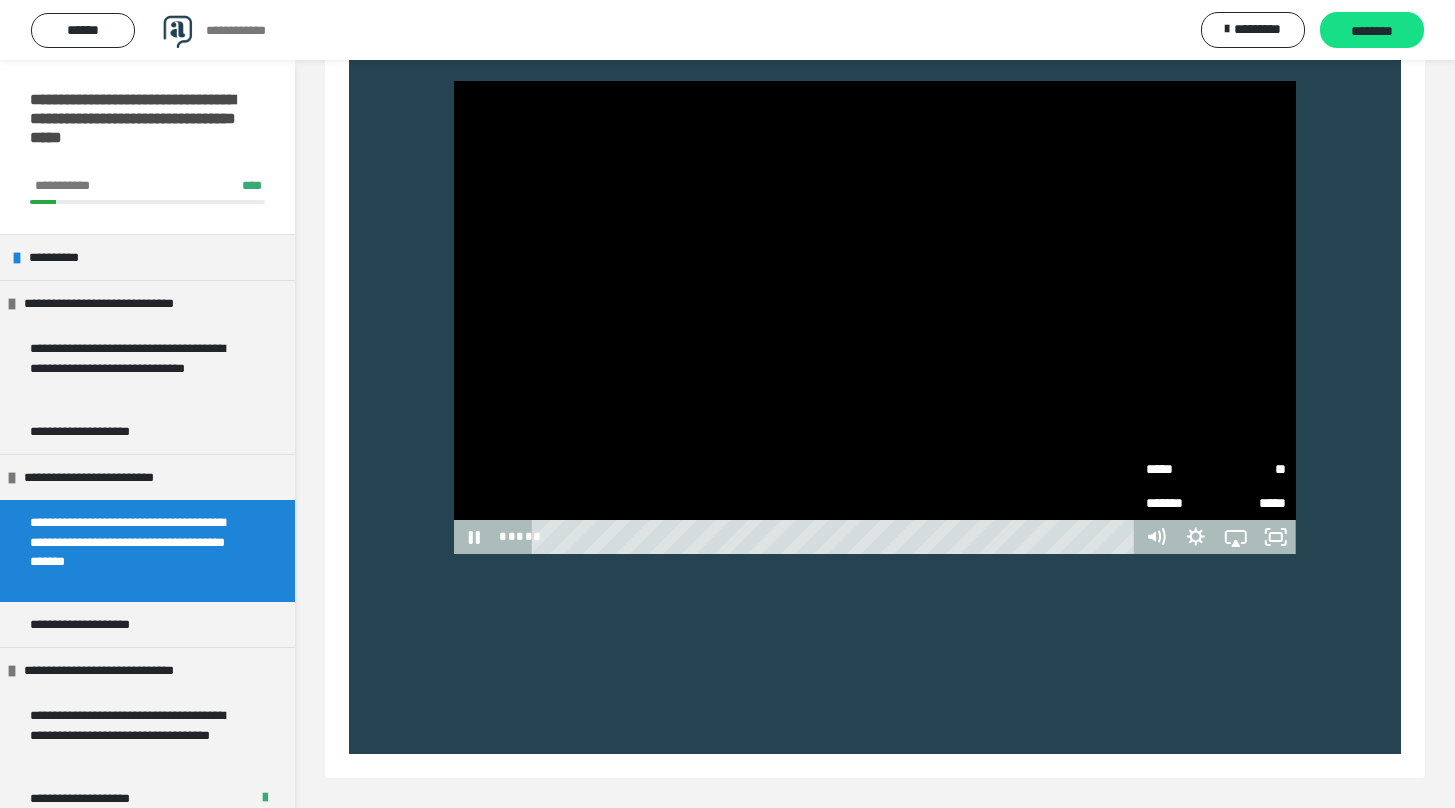 click on "*****" at bounding box center (1181, 469) 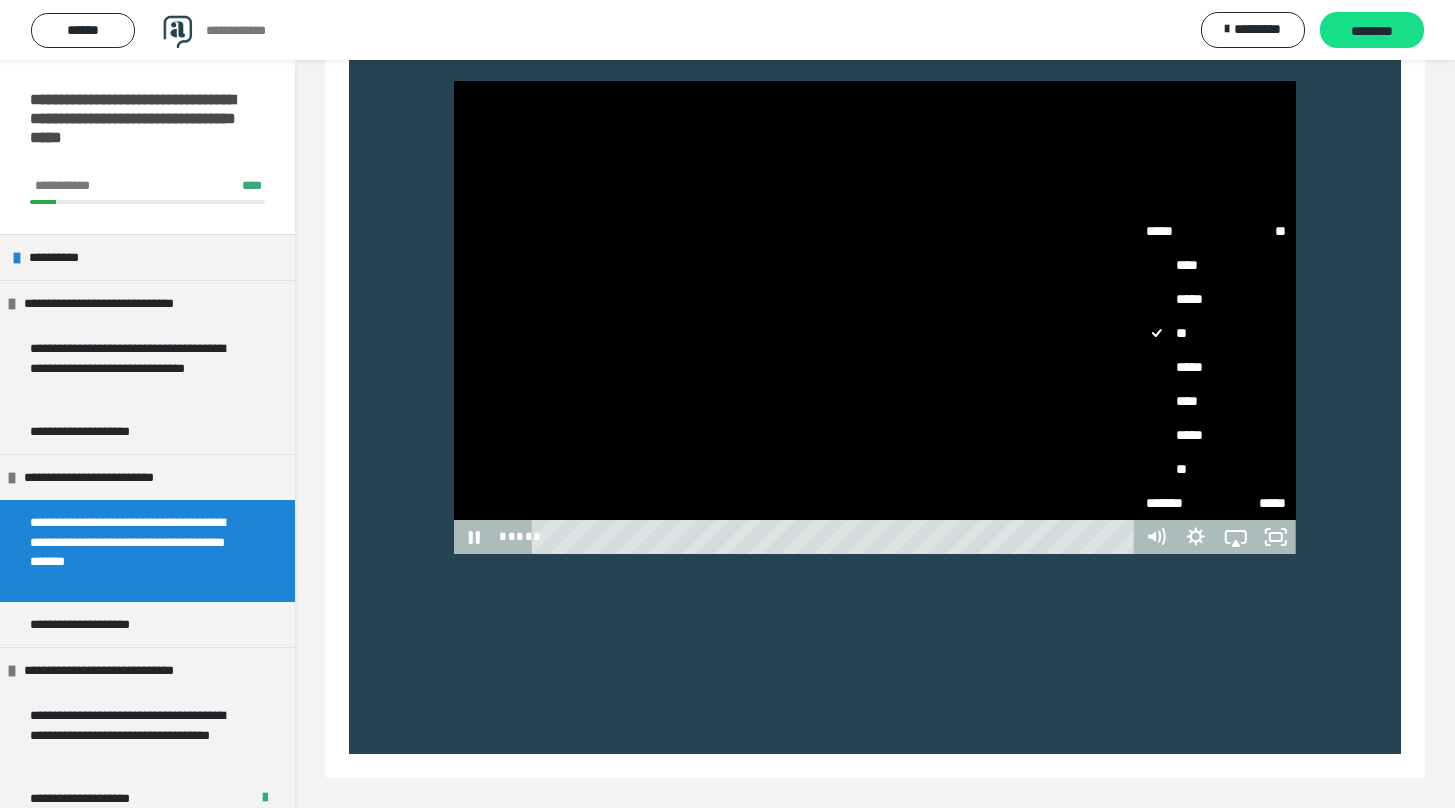 click on "*****" at bounding box center [1216, 435] 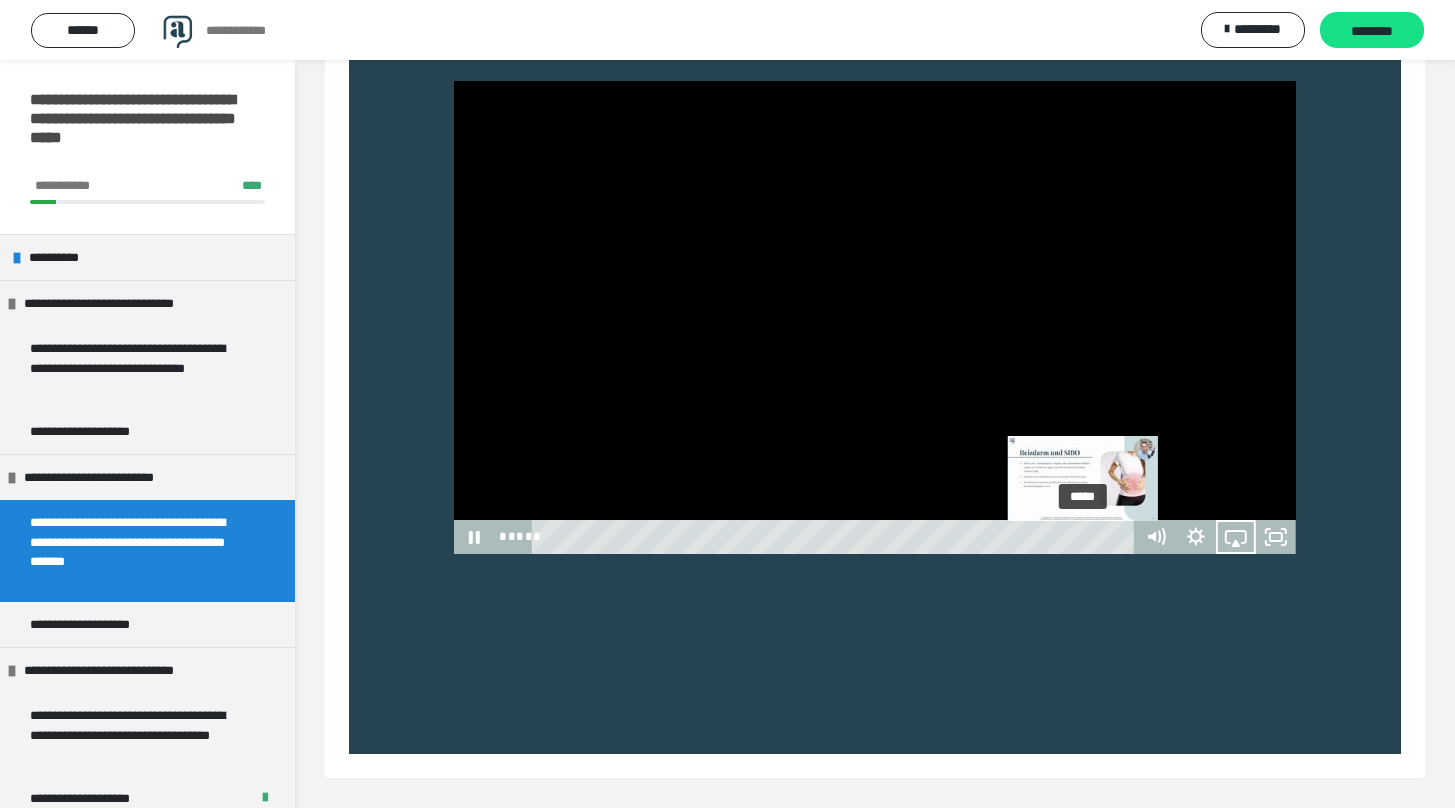 click on "*****" at bounding box center (836, 537) 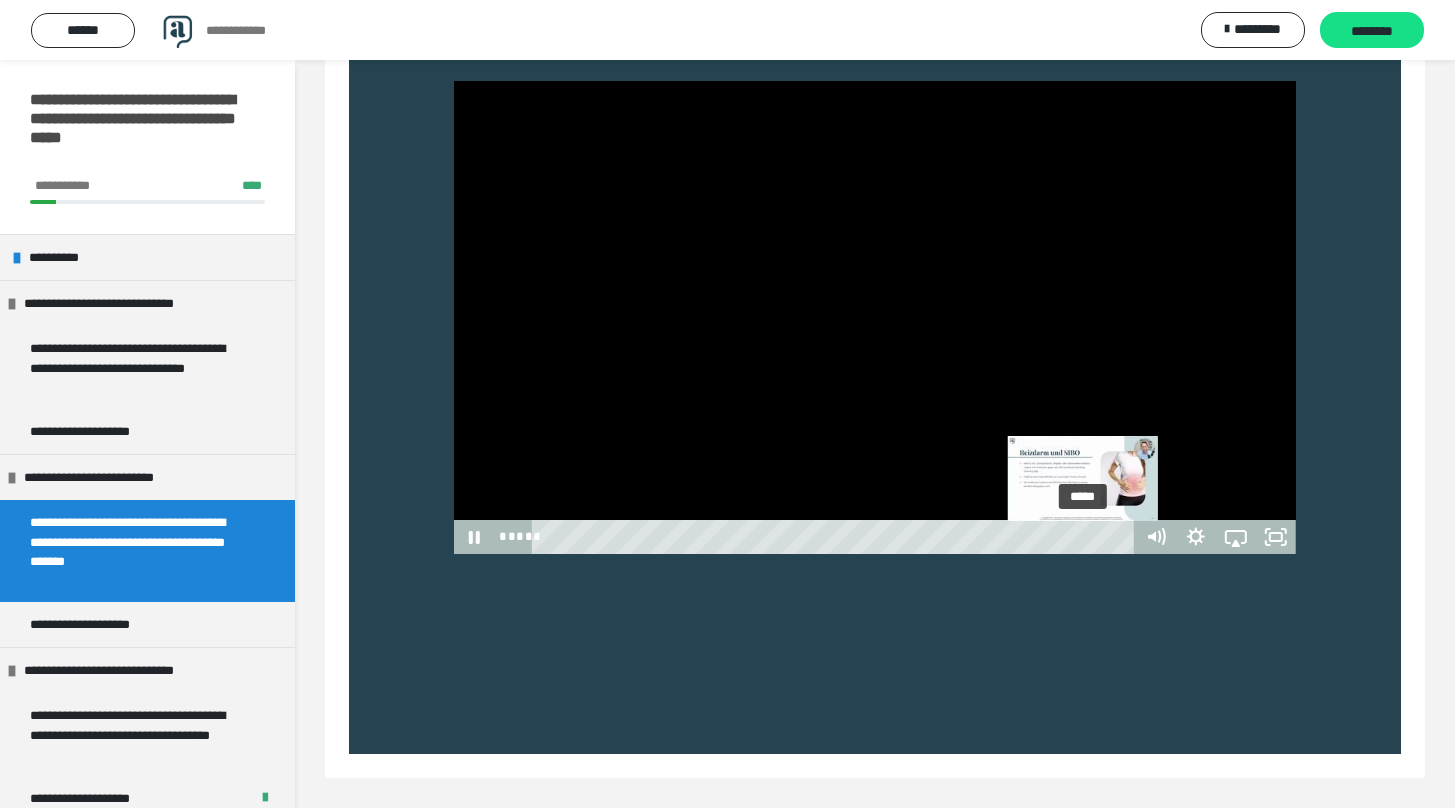 click on "*****" at bounding box center [836, 537] 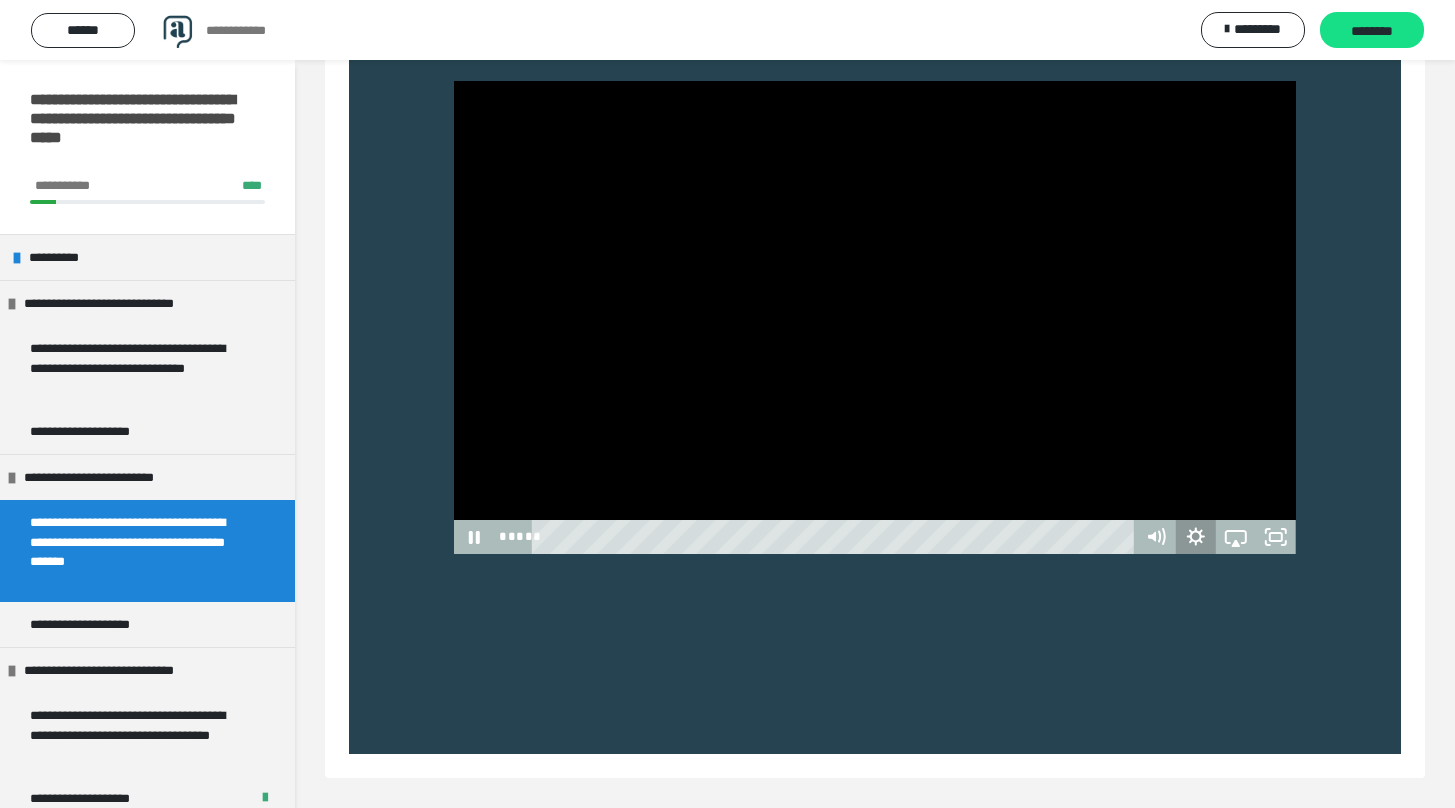 click 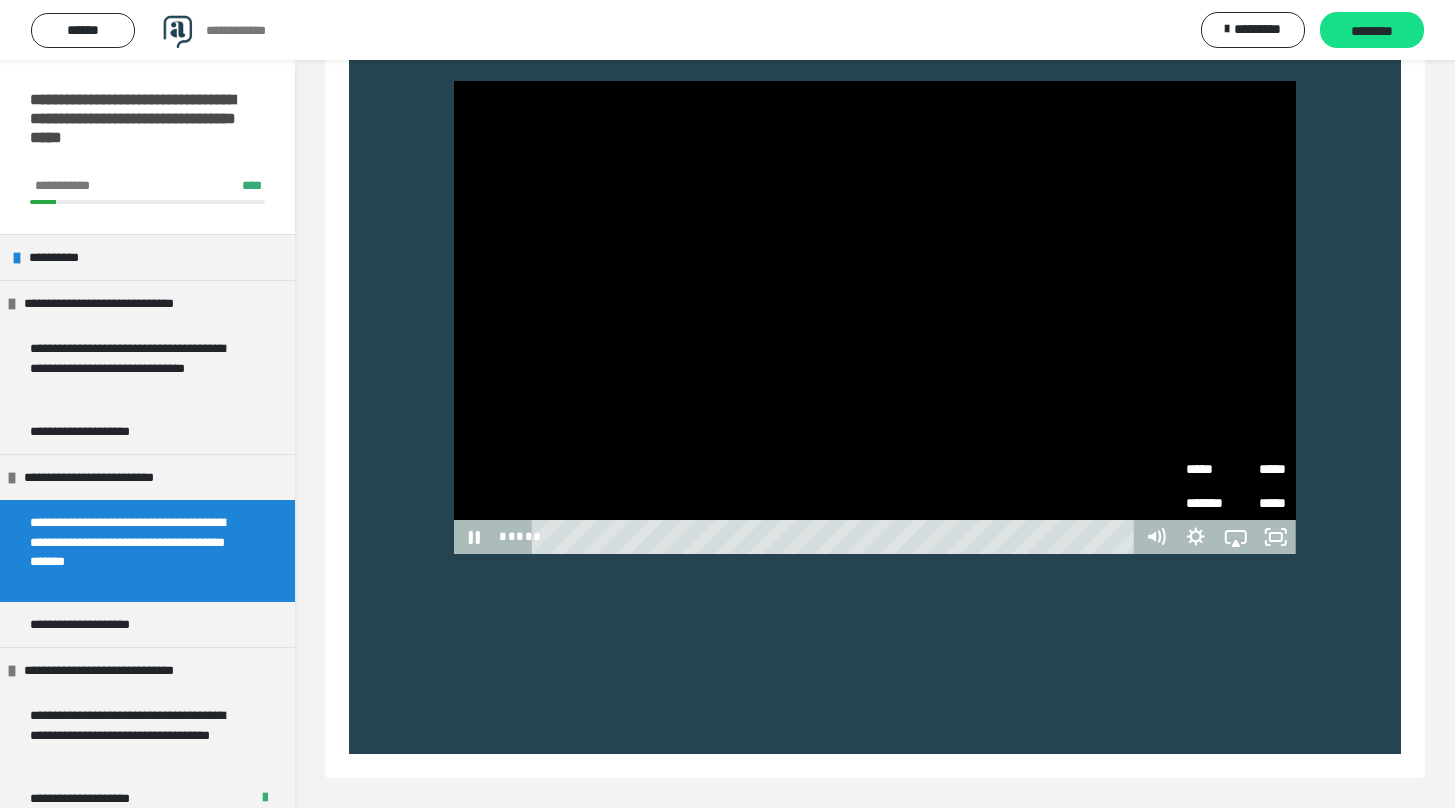 click on "*****" at bounding box center (1211, 463) 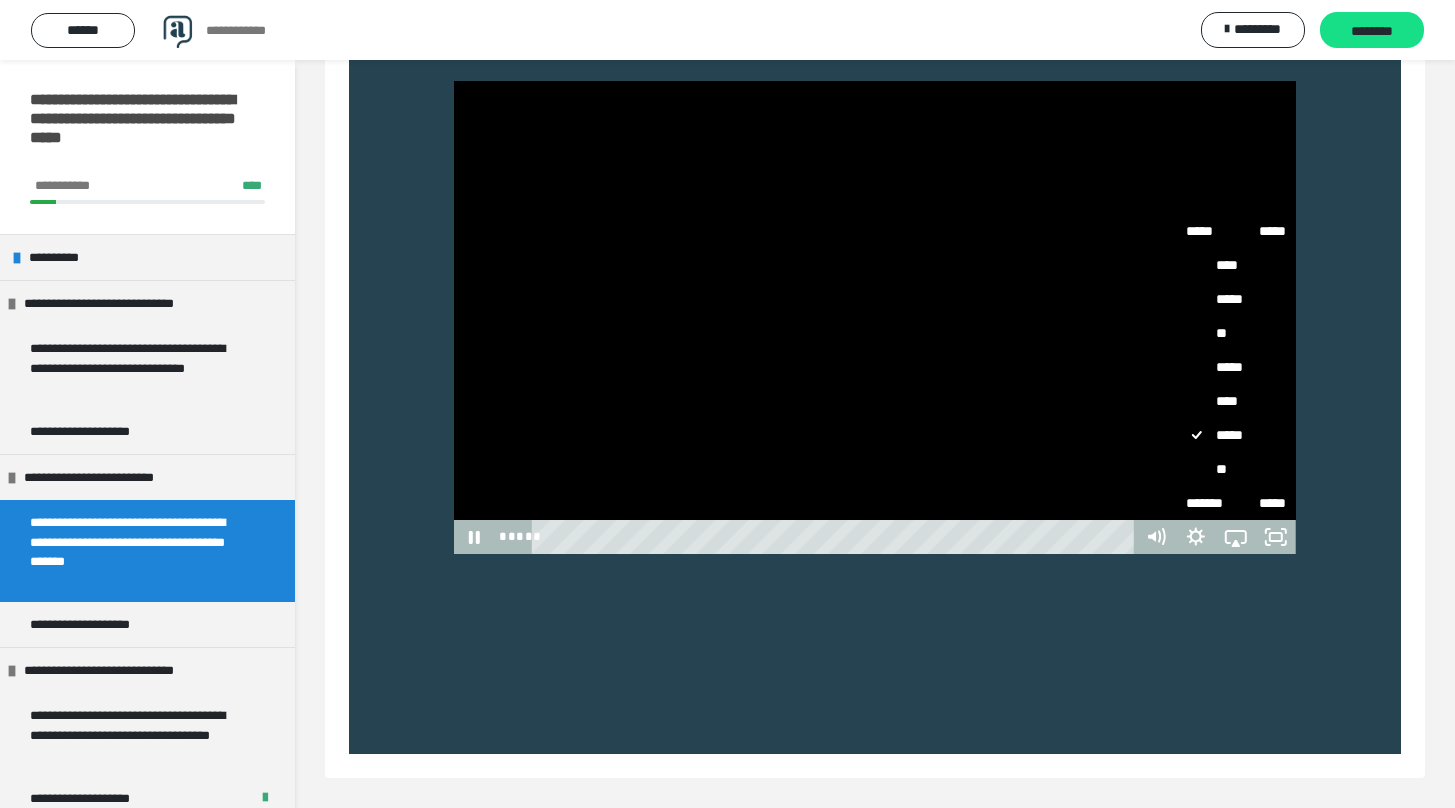 click on "*****" at bounding box center [1236, 367] 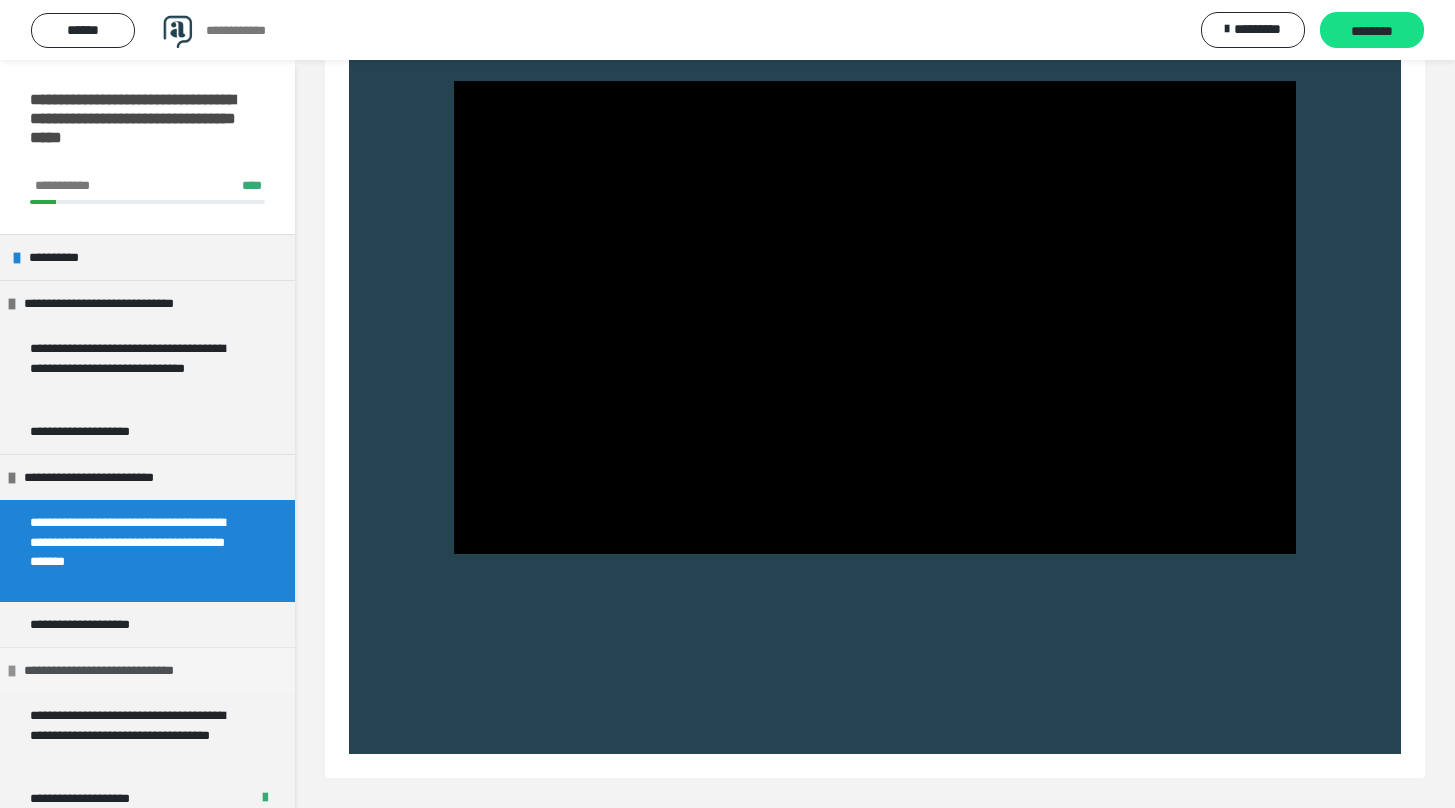 click on "**********" at bounding box center (120, 670) 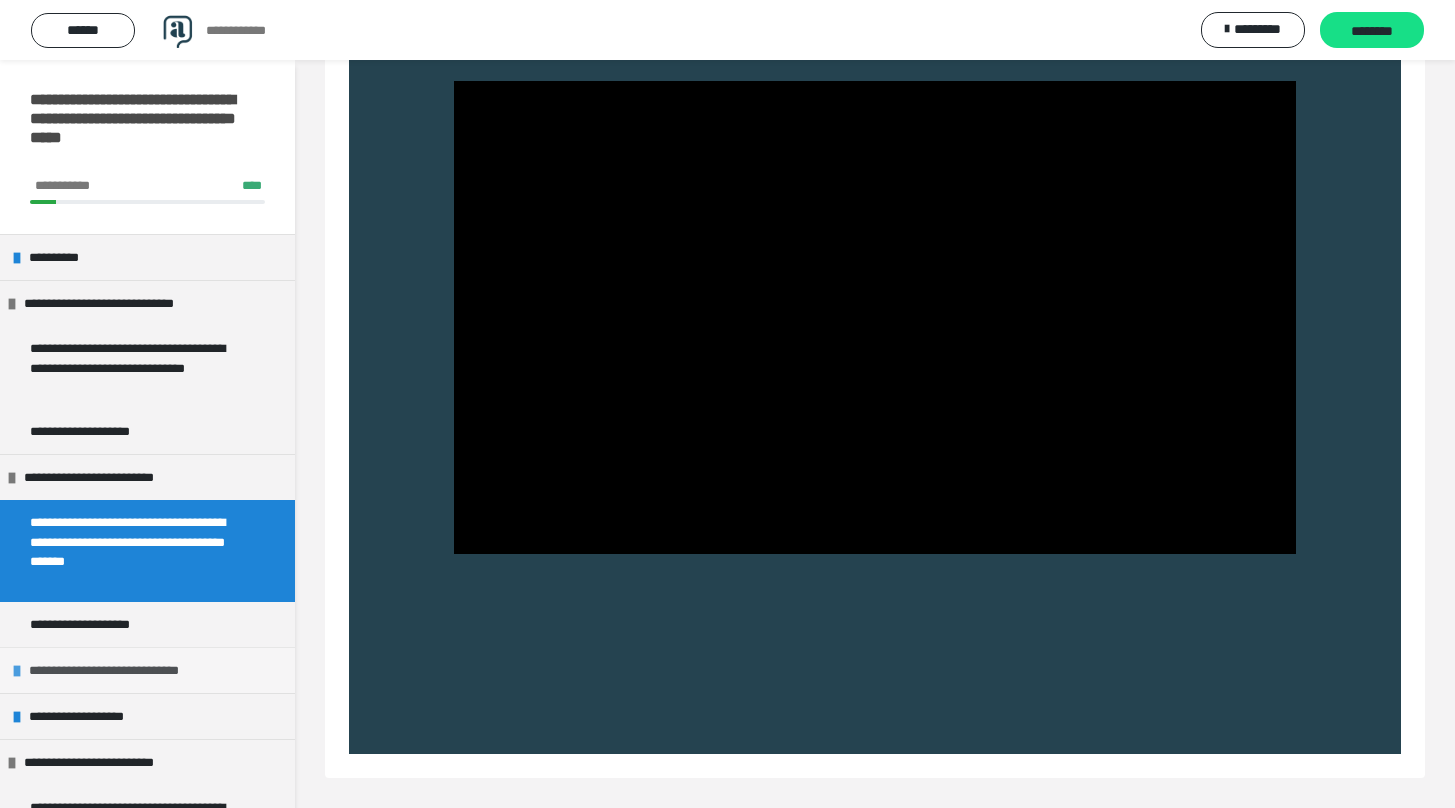 click on "**********" at bounding box center (125, 670) 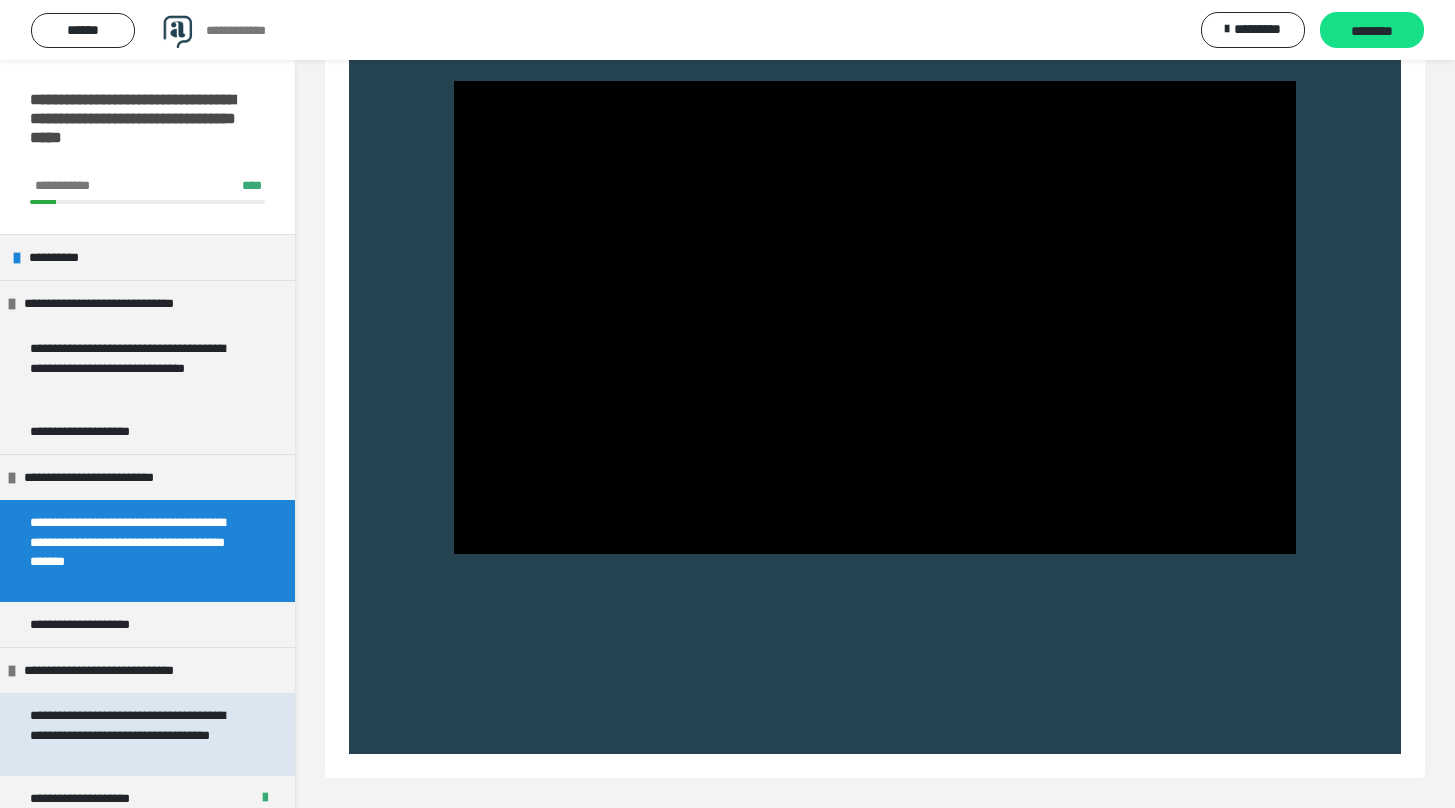 click on "**********" at bounding box center (132, 734) 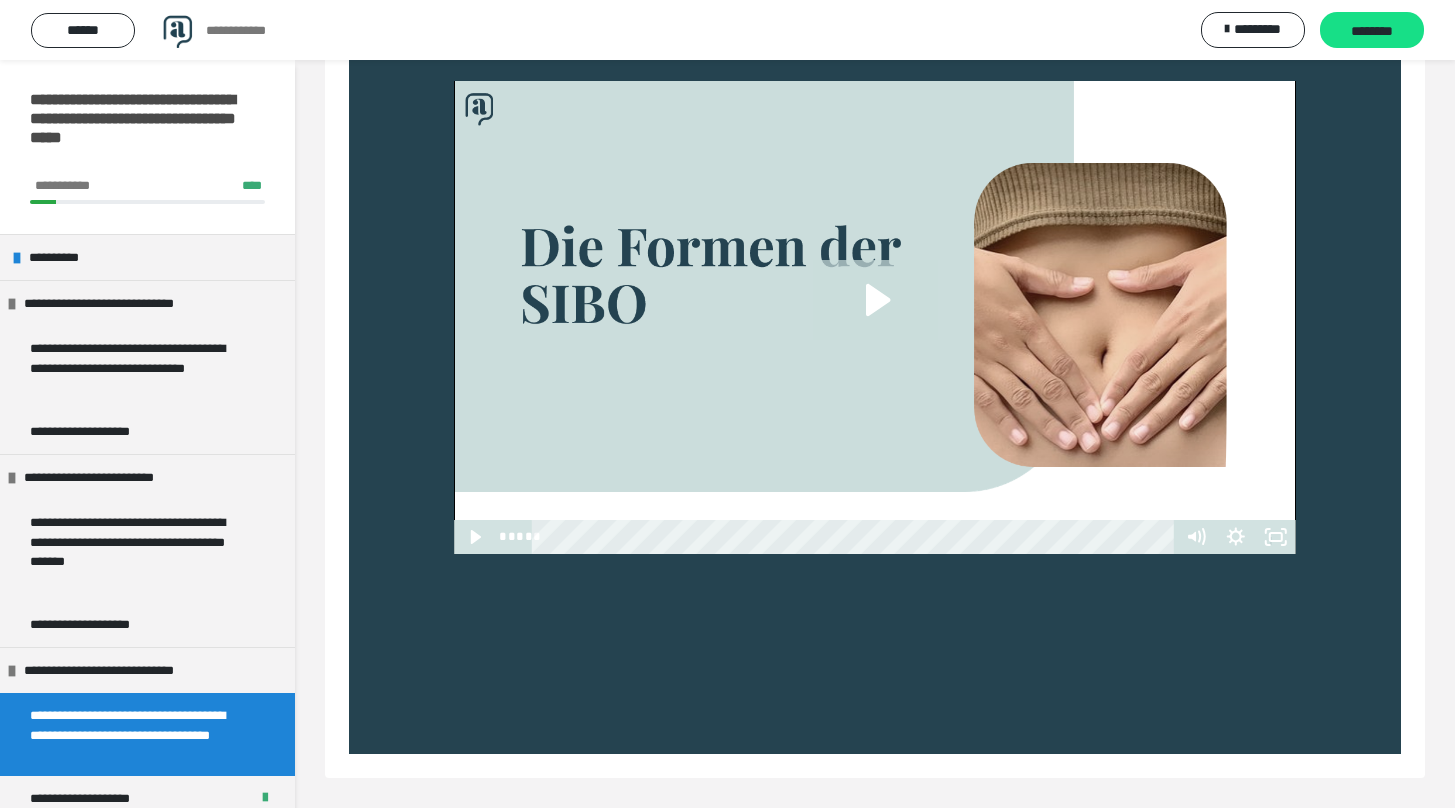 scroll, scrollTop: 378, scrollLeft: 0, axis: vertical 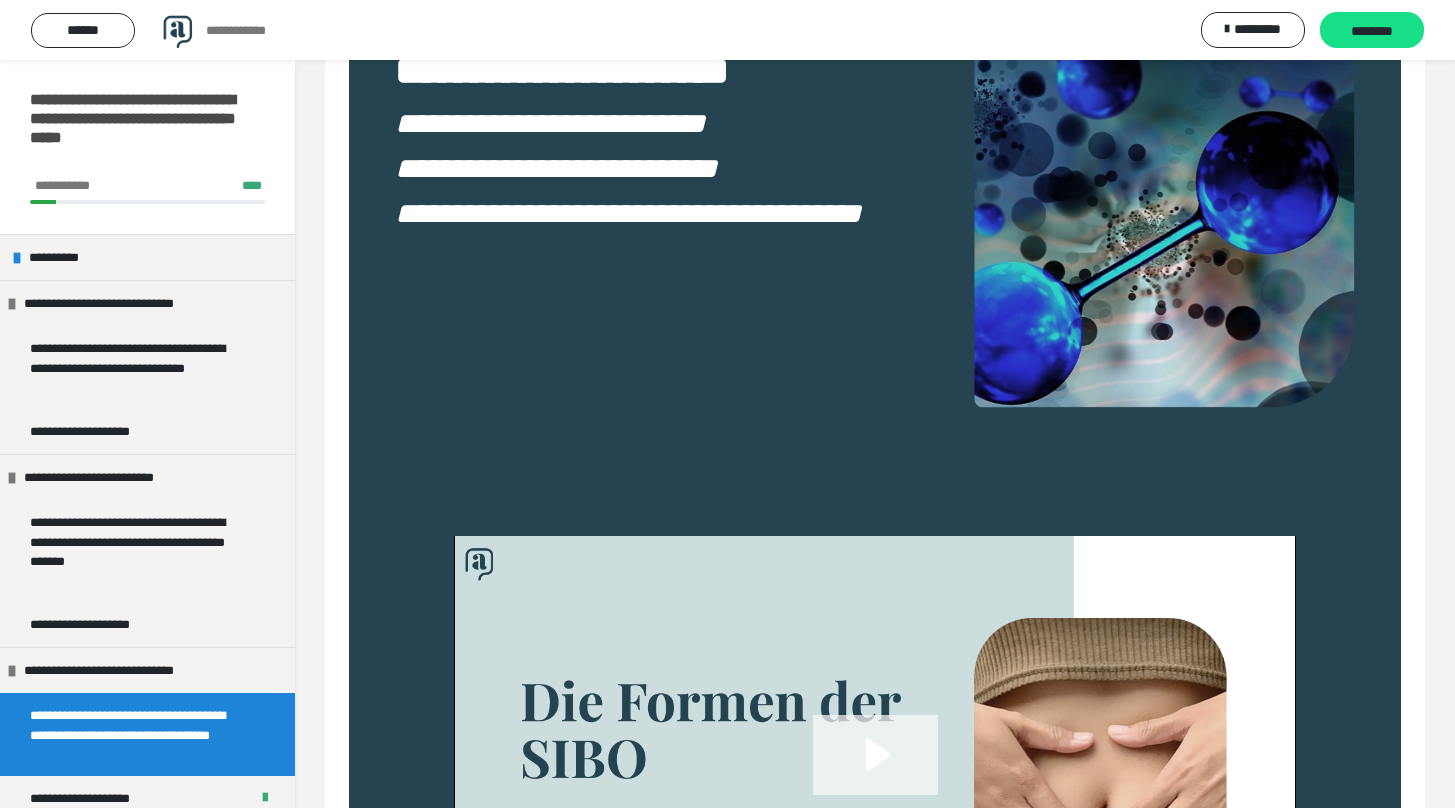 click 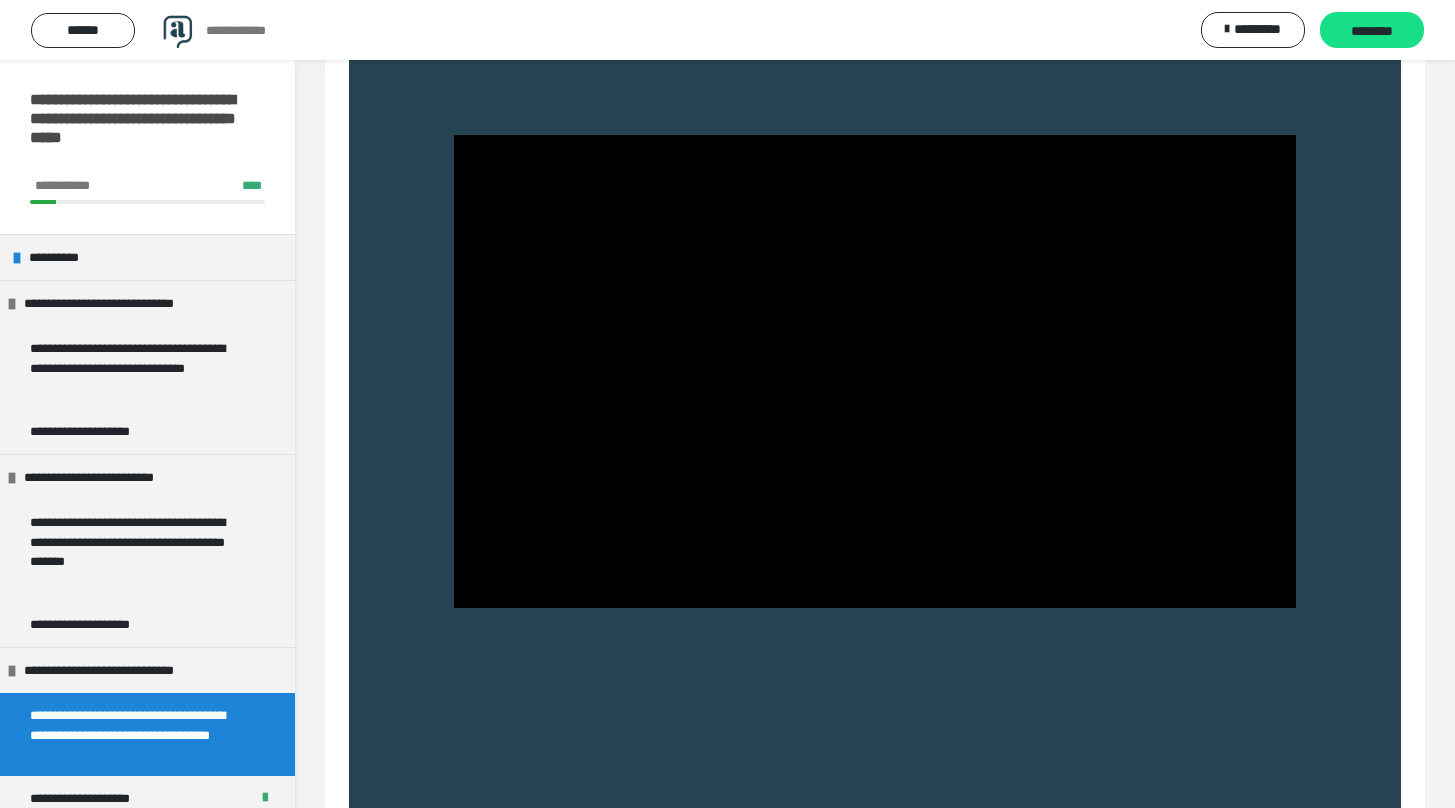 scroll, scrollTop: 832, scrollLeft: 0, axis: vertical 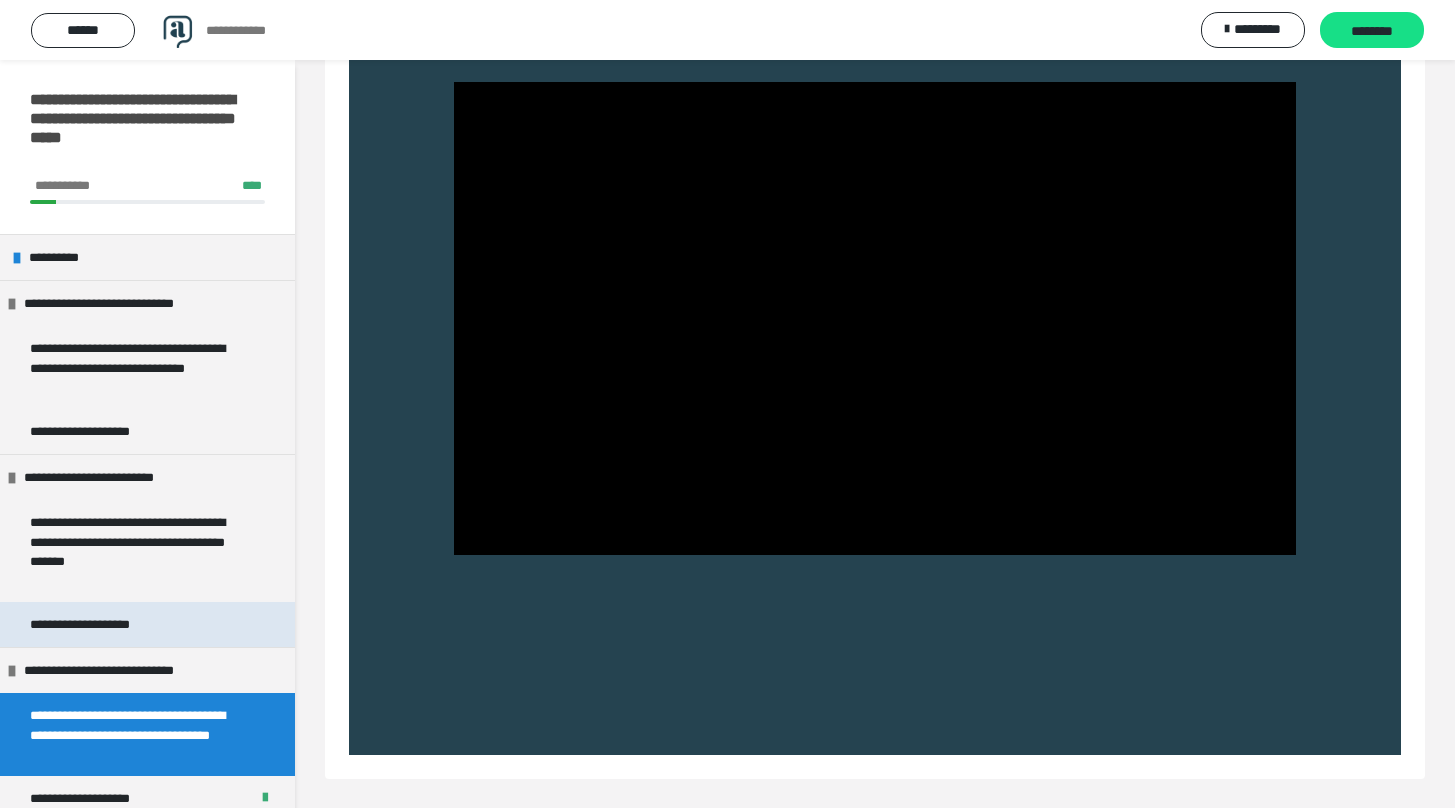 click on "**********" at bounding box center [100, 624] 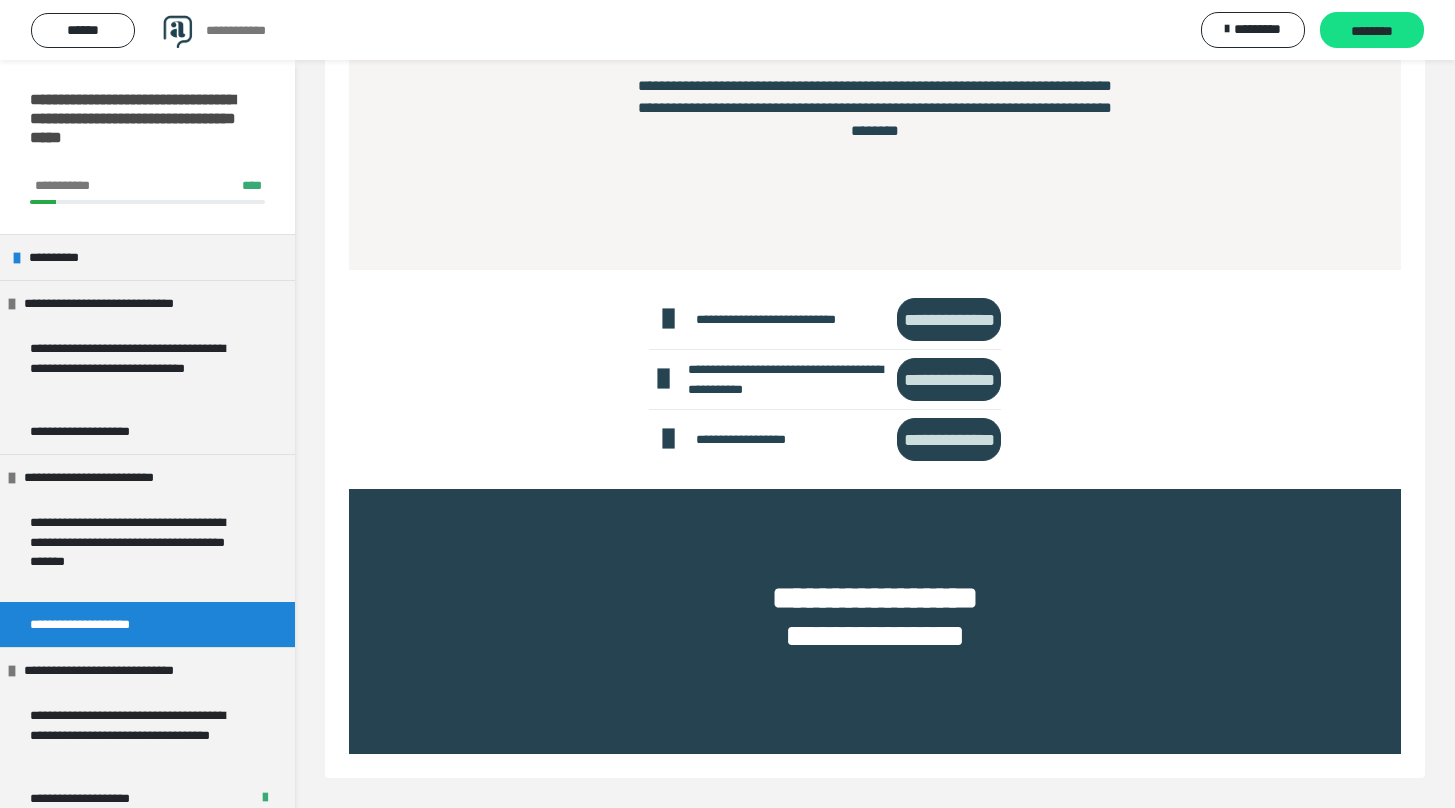 scroll, scrollTop: 324, scrollLeft: 0, axis: vertical 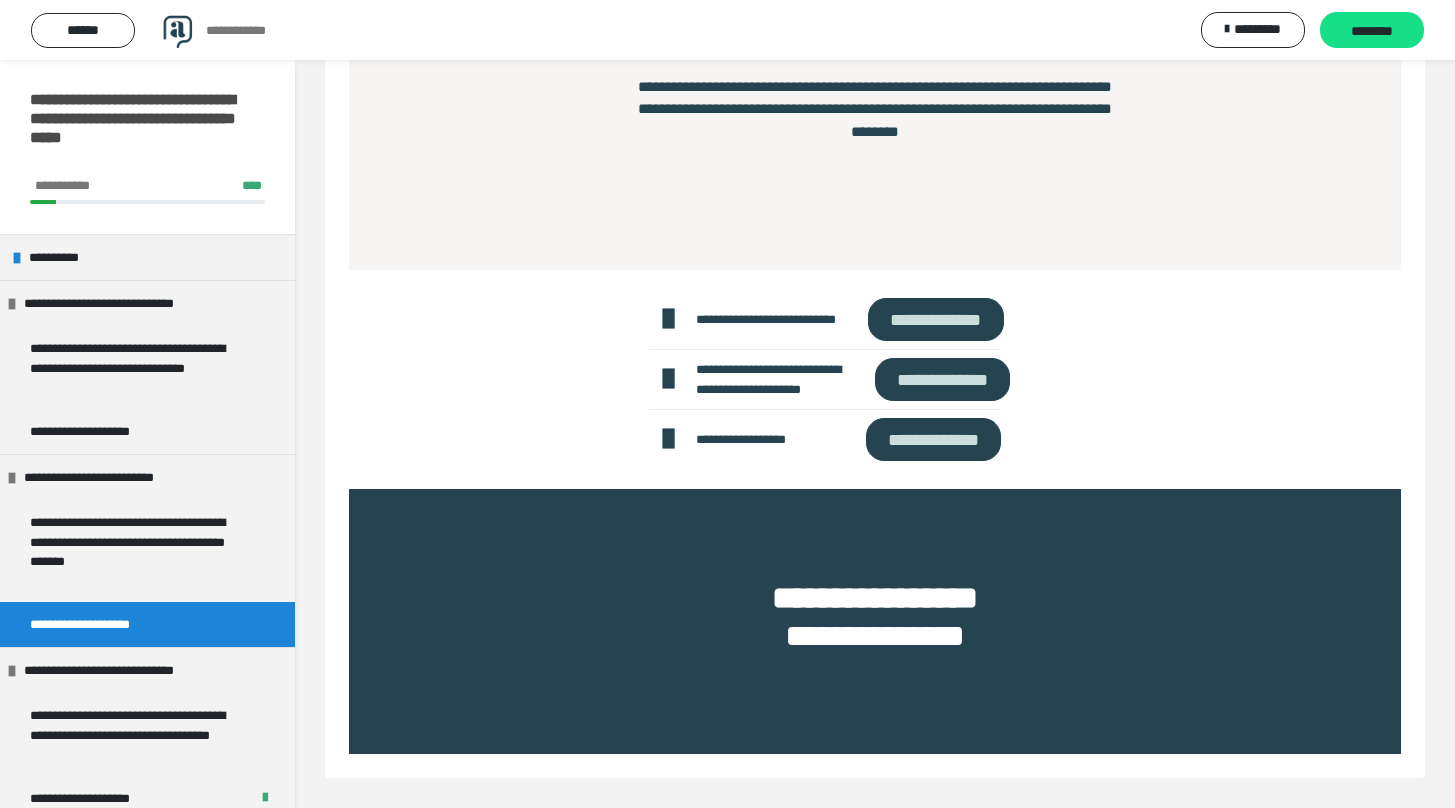 click on "**********" at bounding box center [935, 319] 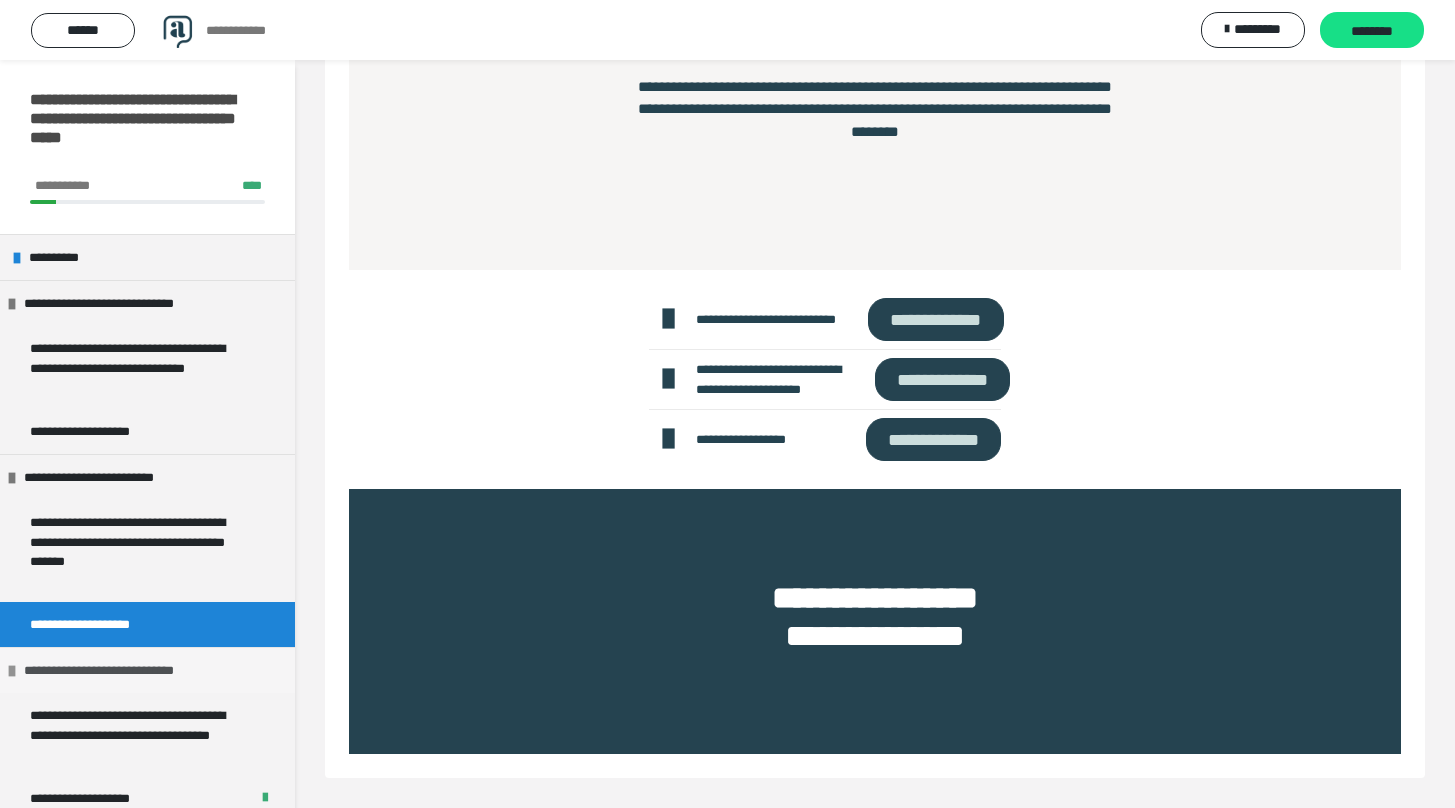 click on "**********" at bounding box center [120, 670] 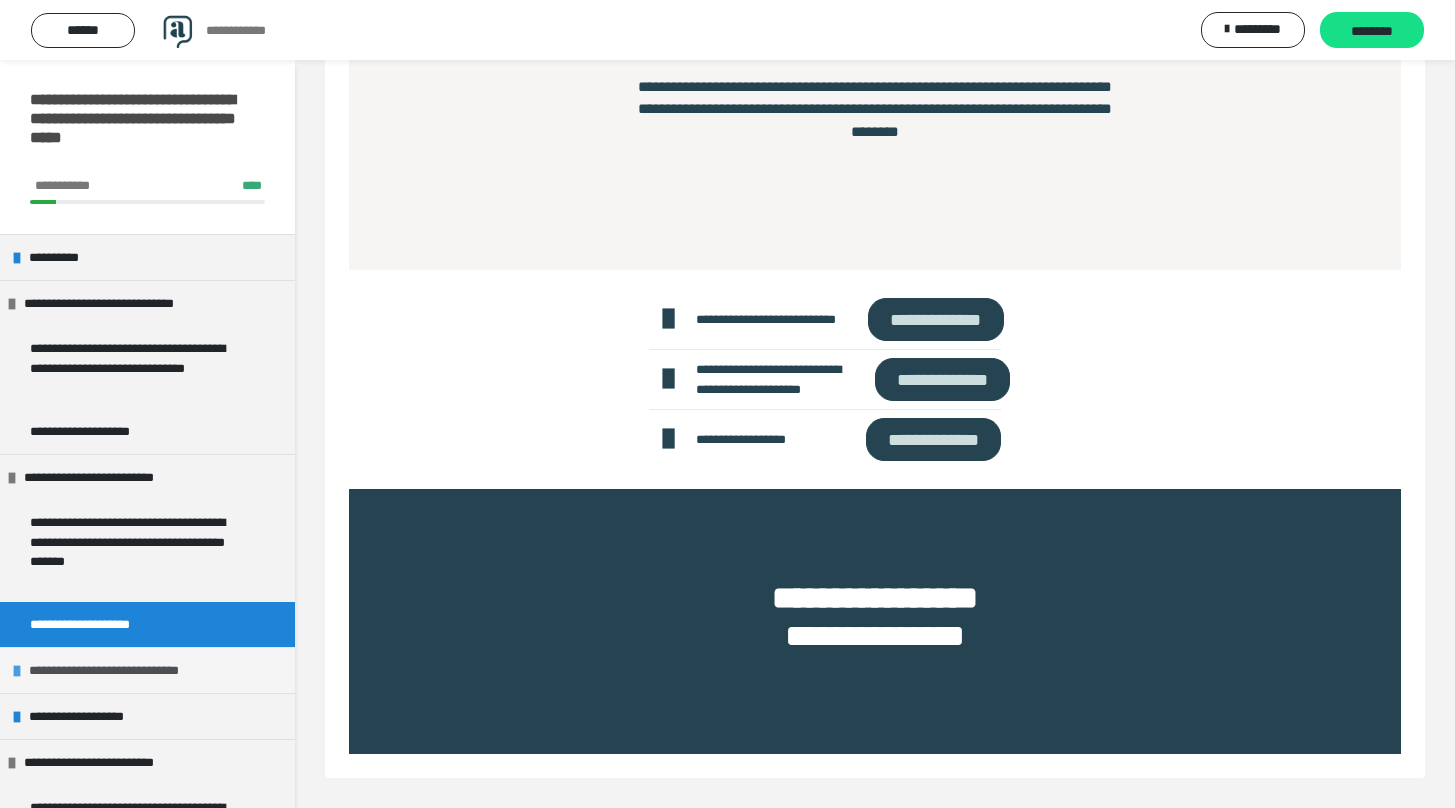 click on "**********" at bounding box center [125, 670] 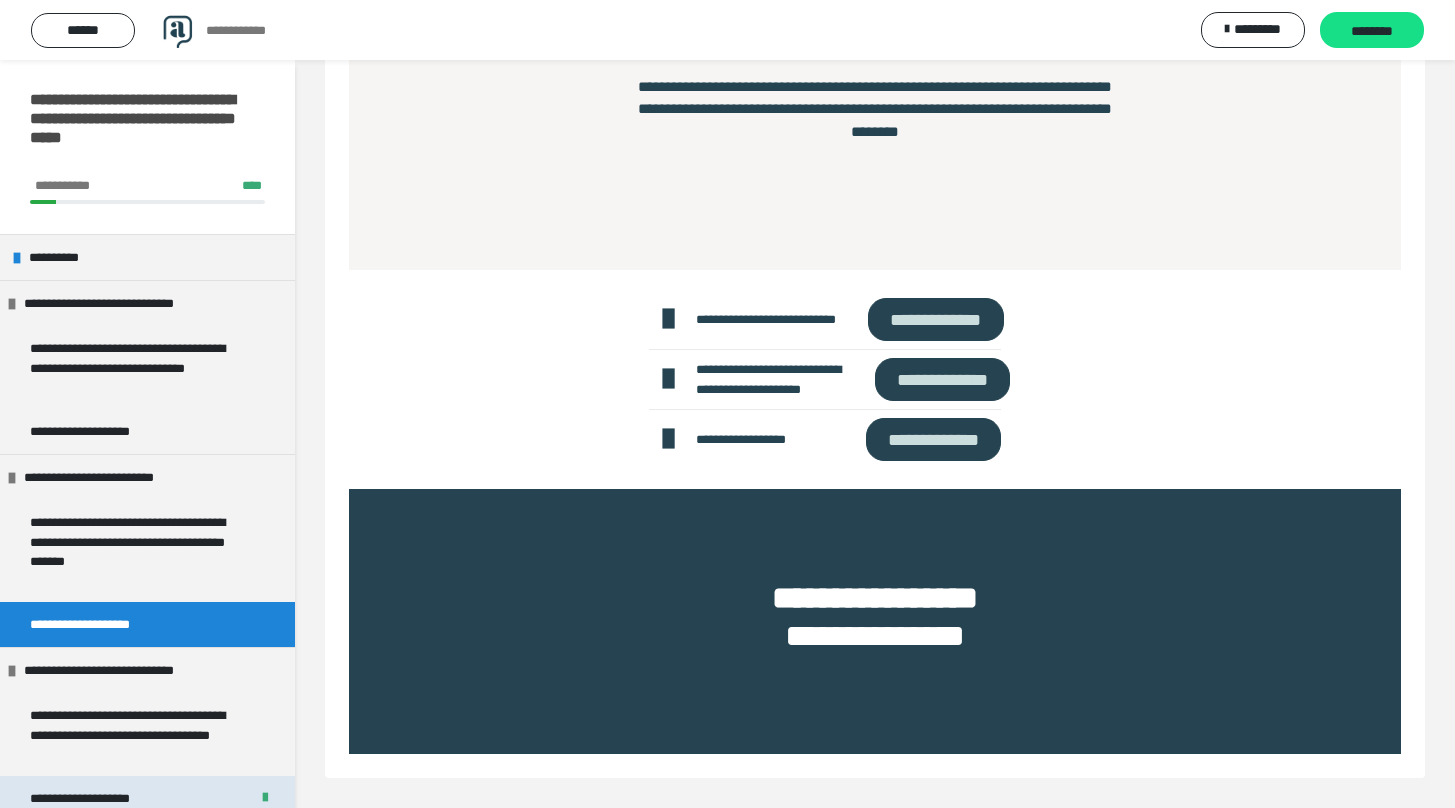 click on "**********" at bounding box center [100, 798] 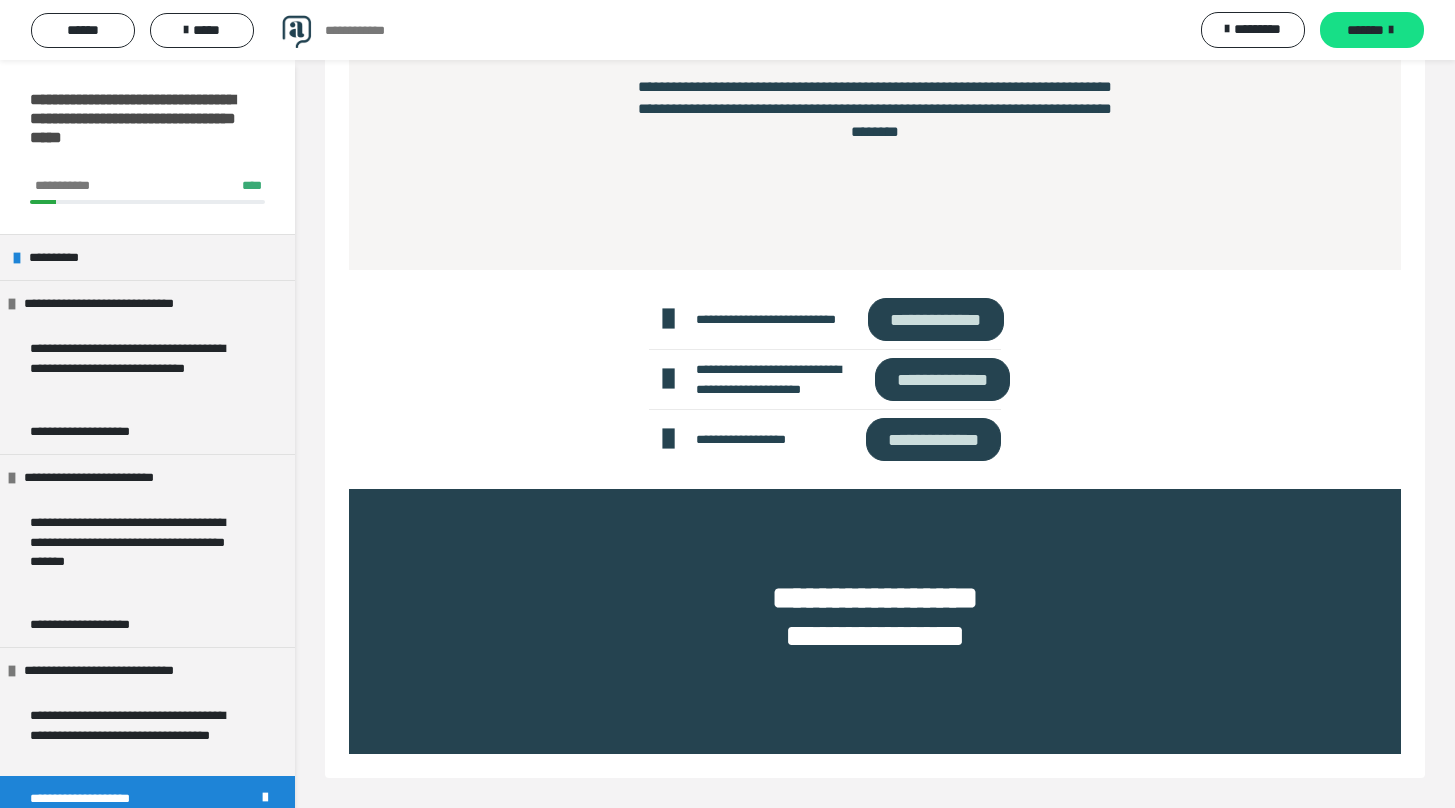 scroll, scrollTop: 264, scrollLeft: 0, axis: vertical 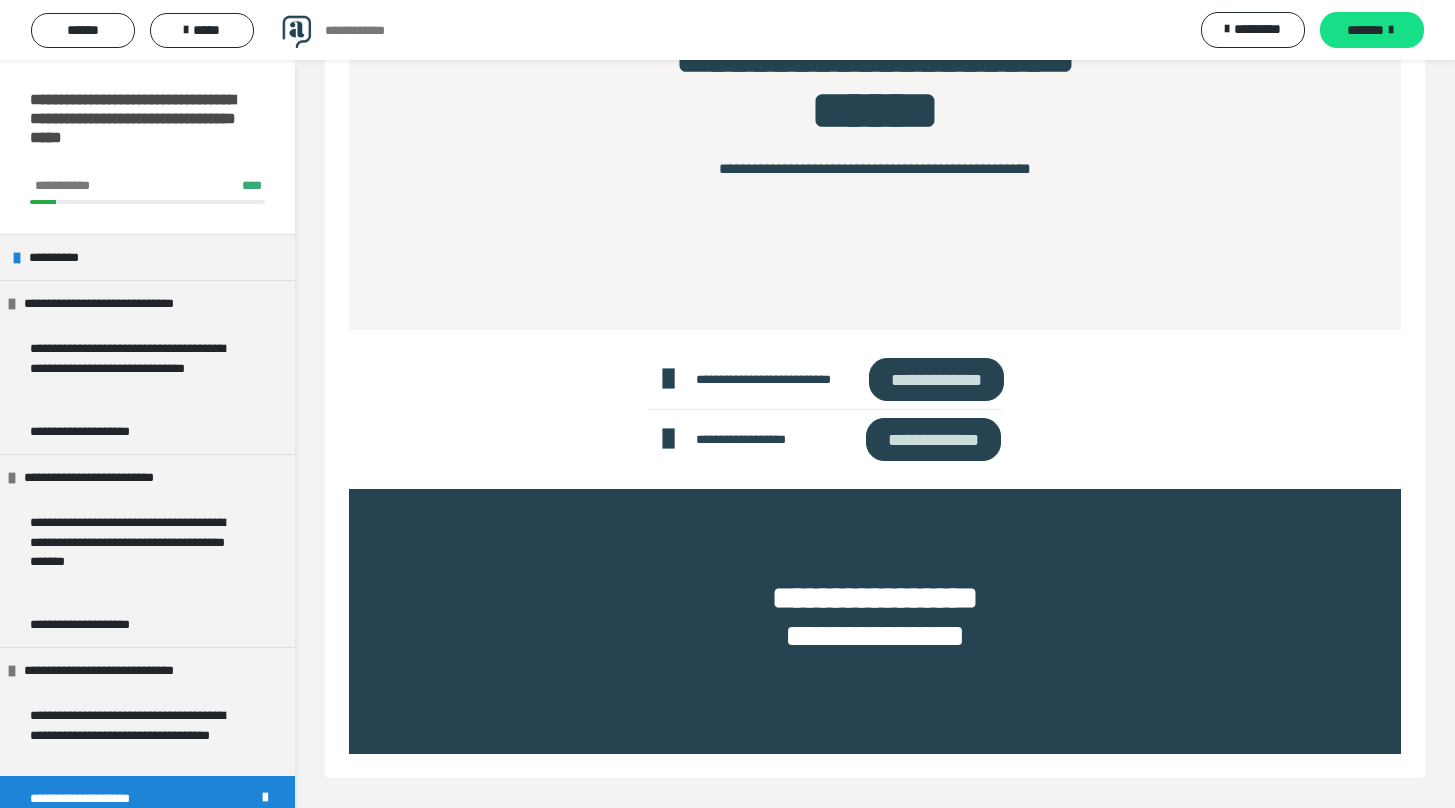 click on "**********" at bounding box center (936, 379) 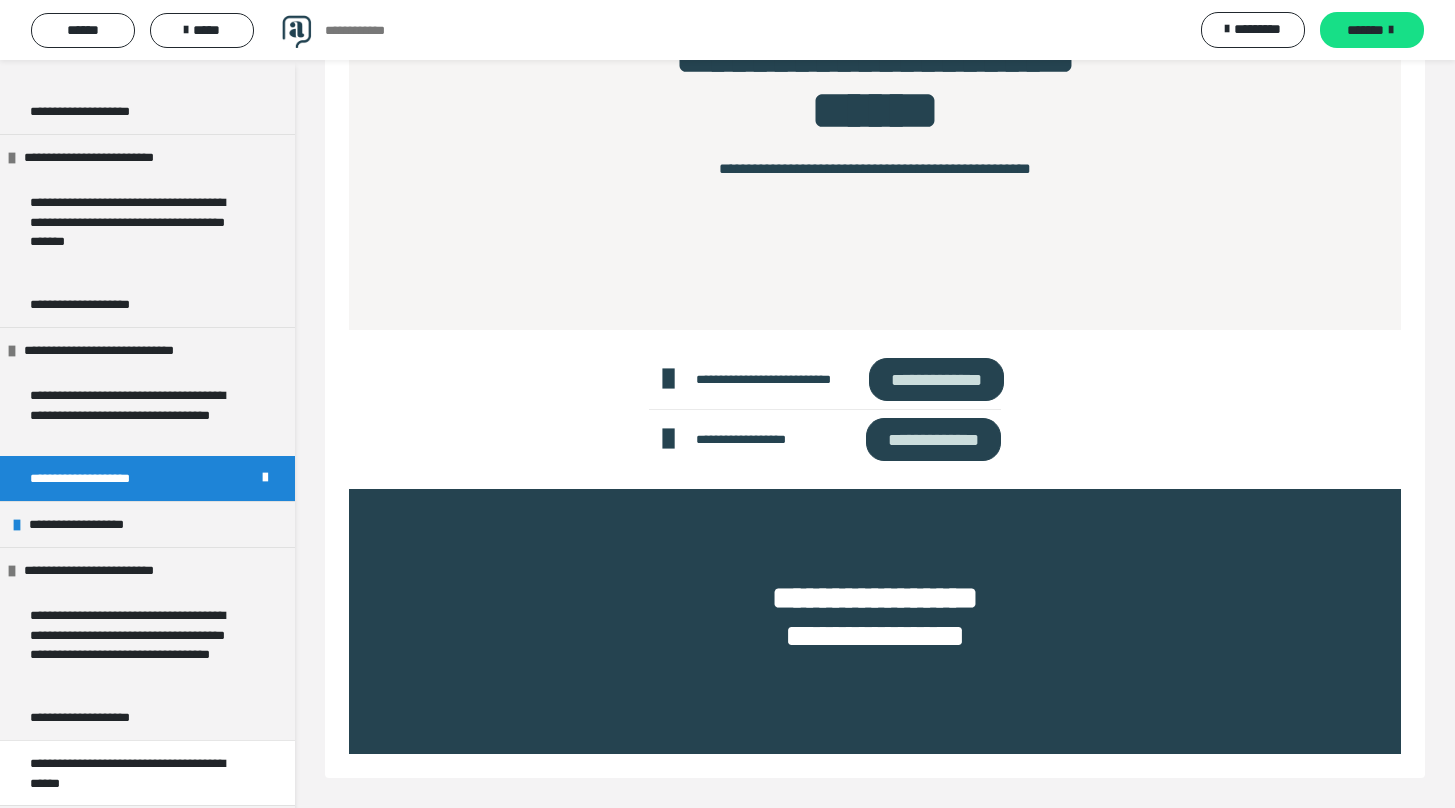 scroll, scrollTop: 324, scrollLeft: 0, axis: vertical 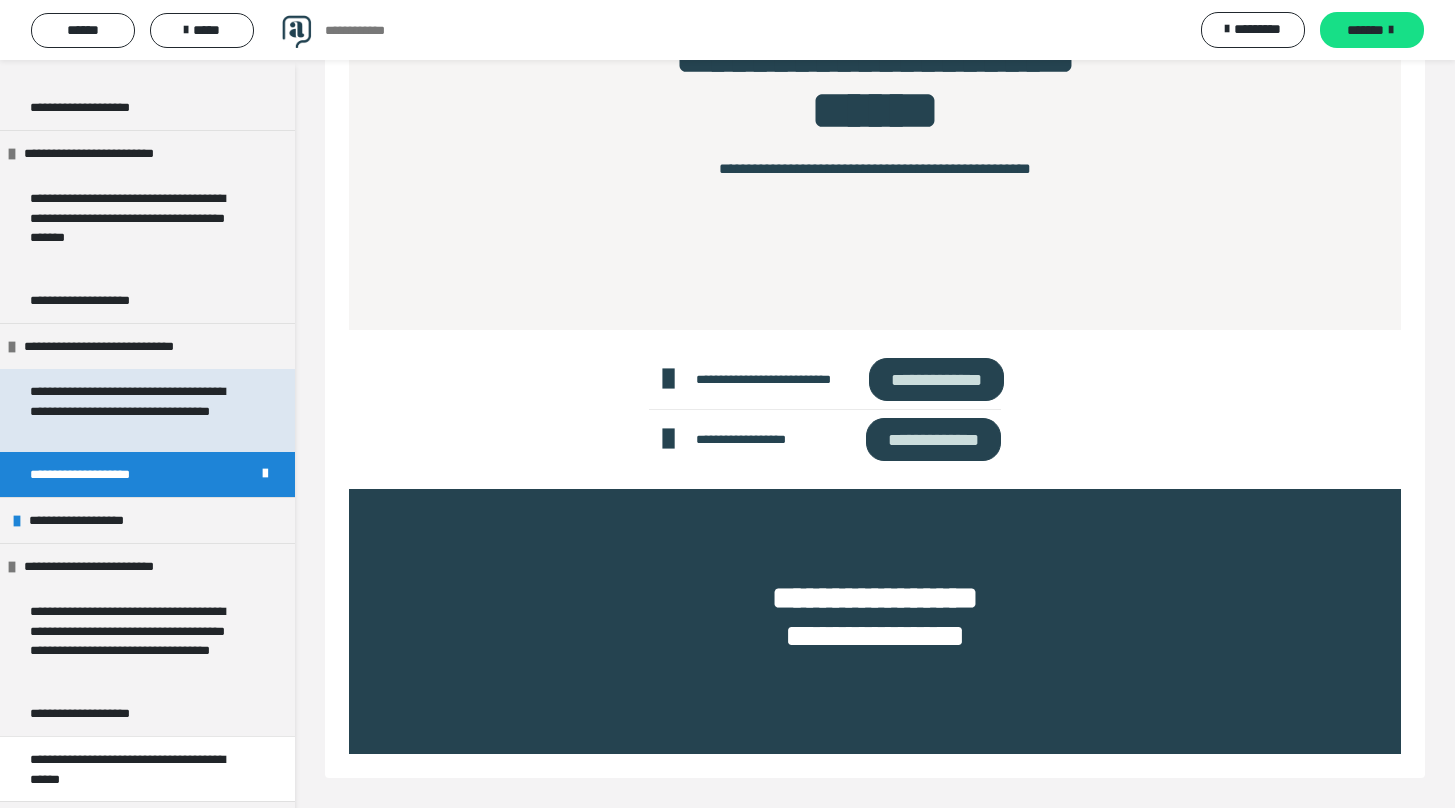 click on "**********" at bounding box center (132, 410) 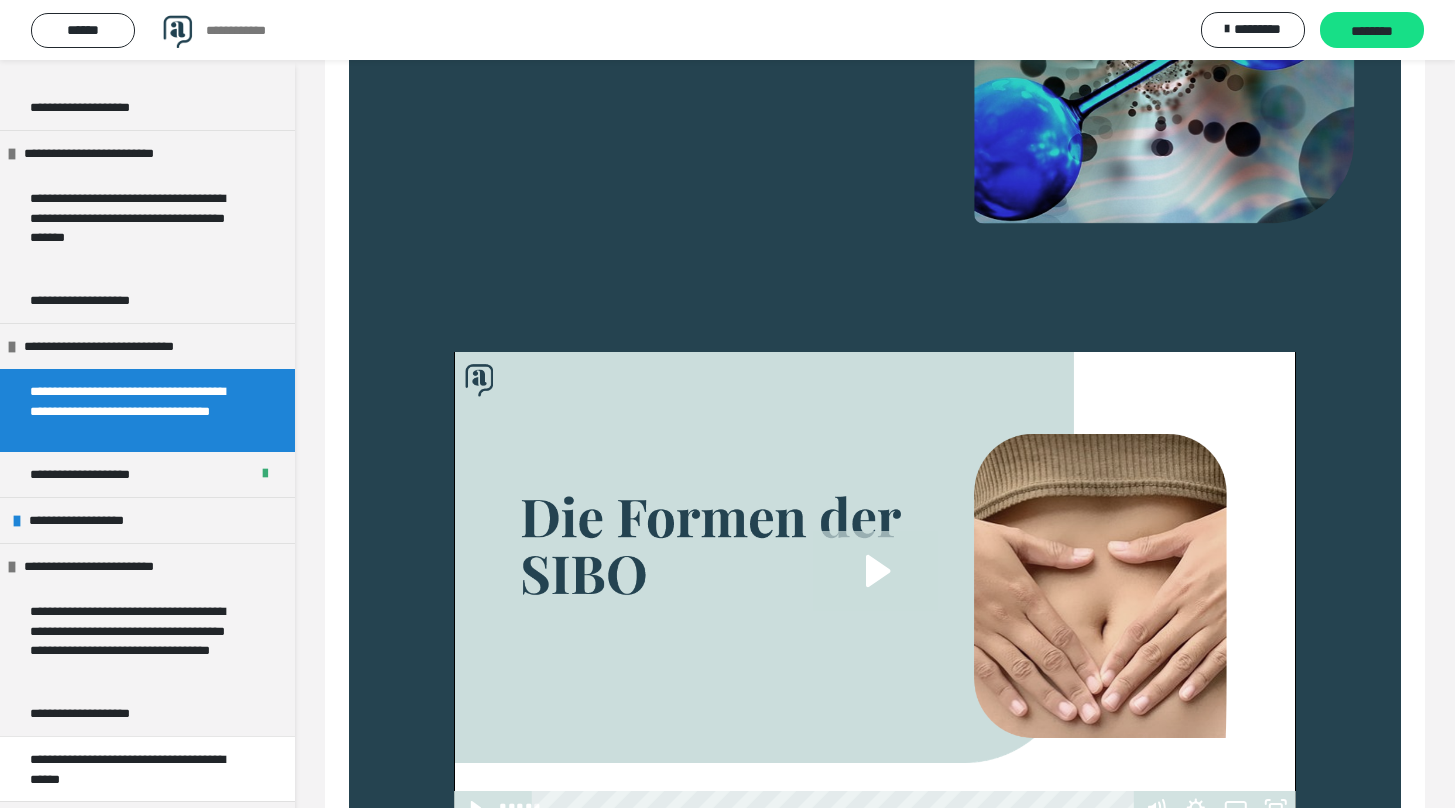 scroll, scrollTop: 832, scrollLeft: 0, axis: vertical 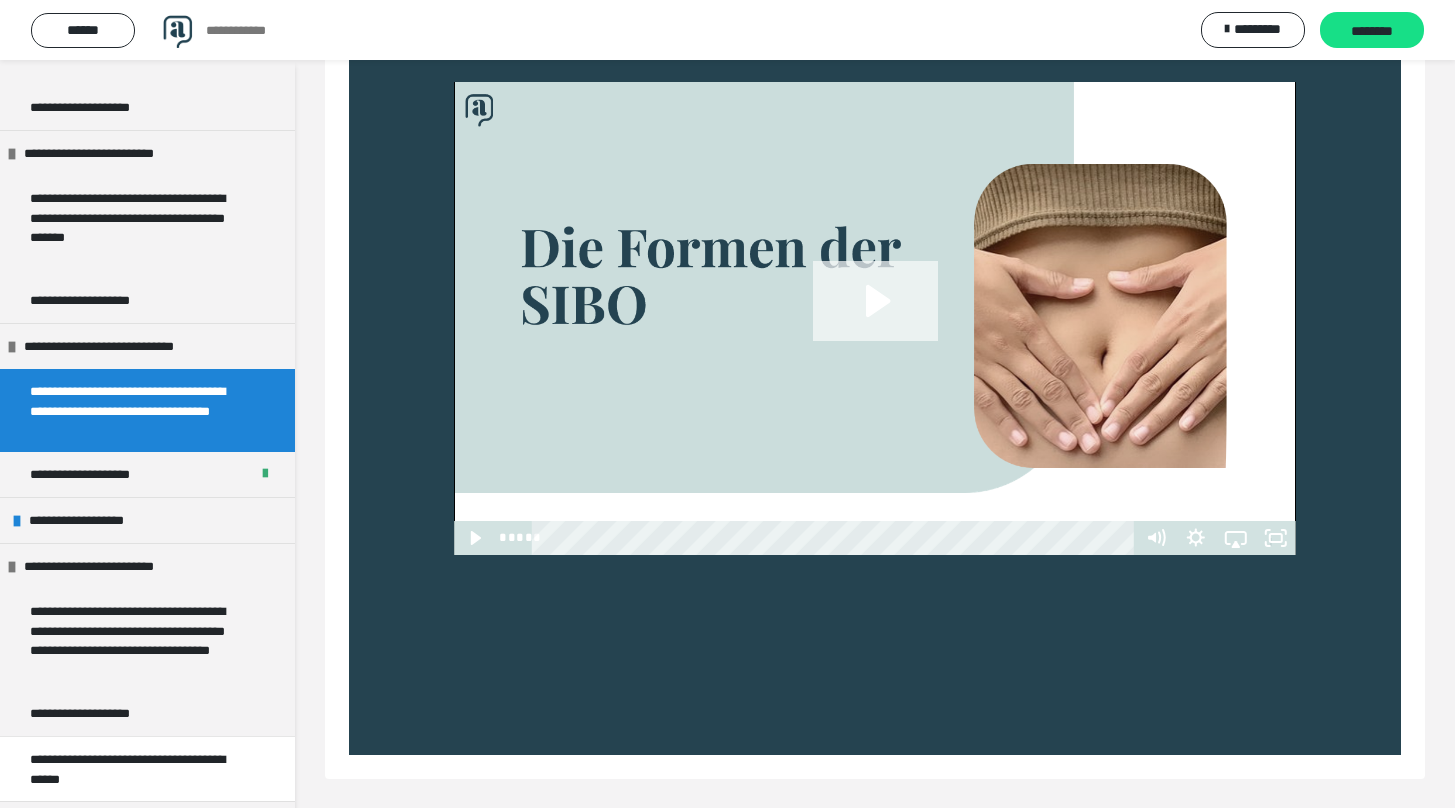 click 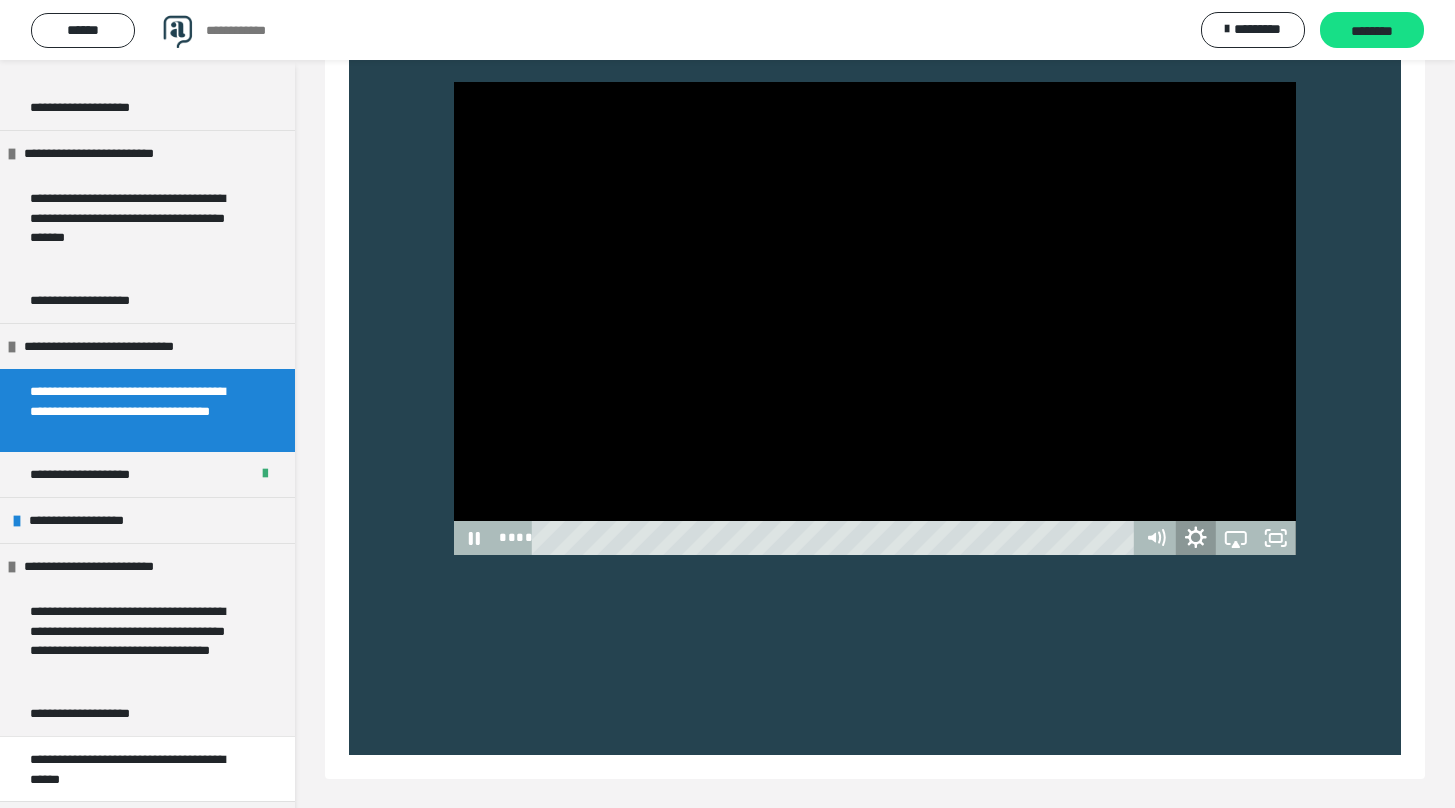 click 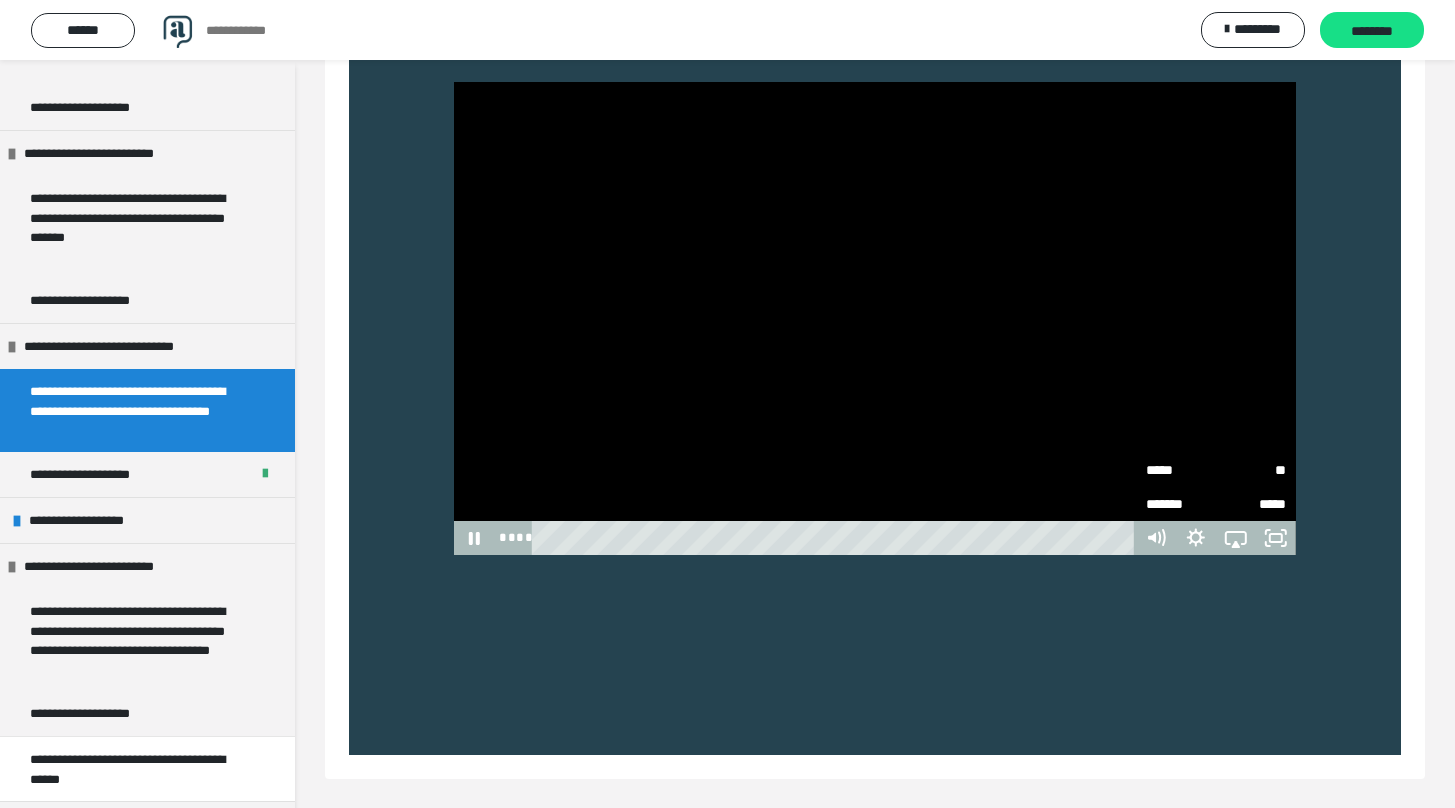 click on "*****" at bounding box center [1181, 470] 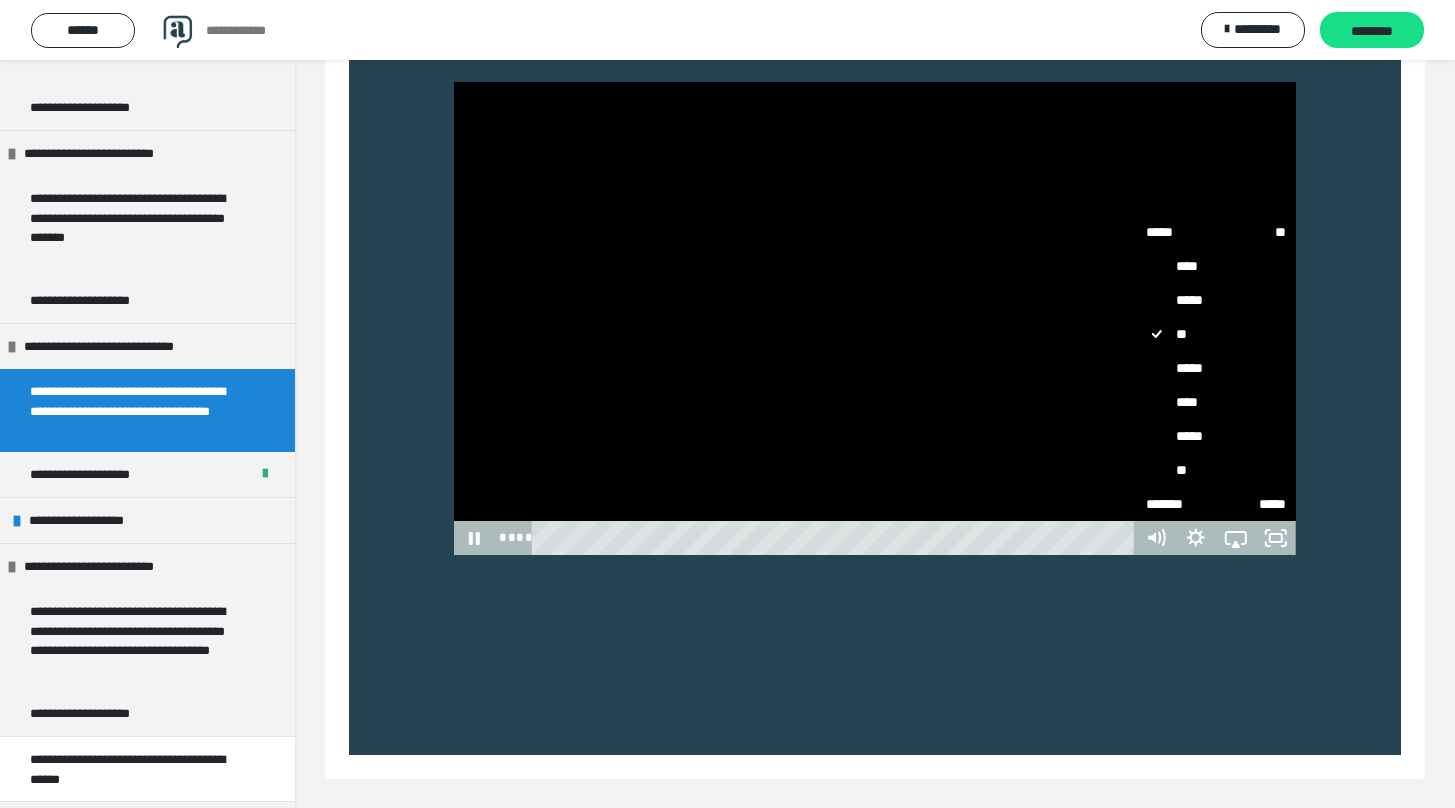 click on "****" at bounding box center [1216, 402] 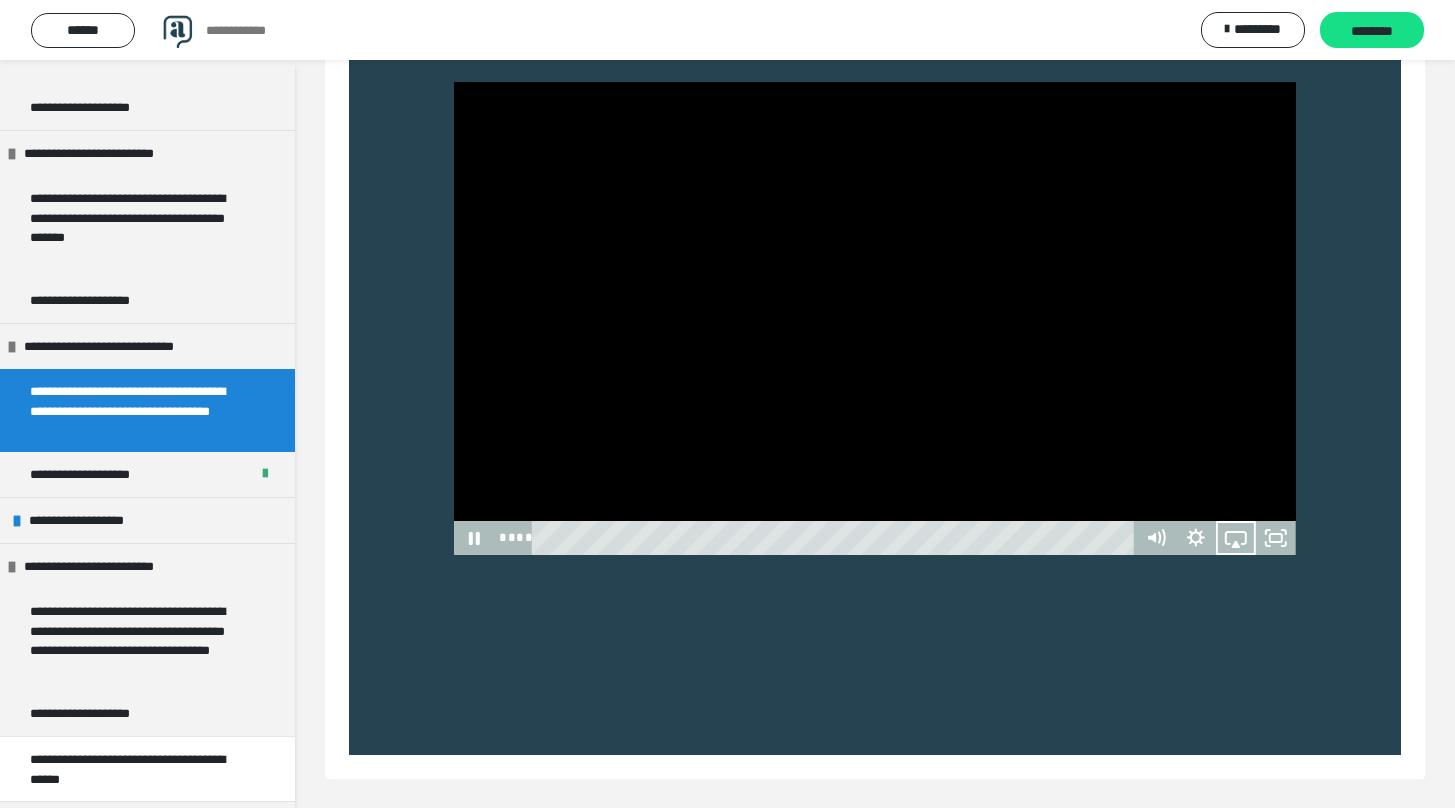 click at bounding box center [875, 318] 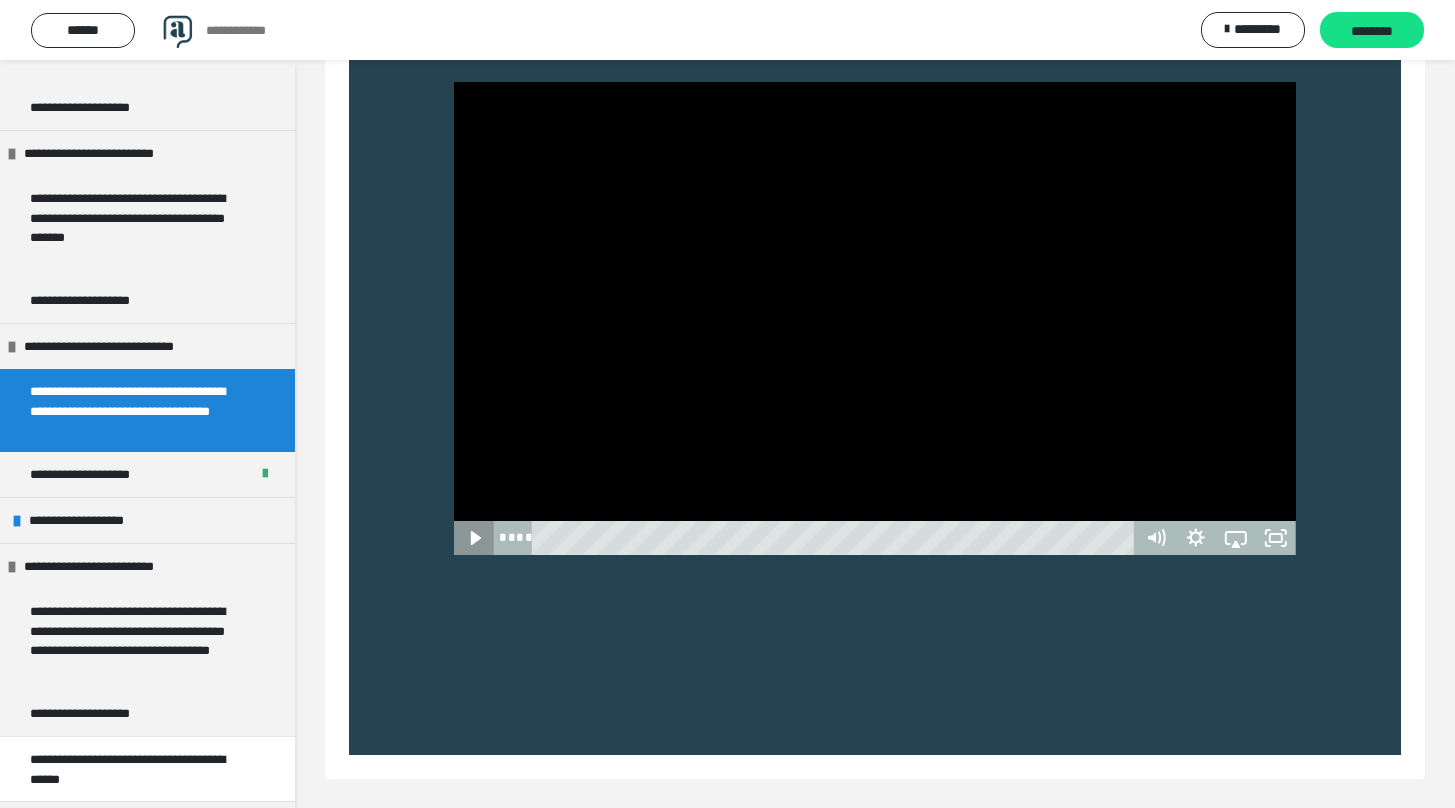 click 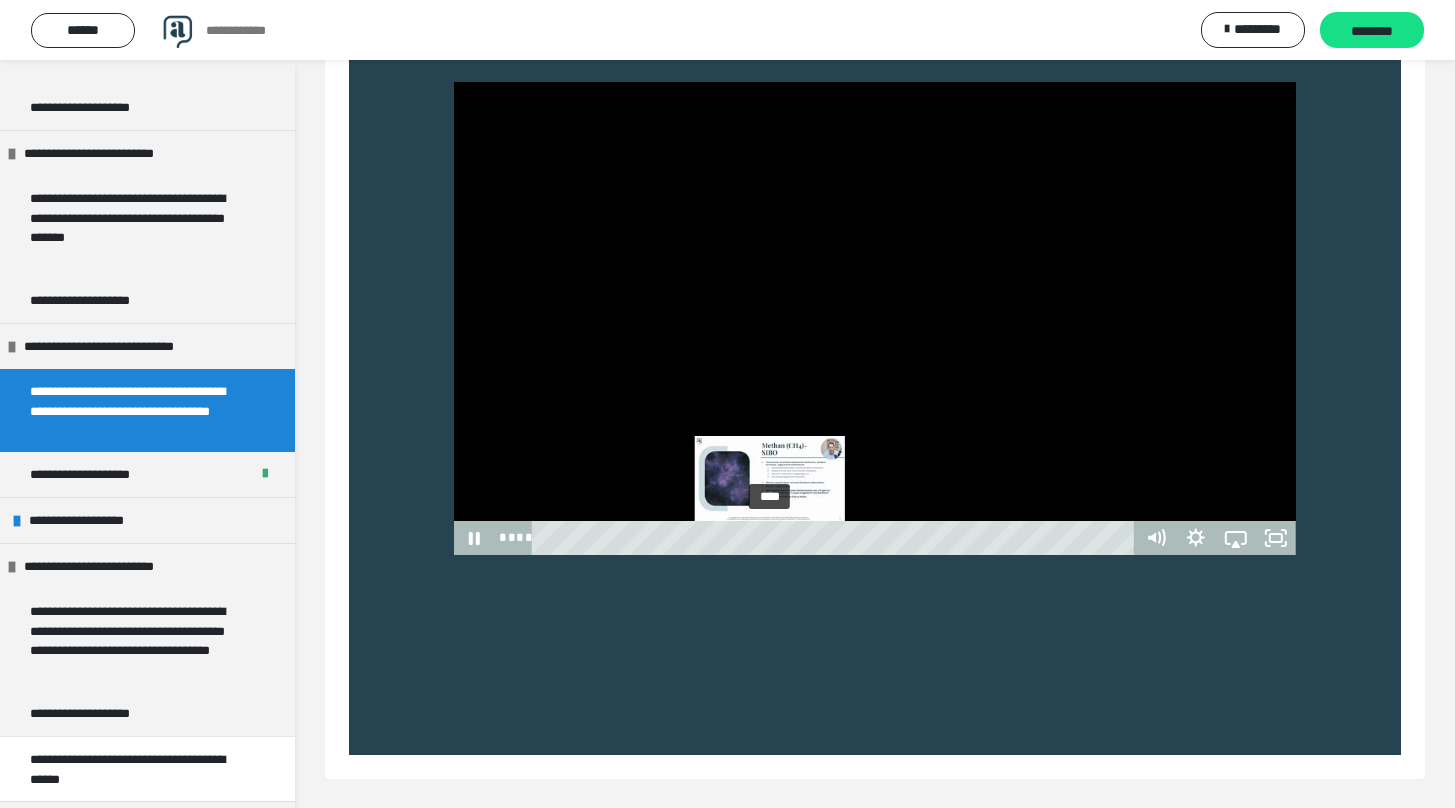 click on "****" at bounding box center (836, 538) 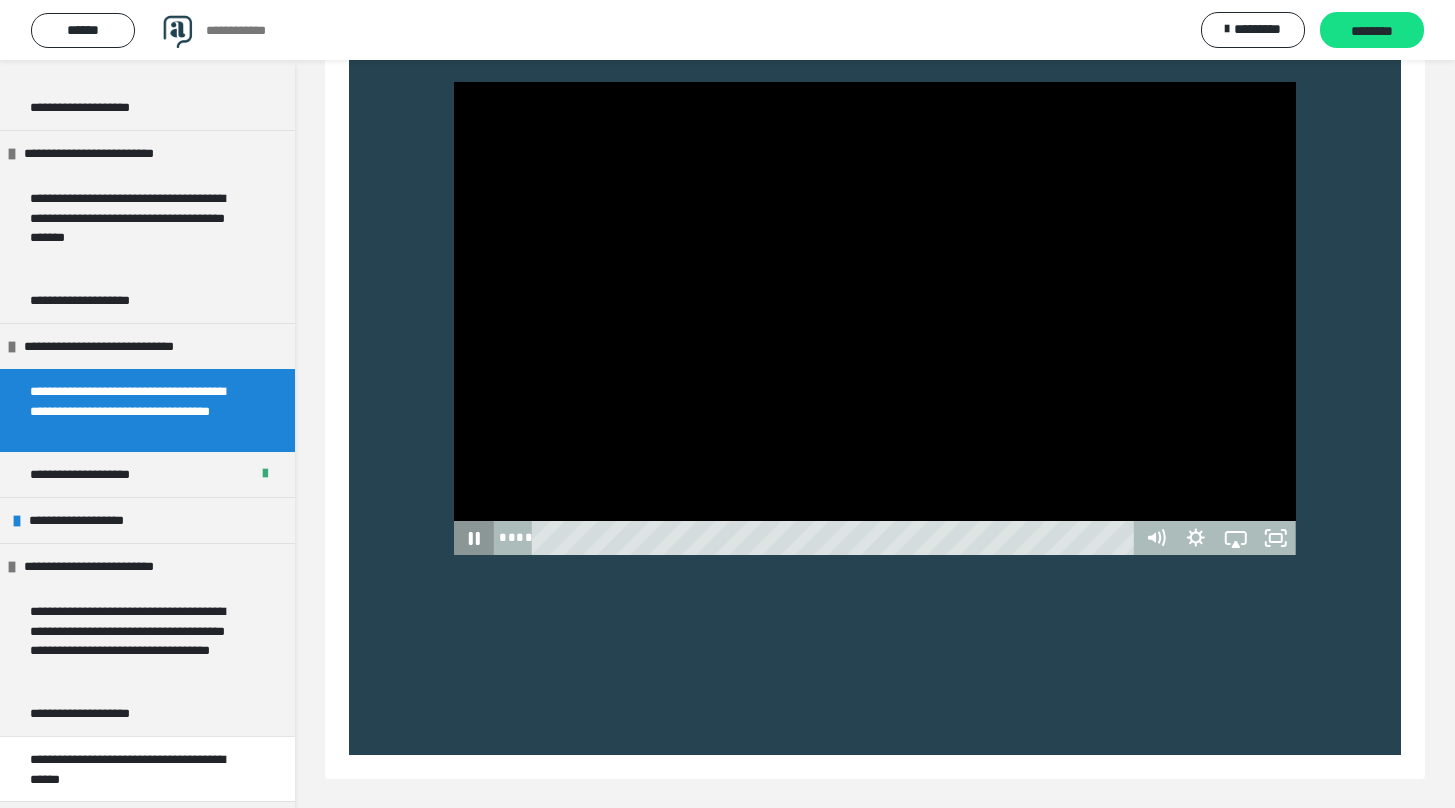 click 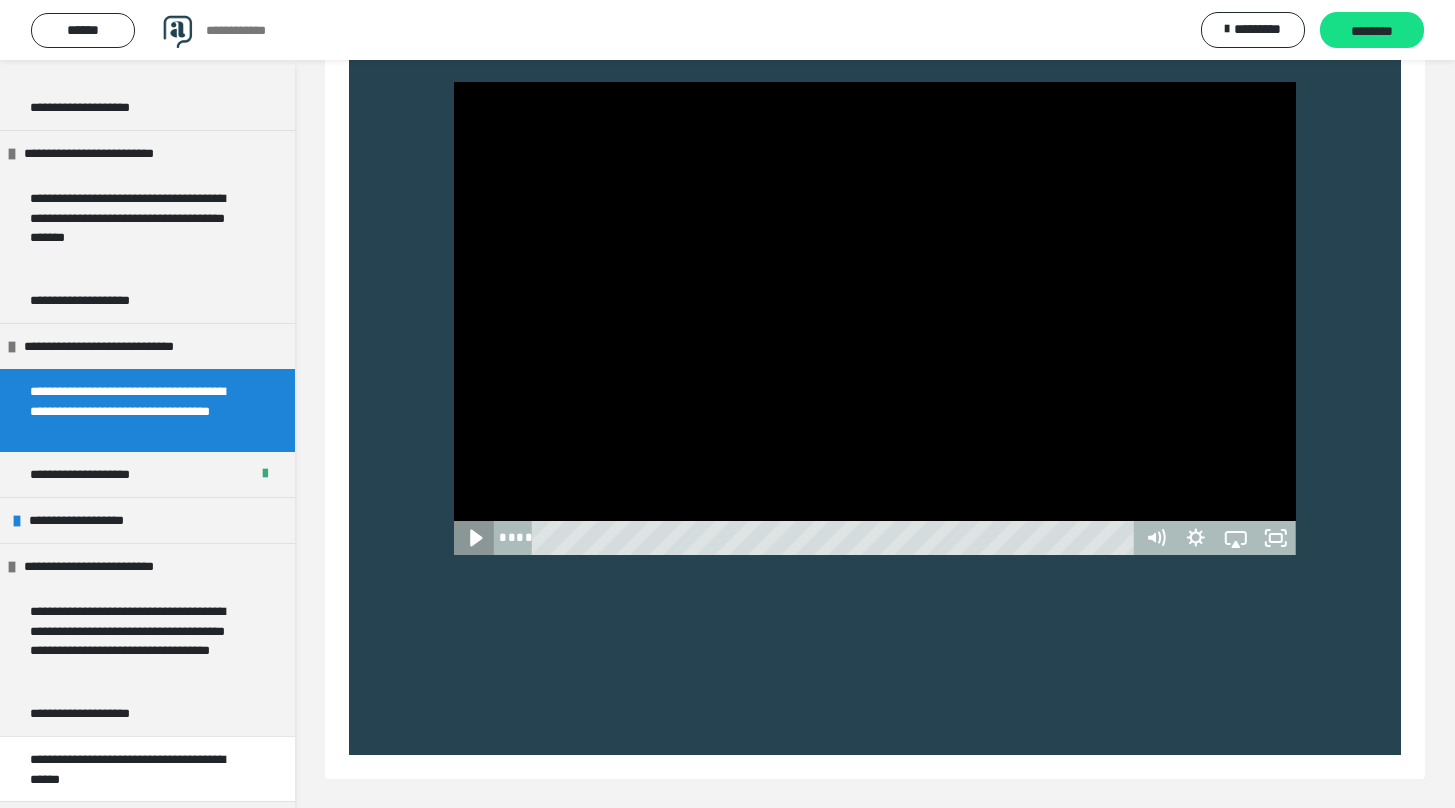 click 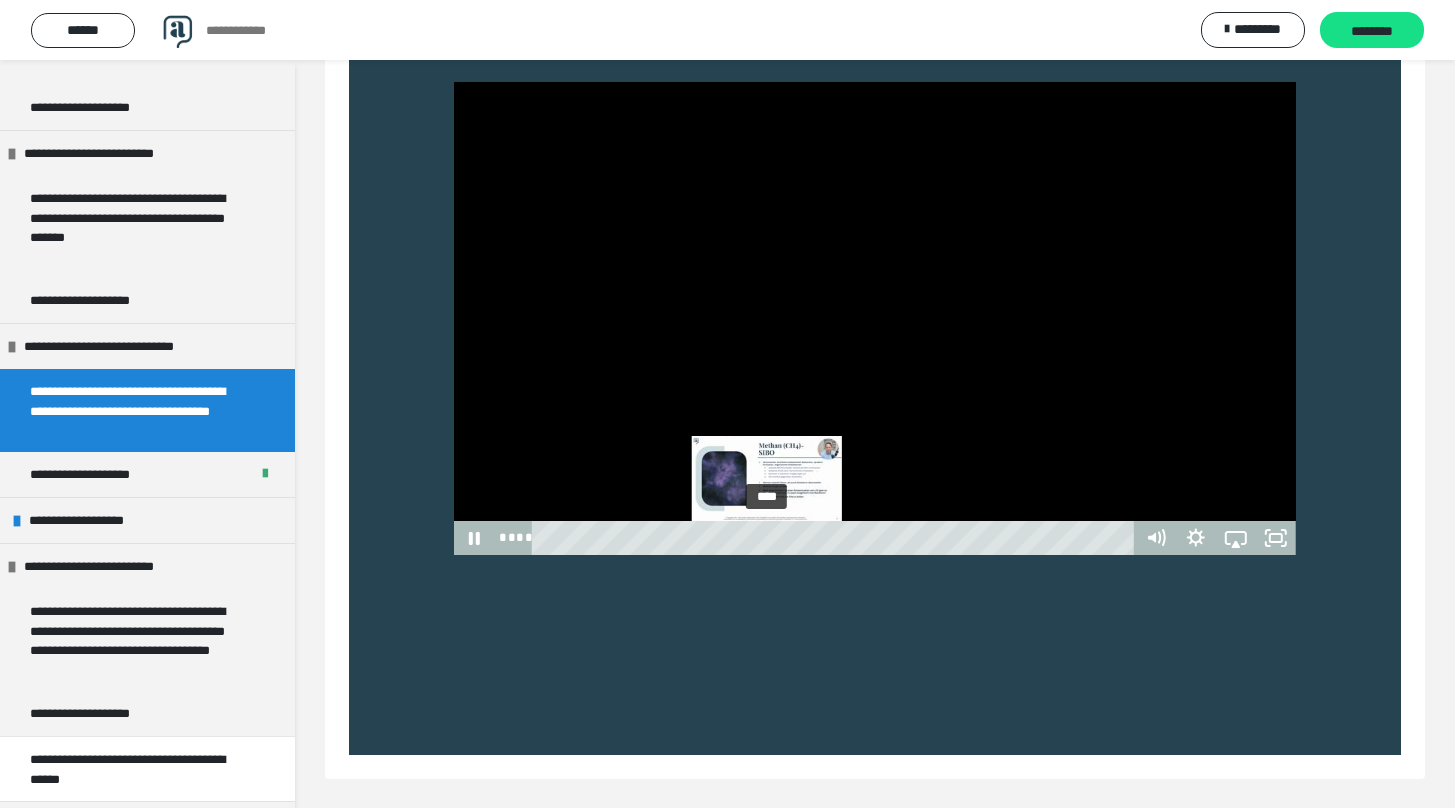 click on "****" at bounding box center [836, 538] 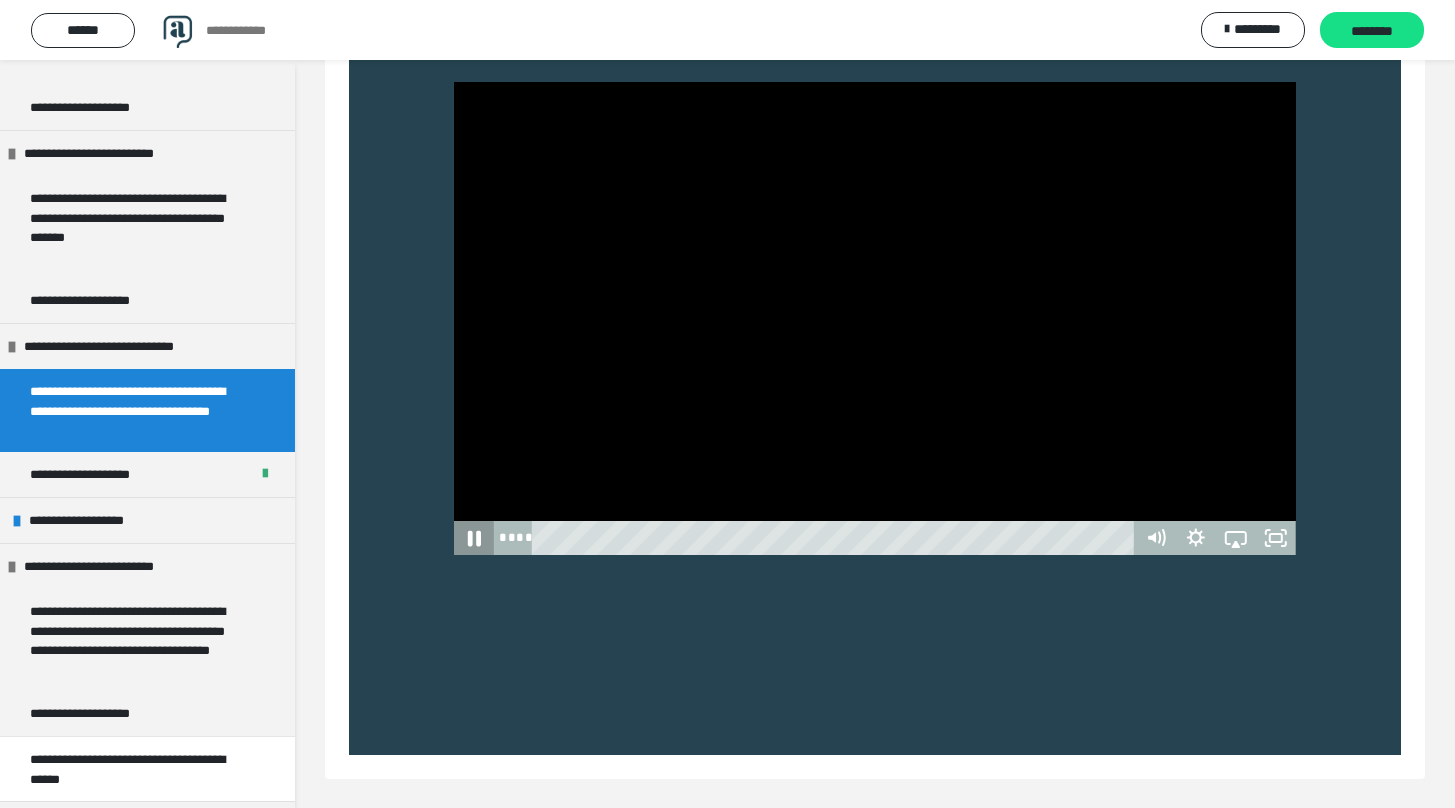 click 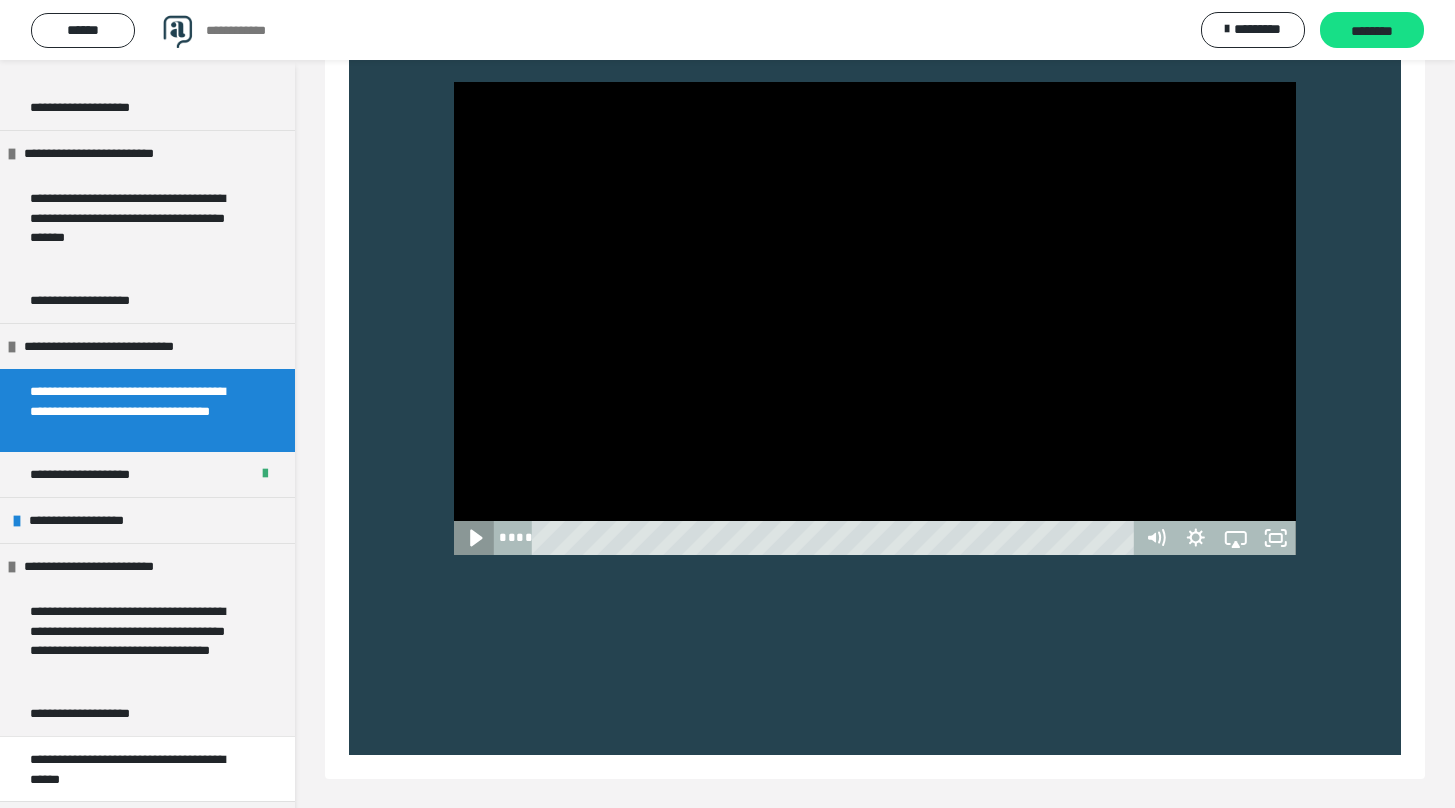 click 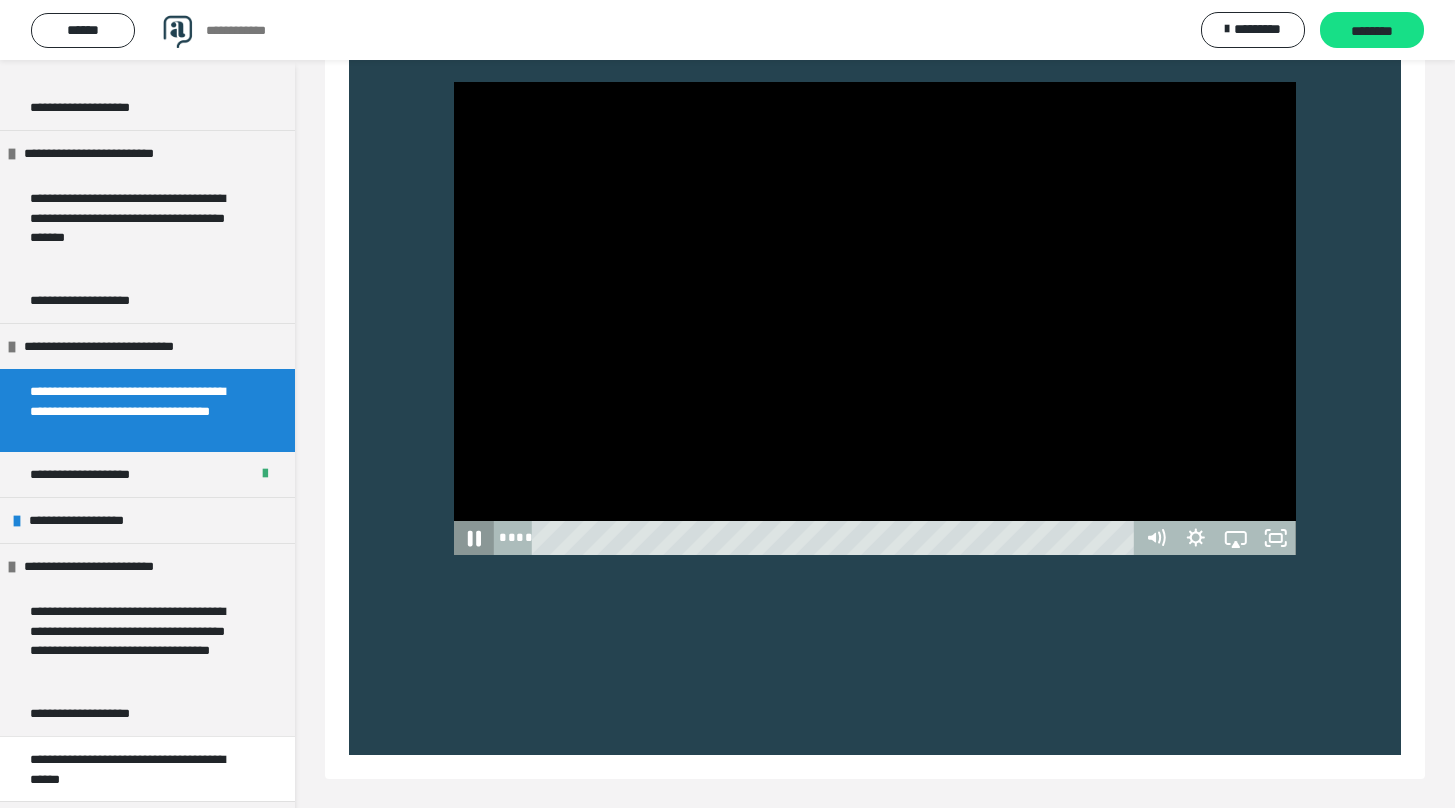 click 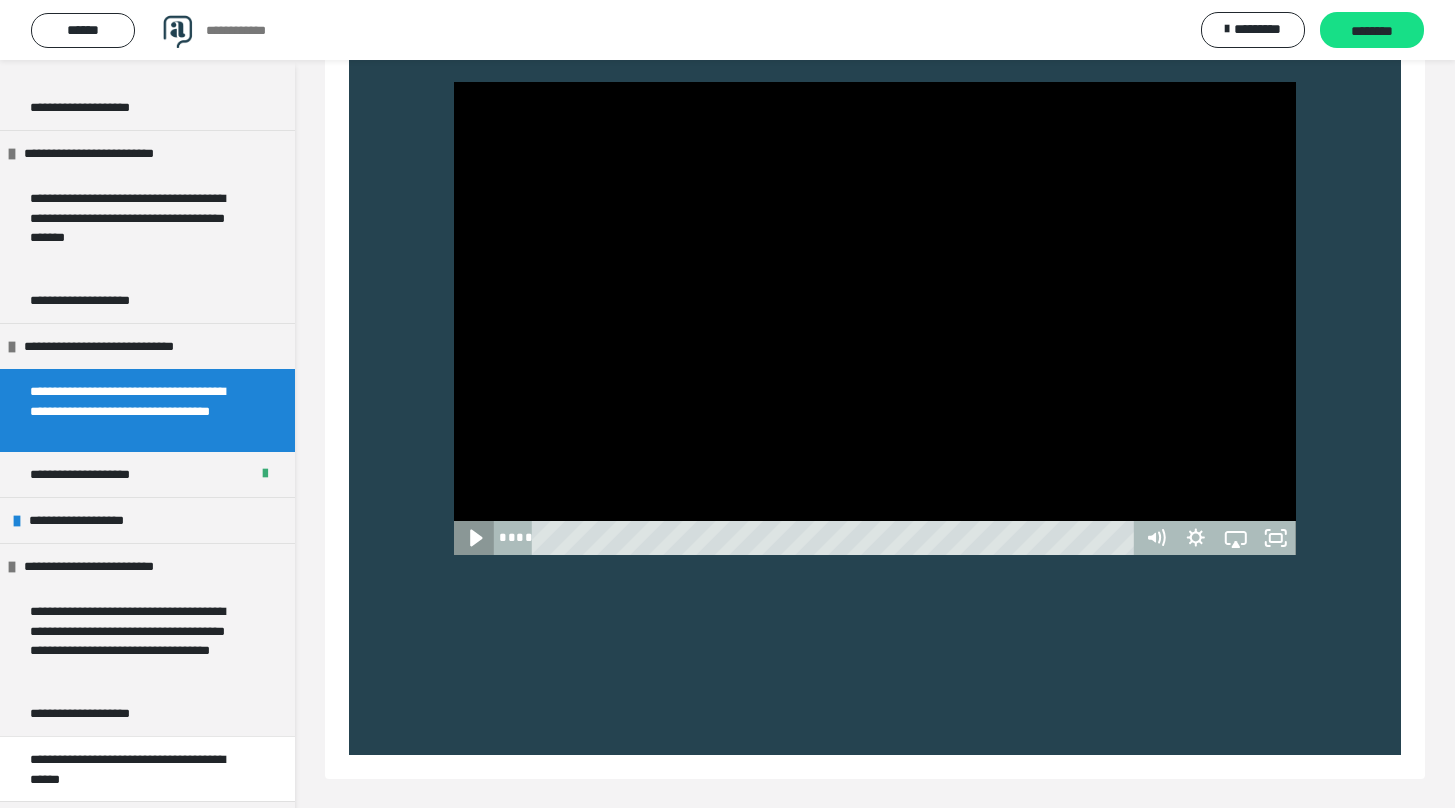 click 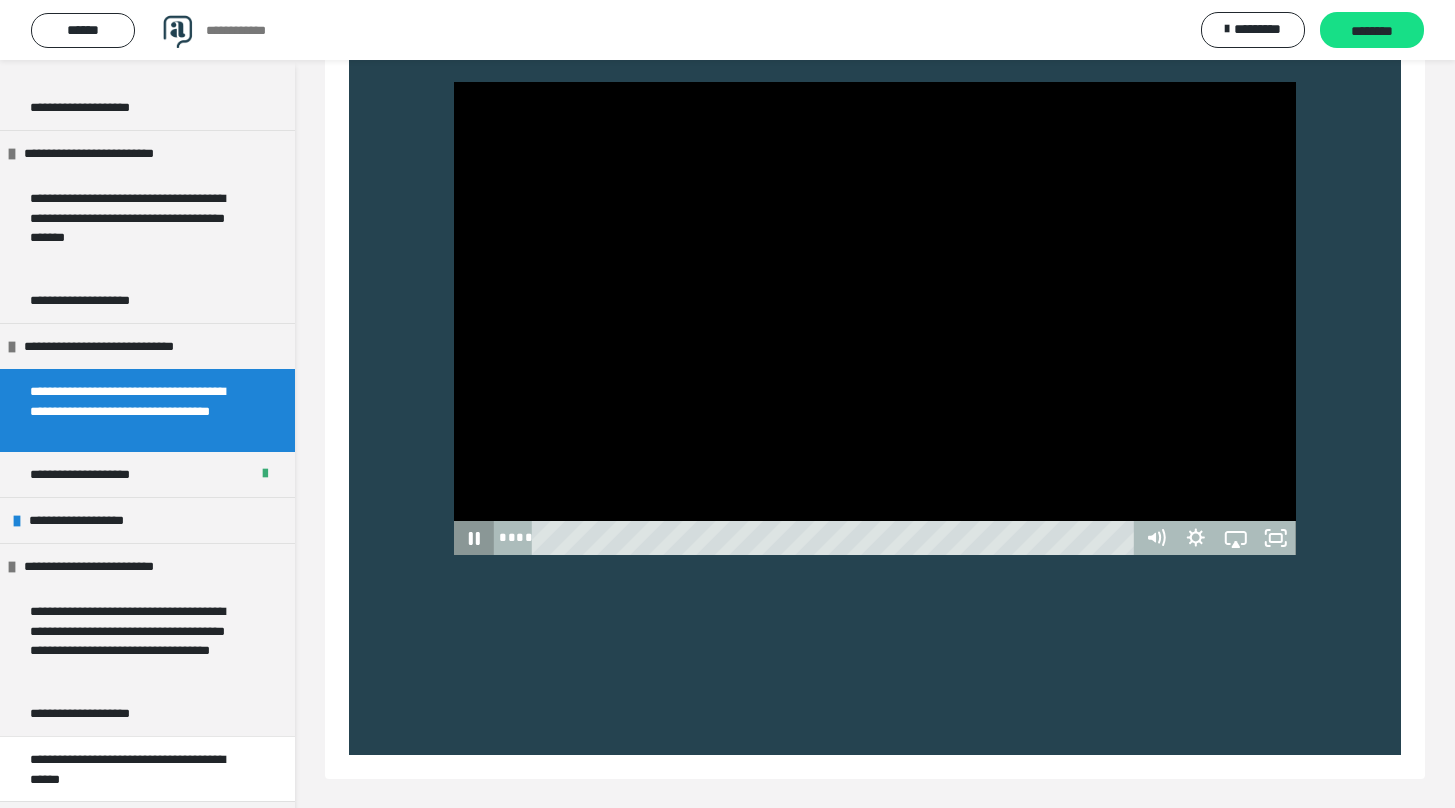 click 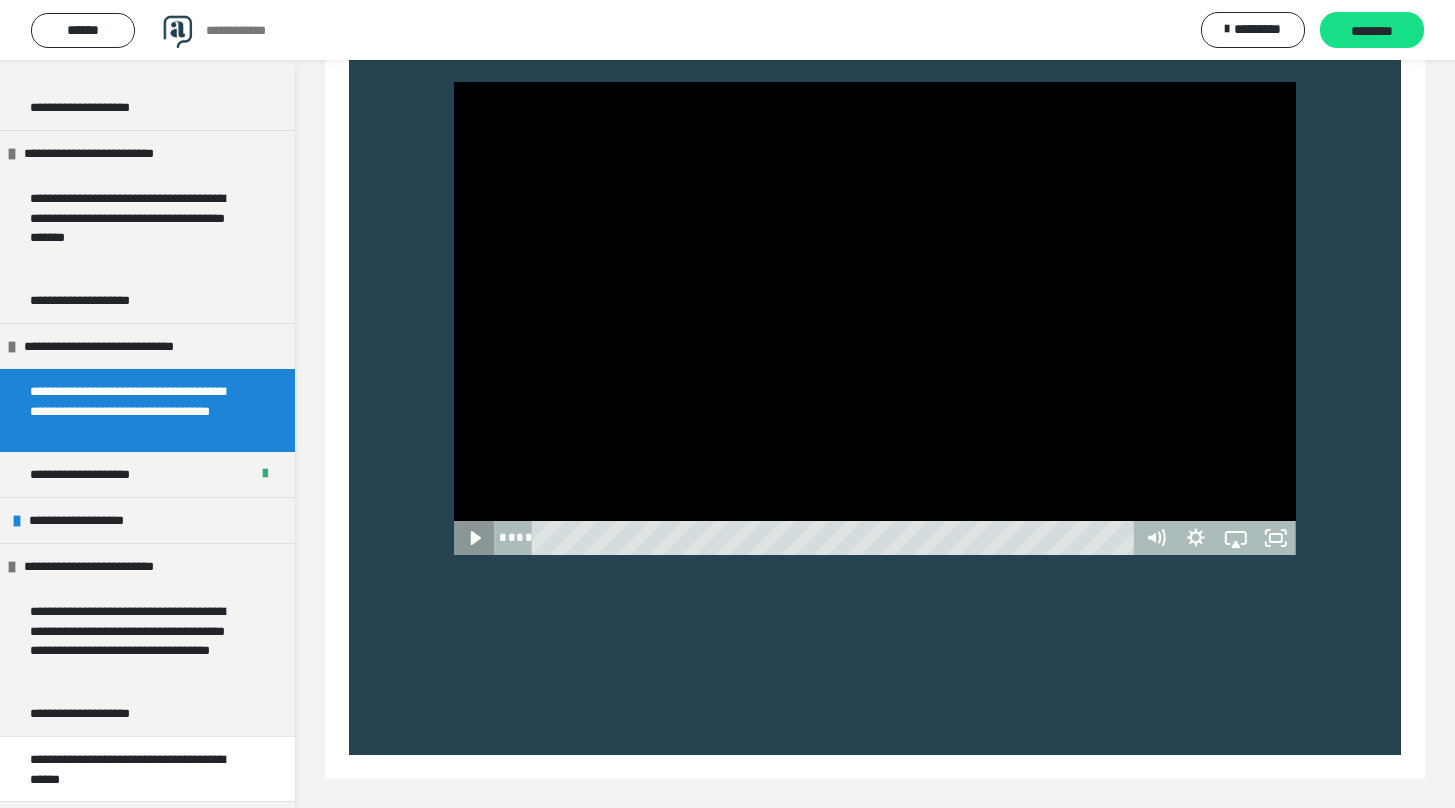 click 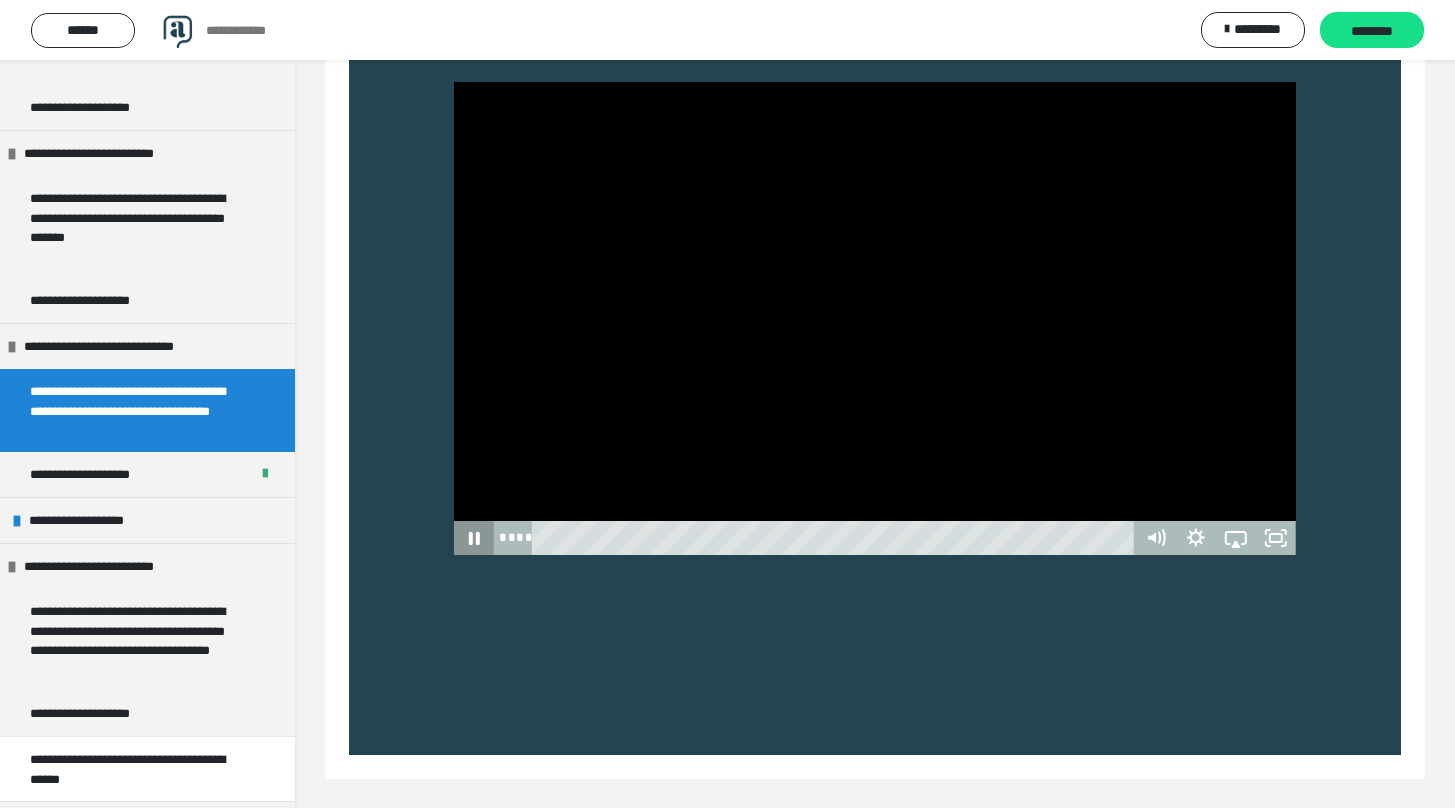 click 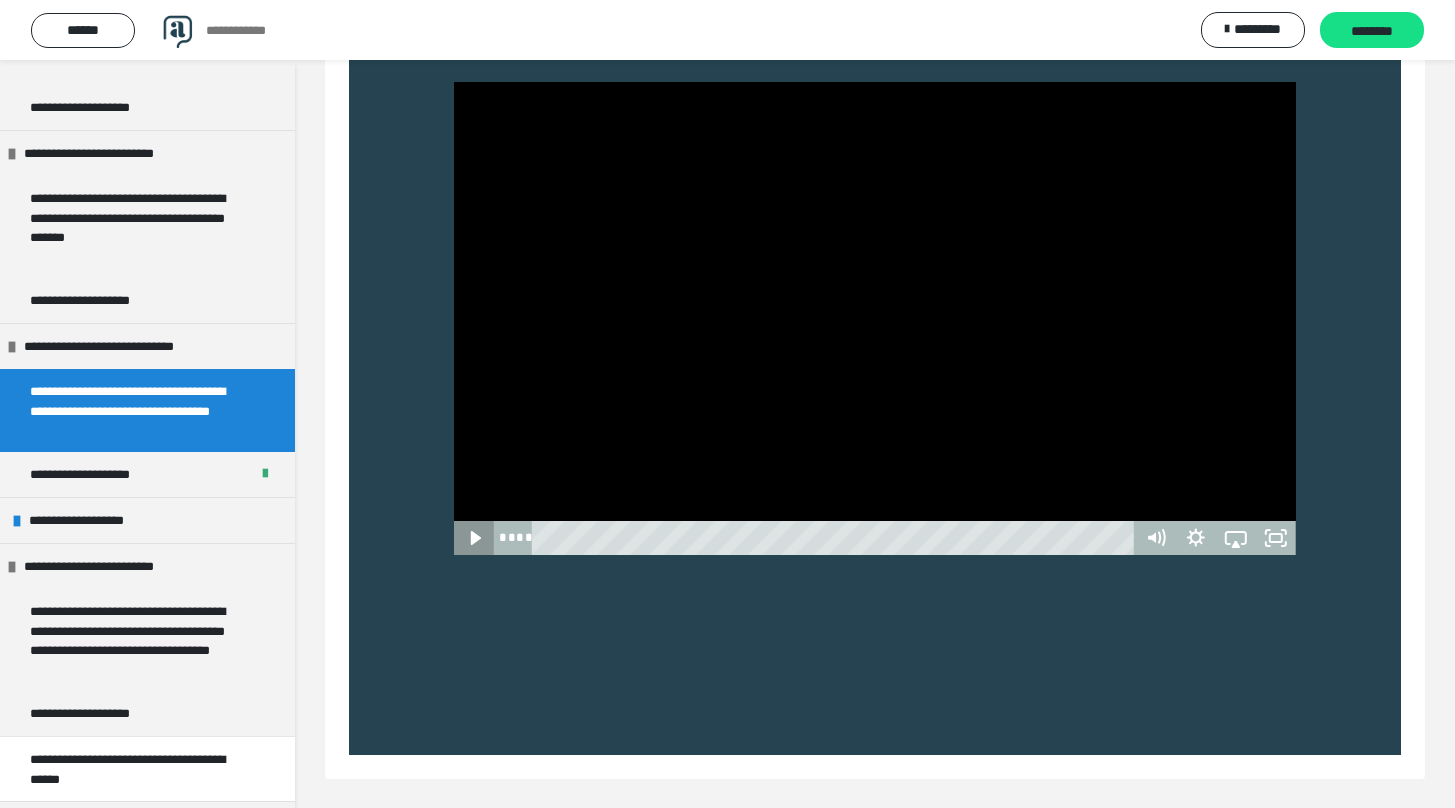click 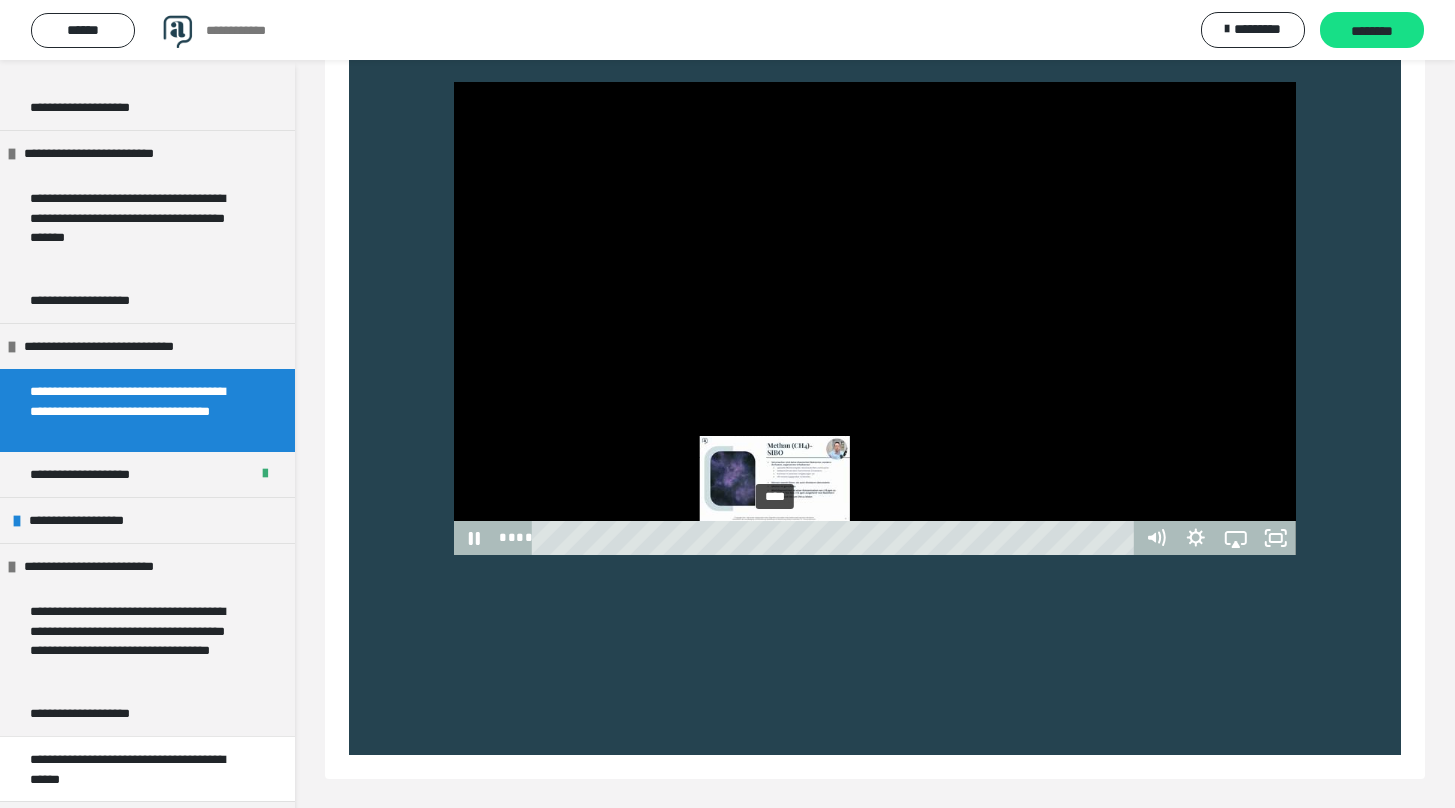 click on "****" at bounding box center (836, 538) 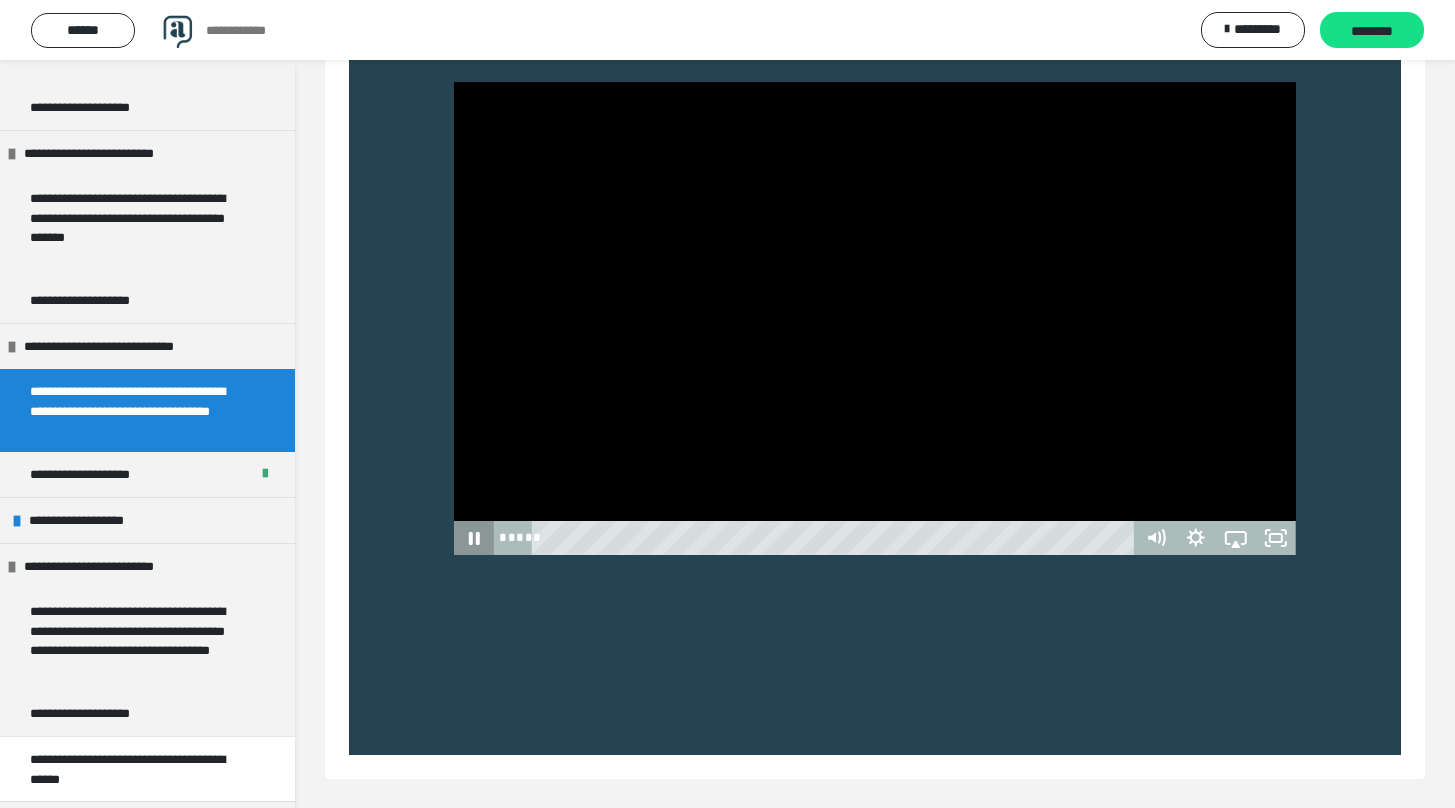 click 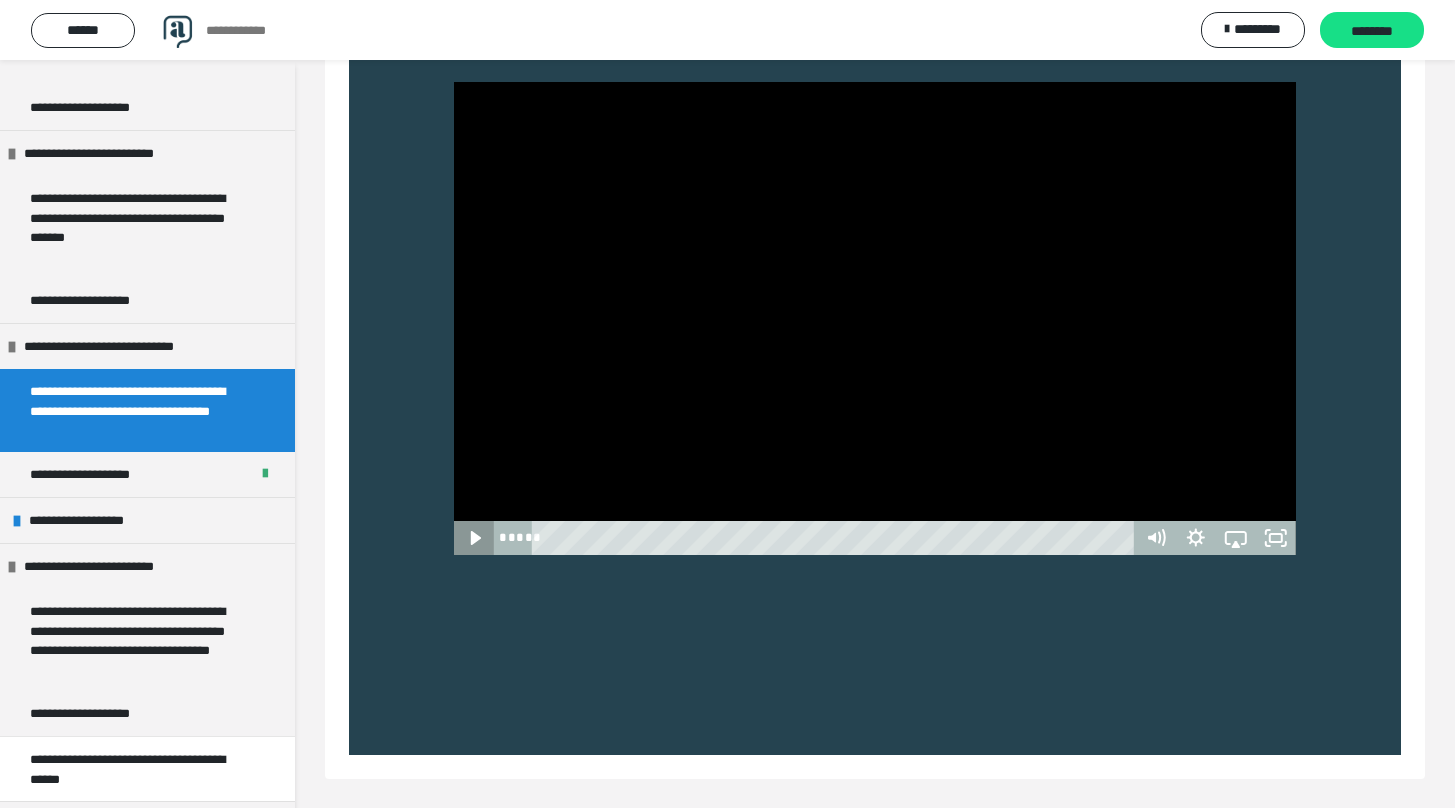 click 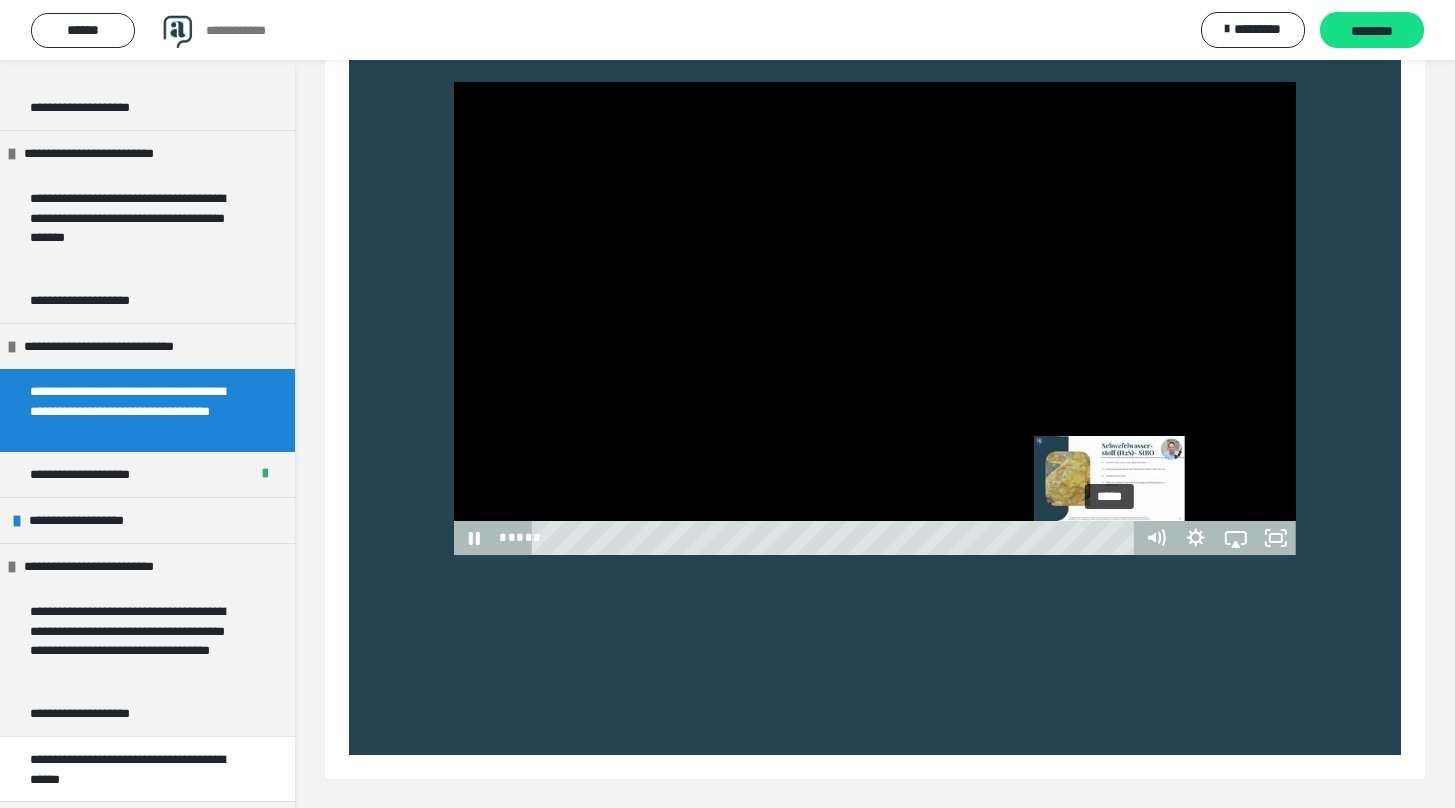 click on "*****" at bounding box center (836, 538) 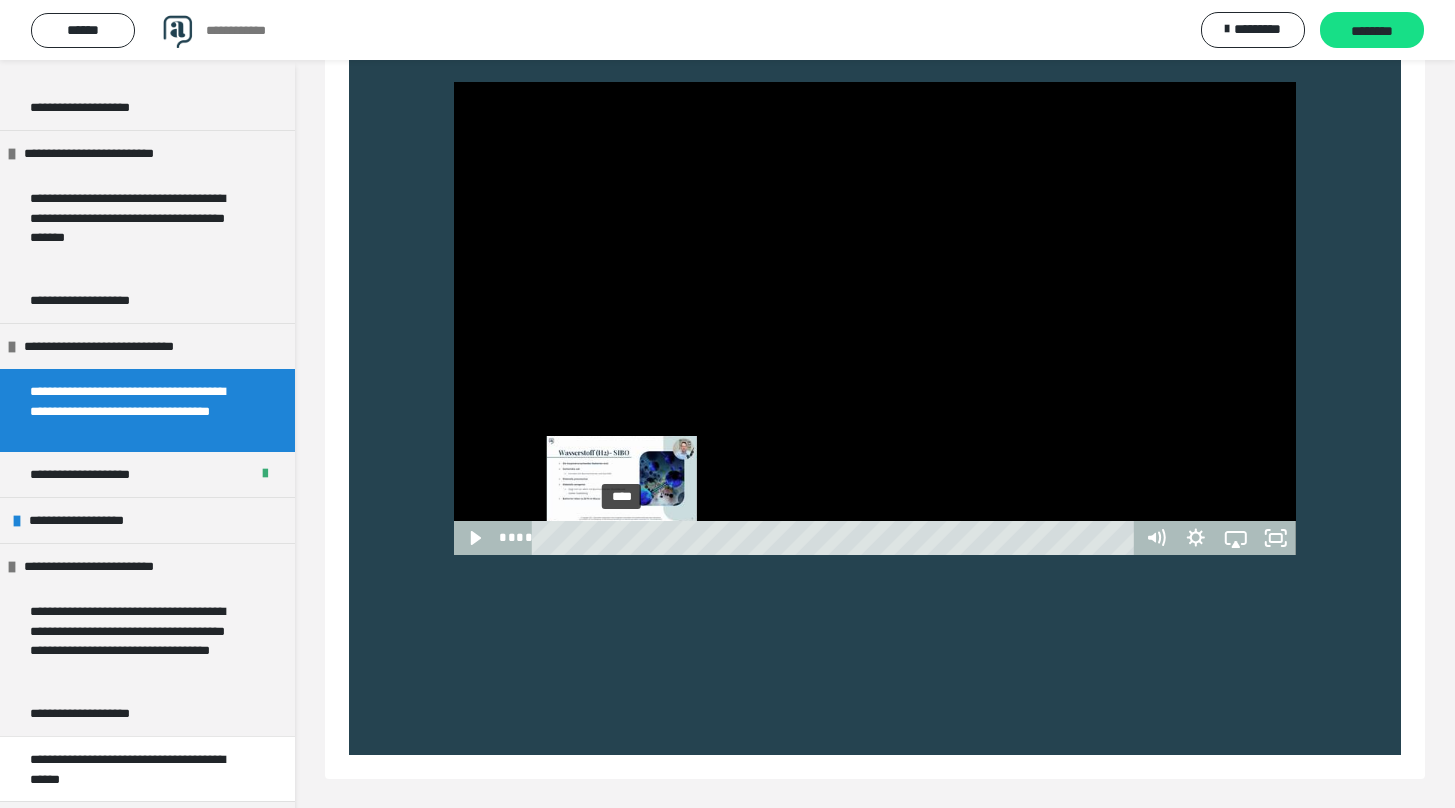 click on "****" at bounding box center (836, 538) 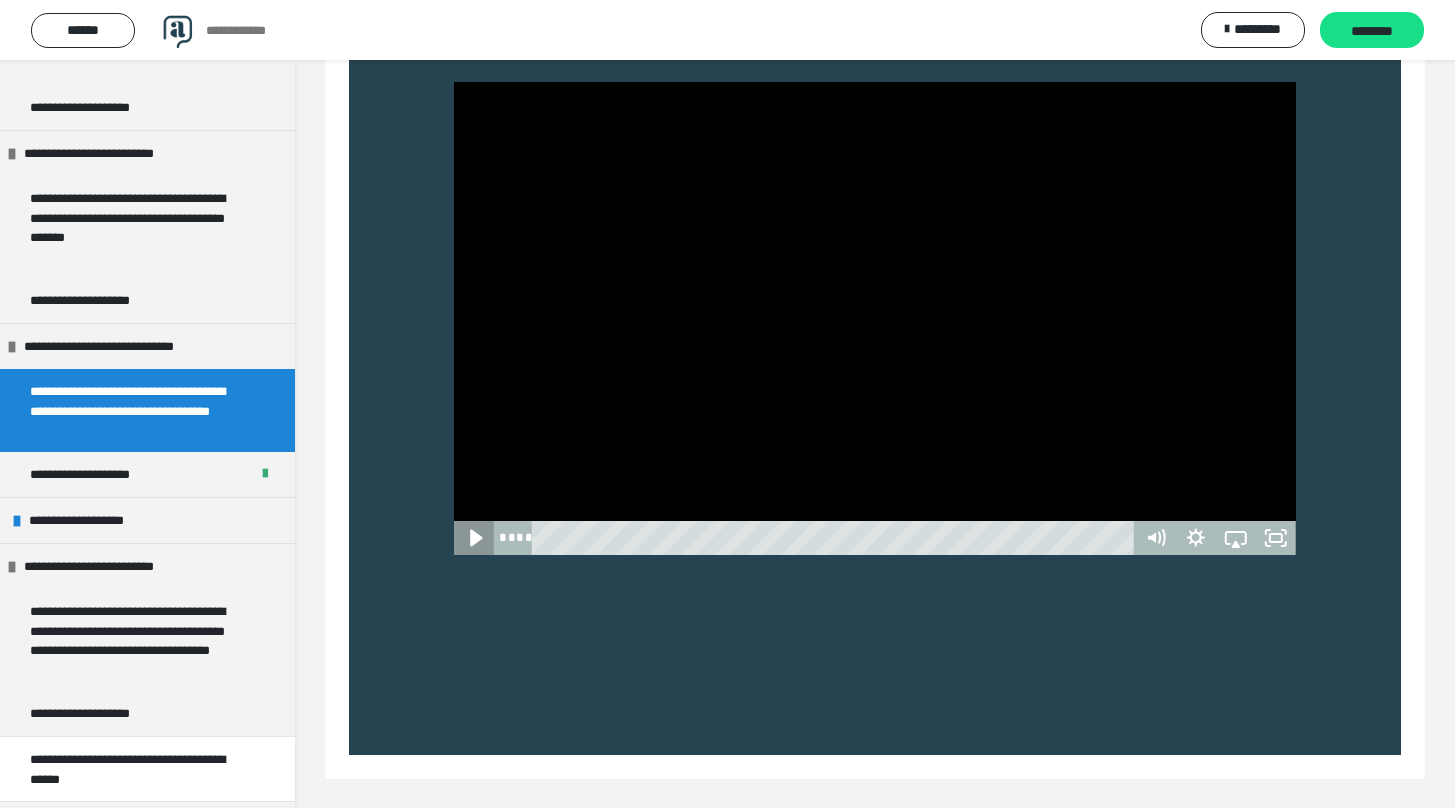 click 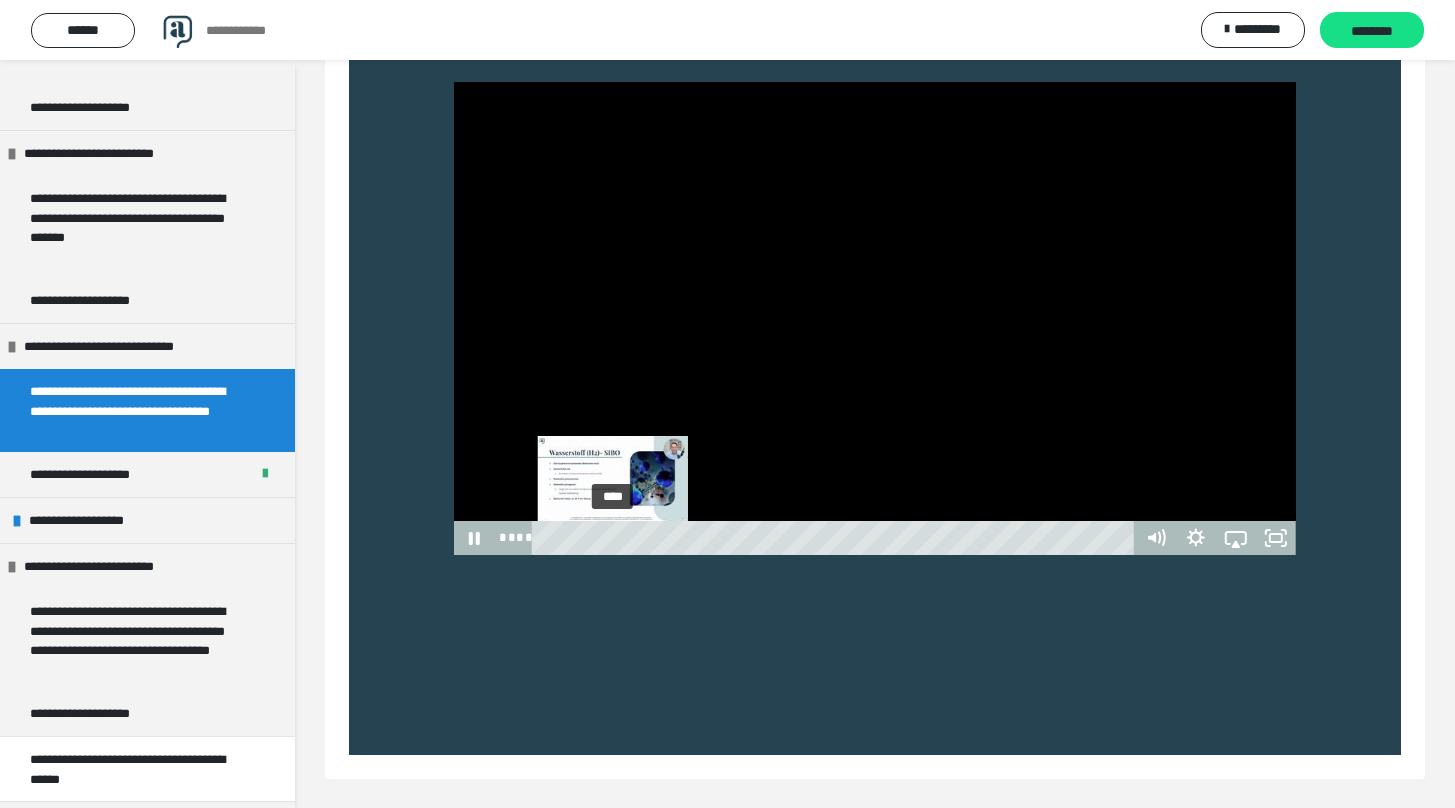 click on "****" at bounding box center (836, 538) 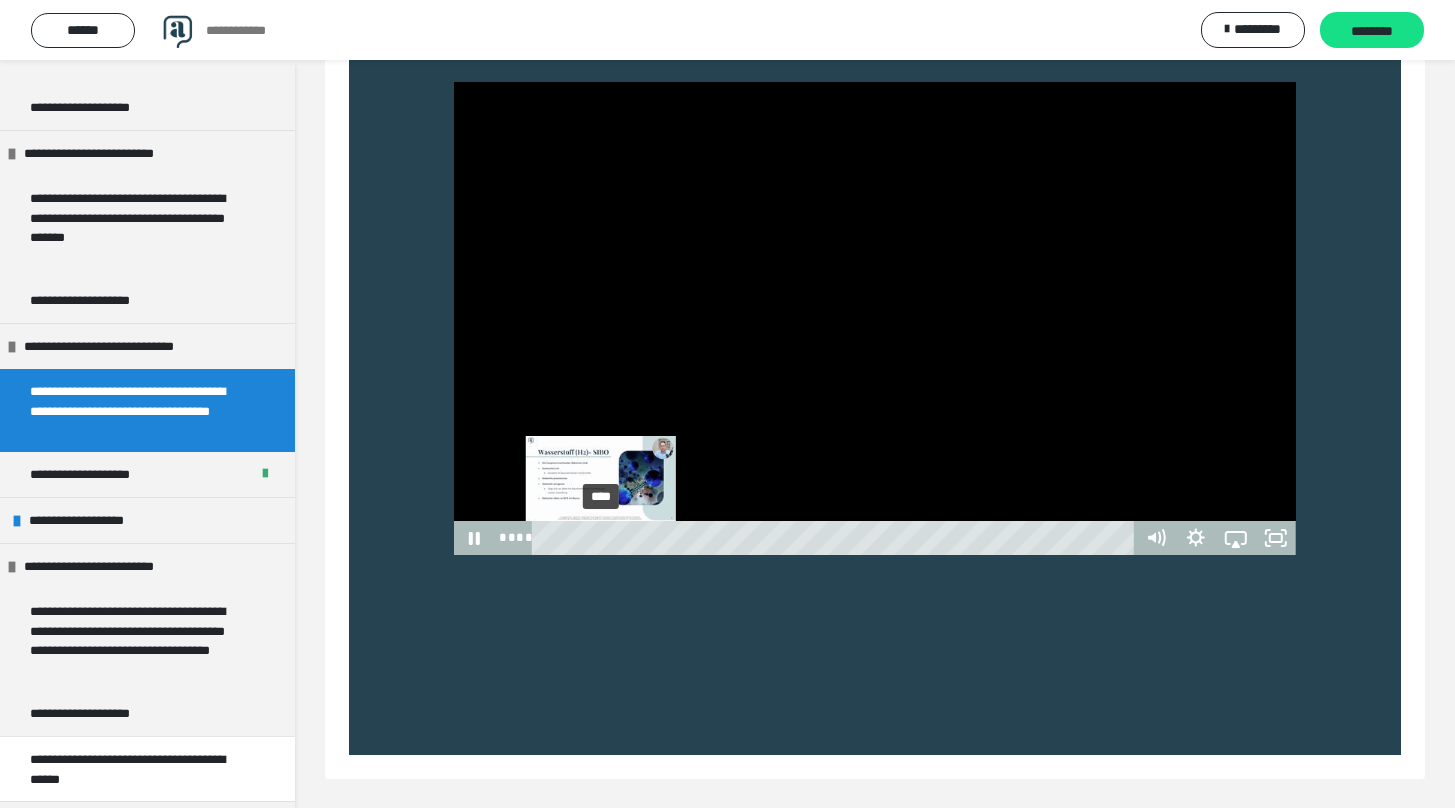 click on "****" at bounding box center [836, 538] 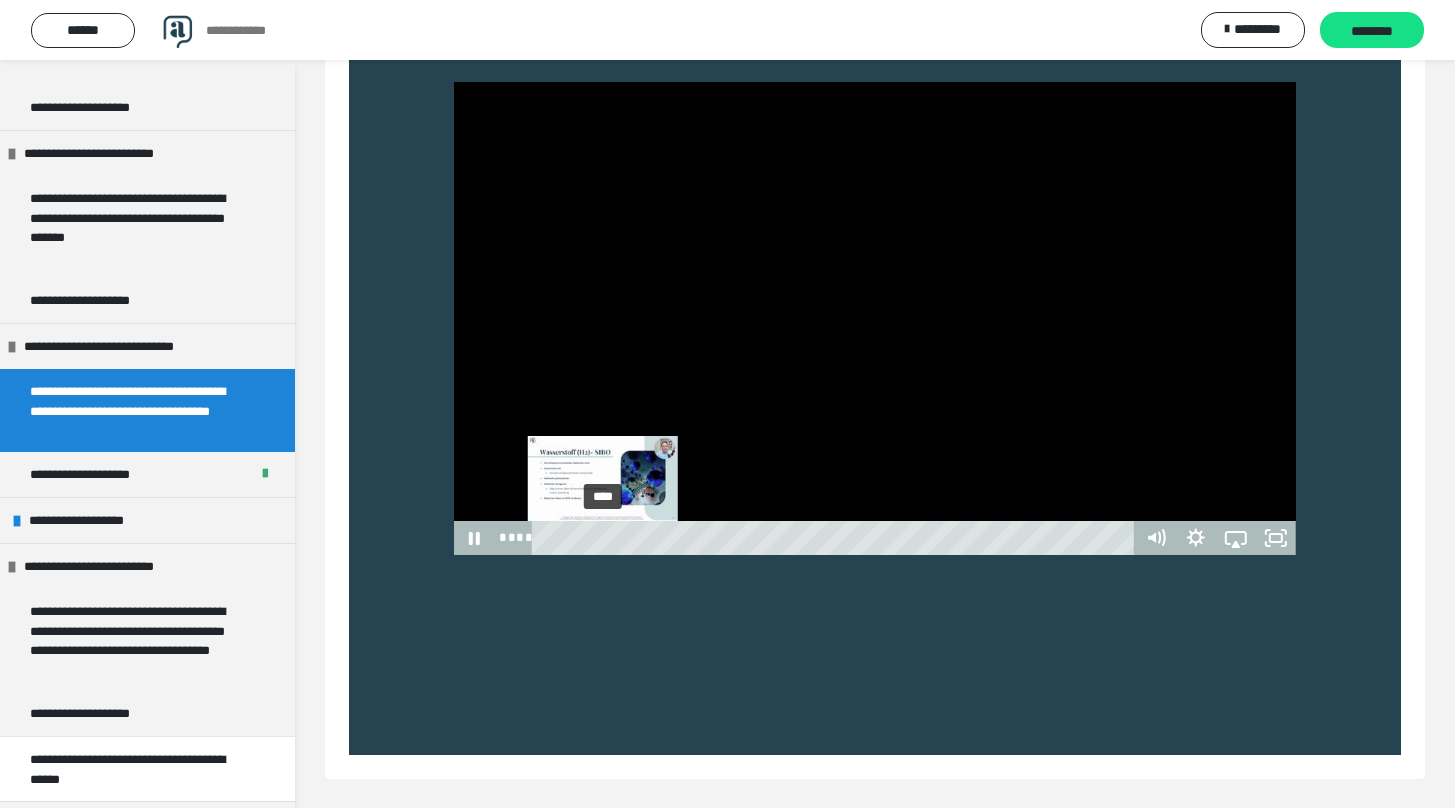 click on "****" at bounding box center [836, 538] 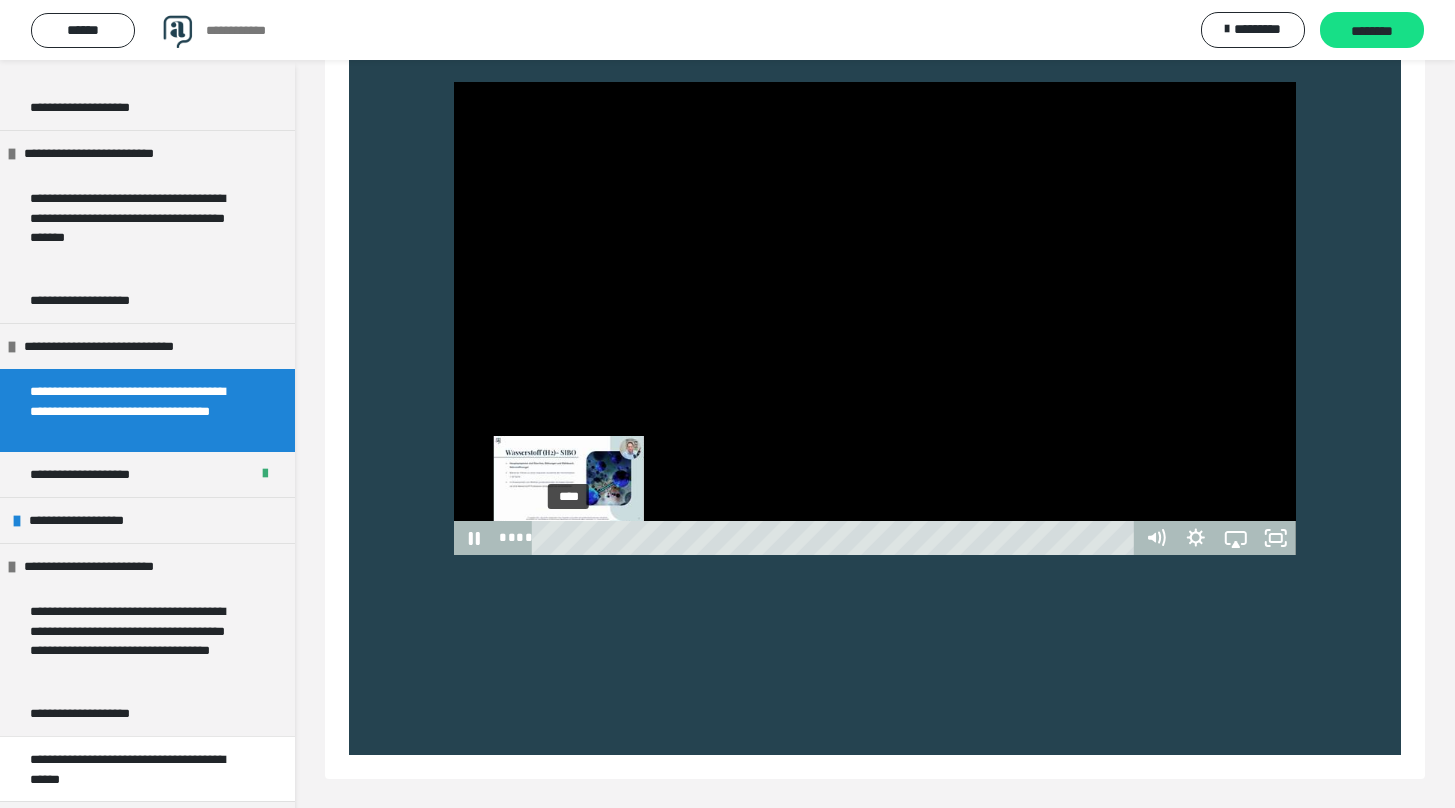 click on "****" at bounding box center [836, 538] 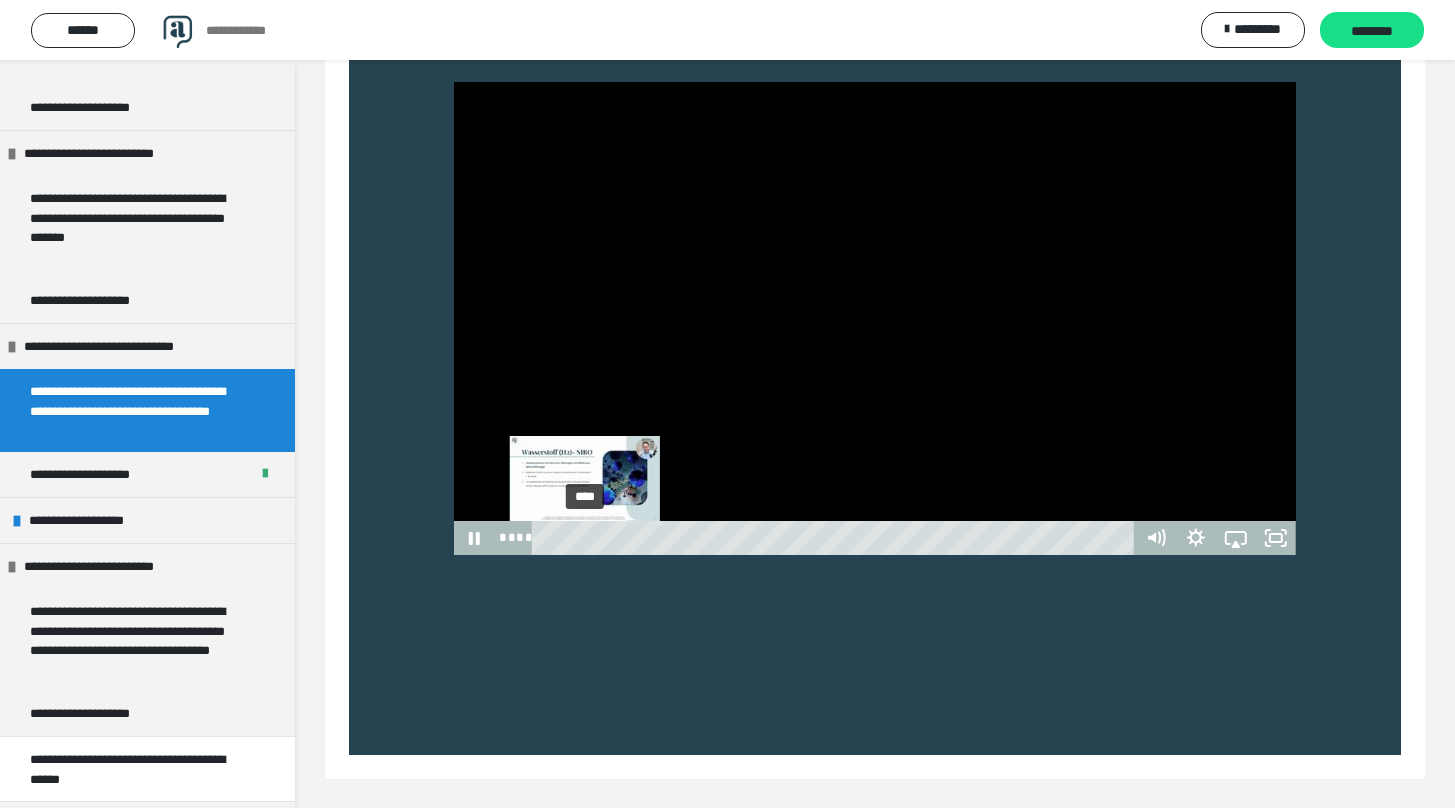 click on "****" at bounding box center (836, 538) 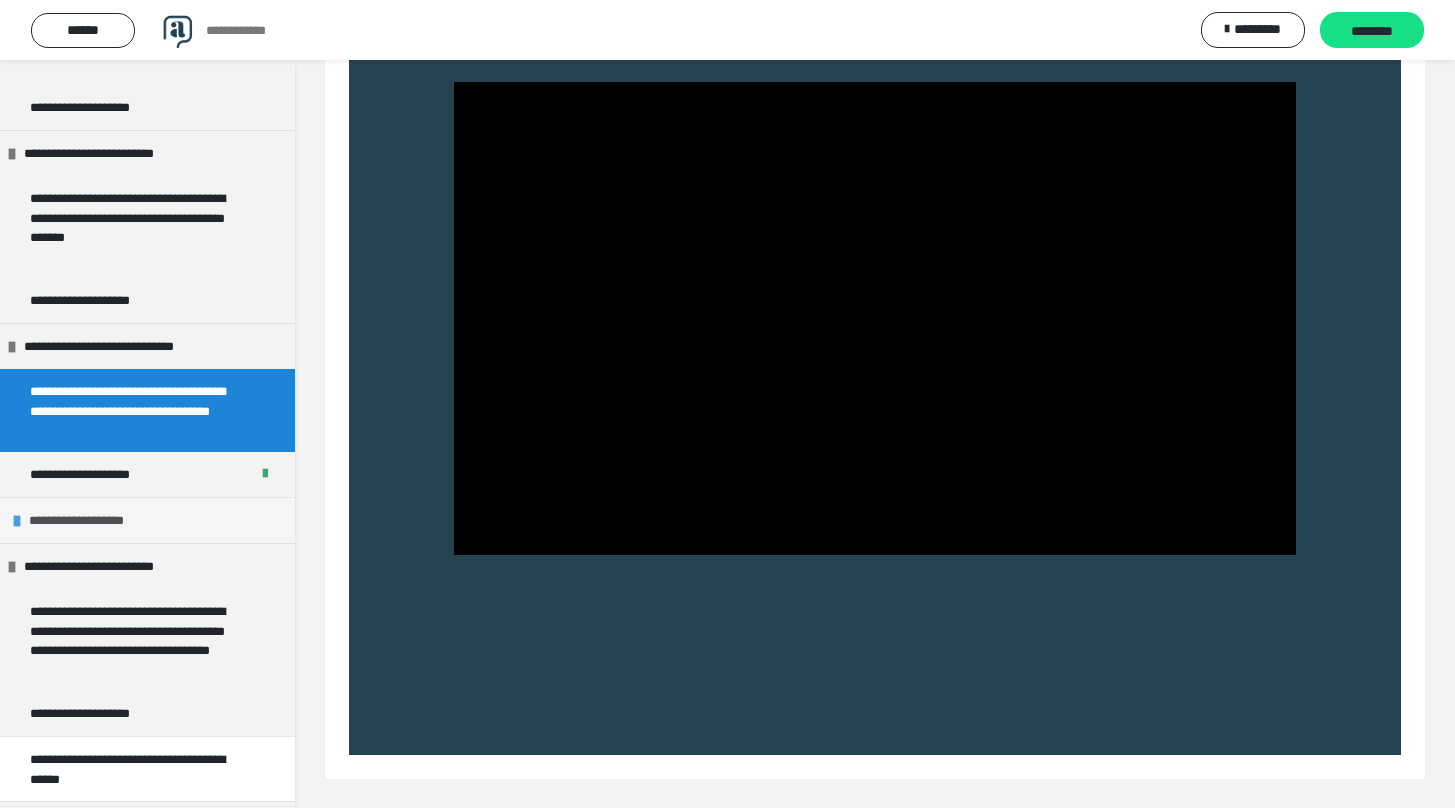 click on "**********" at bounding box center (147, 520) 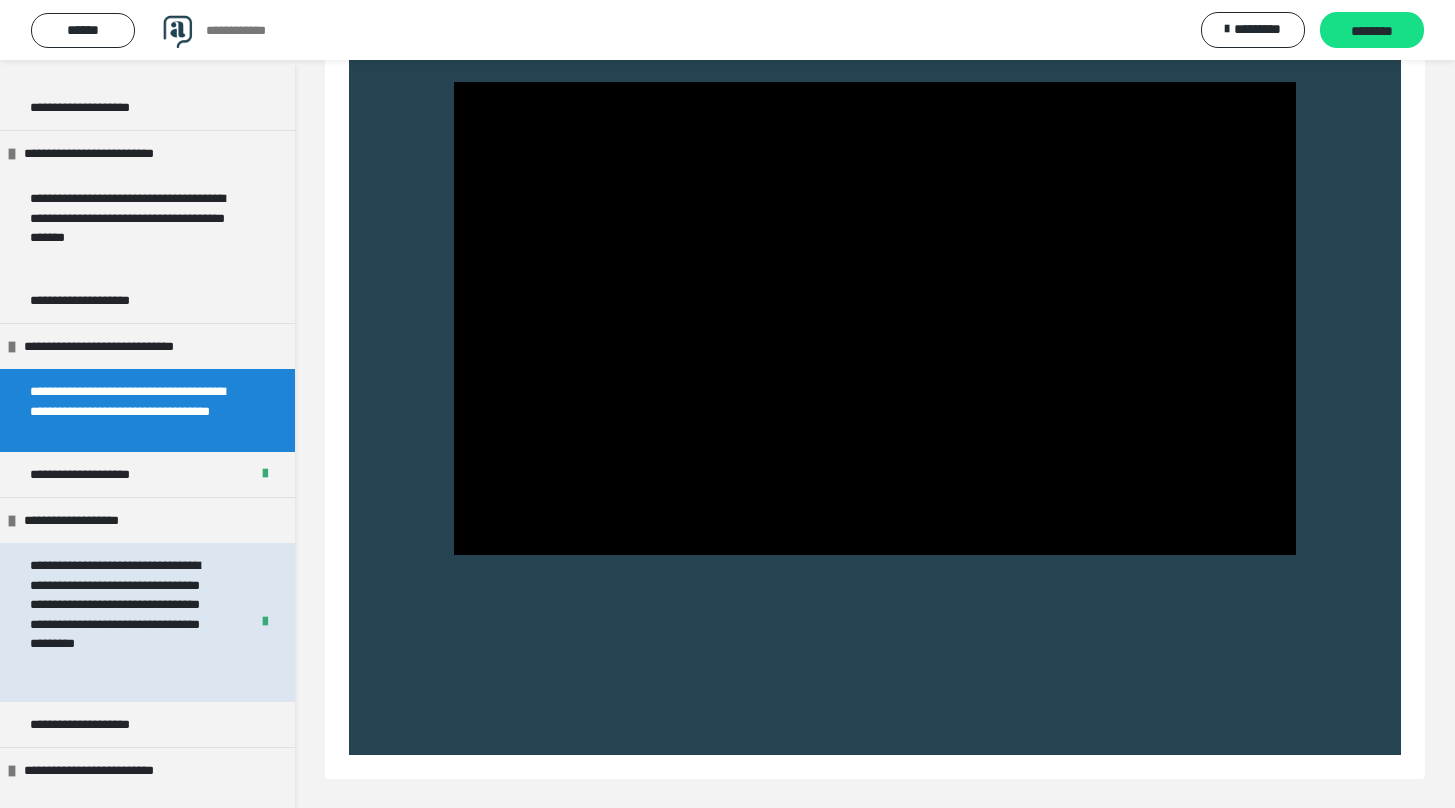 click on "**********" at bounding box center [124, 622] 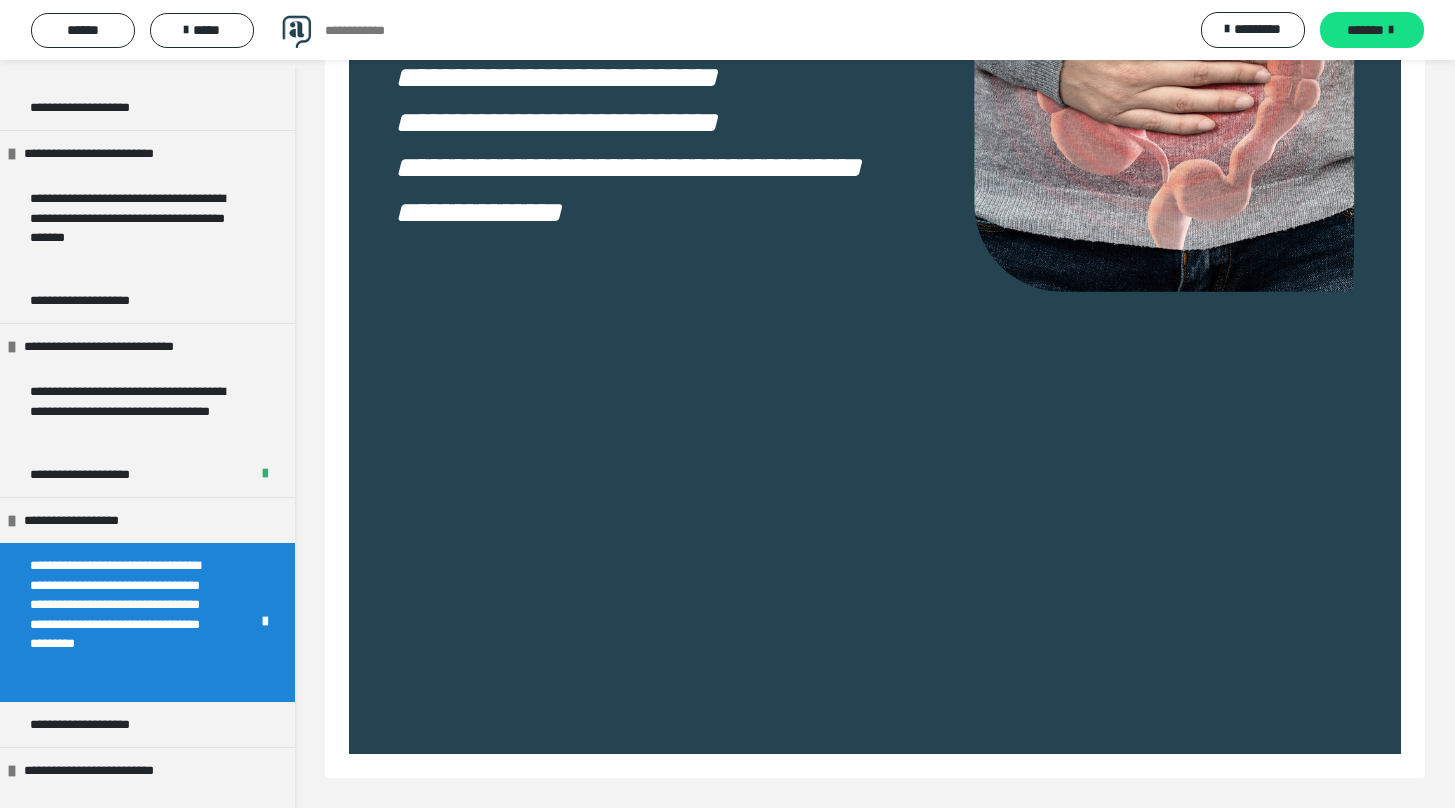 scroll, scrollTop: 474, scrollLeft: 0, axis: vertical 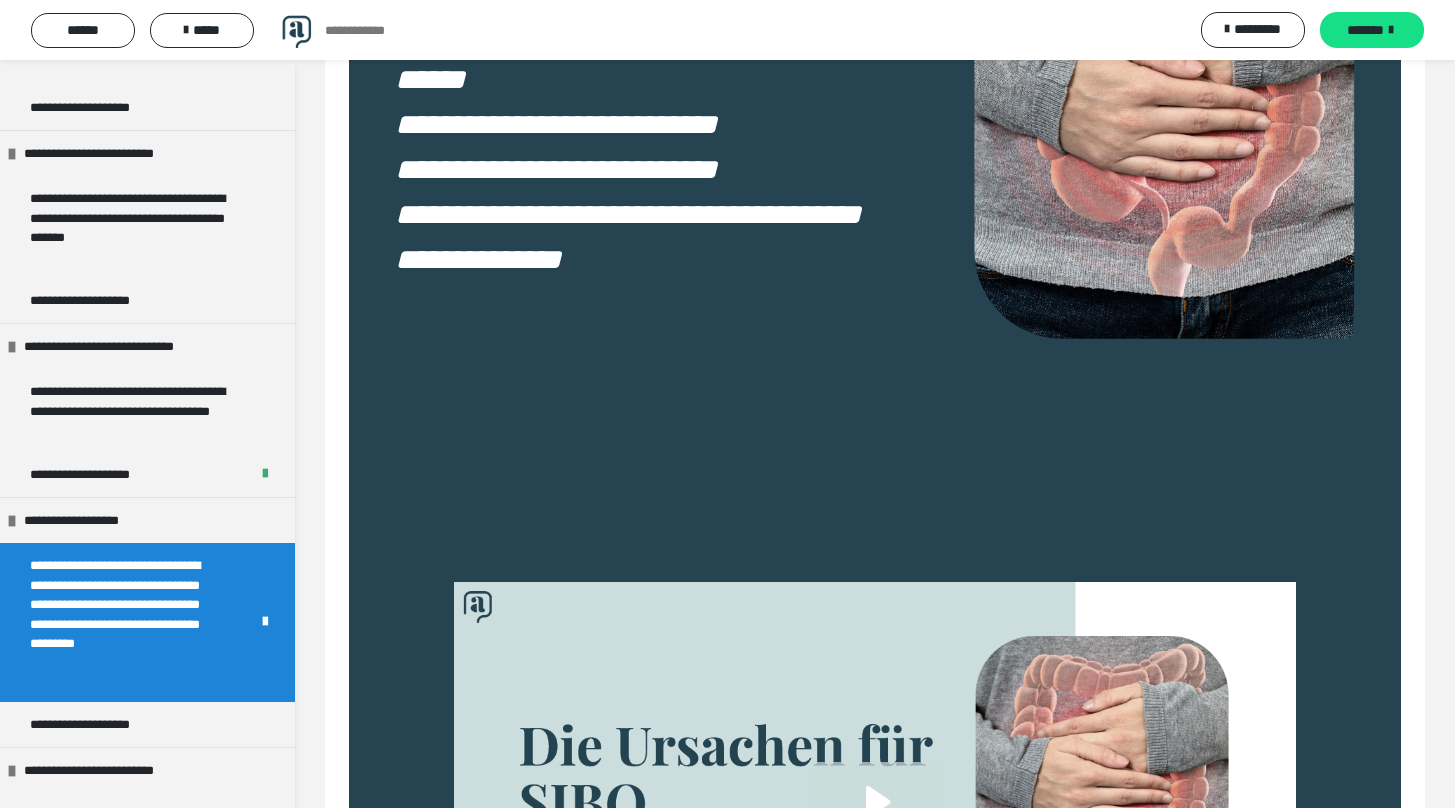 click at bounding box center [875, 818] 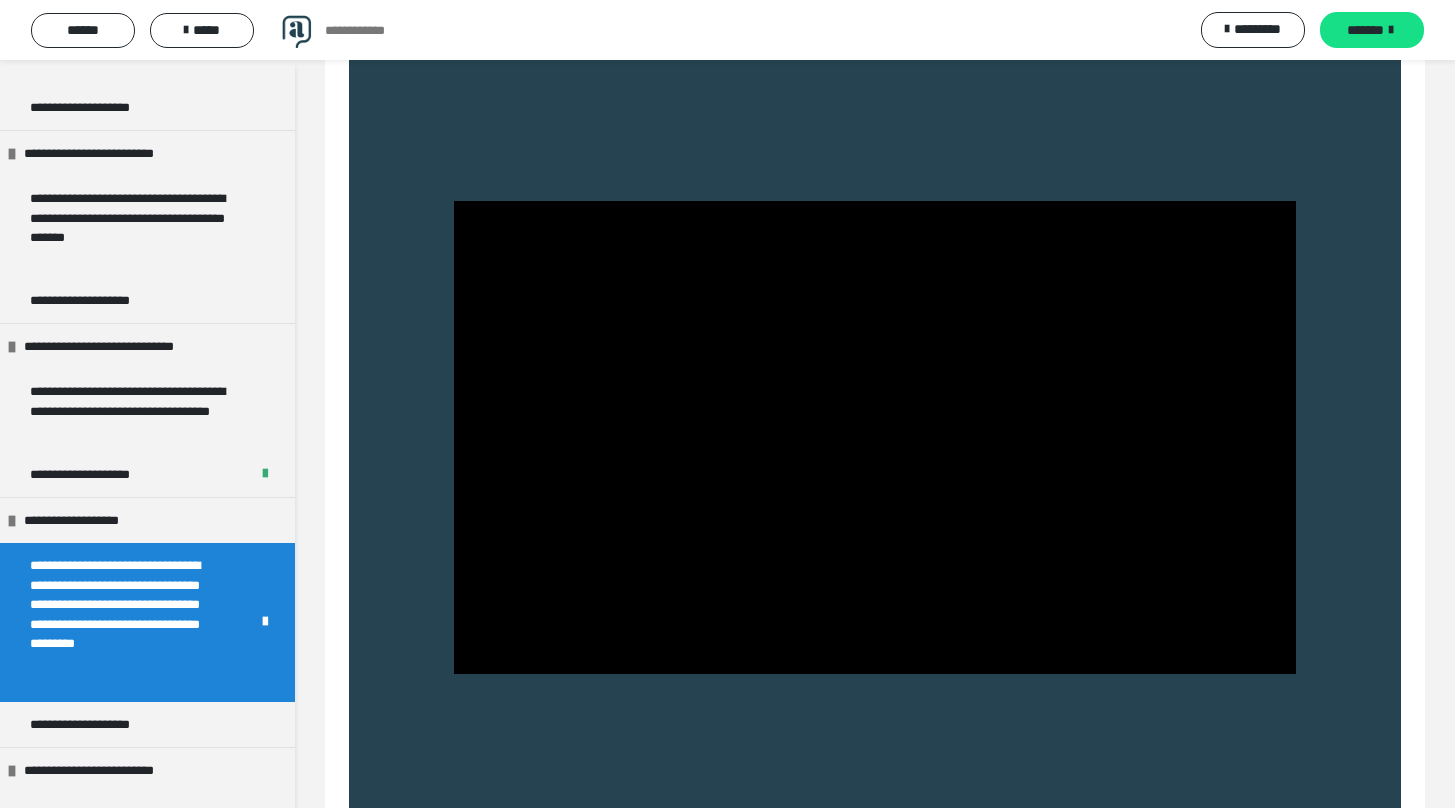 scroll, scrollTop: 857, scrollLeft: 0, axis: vertical 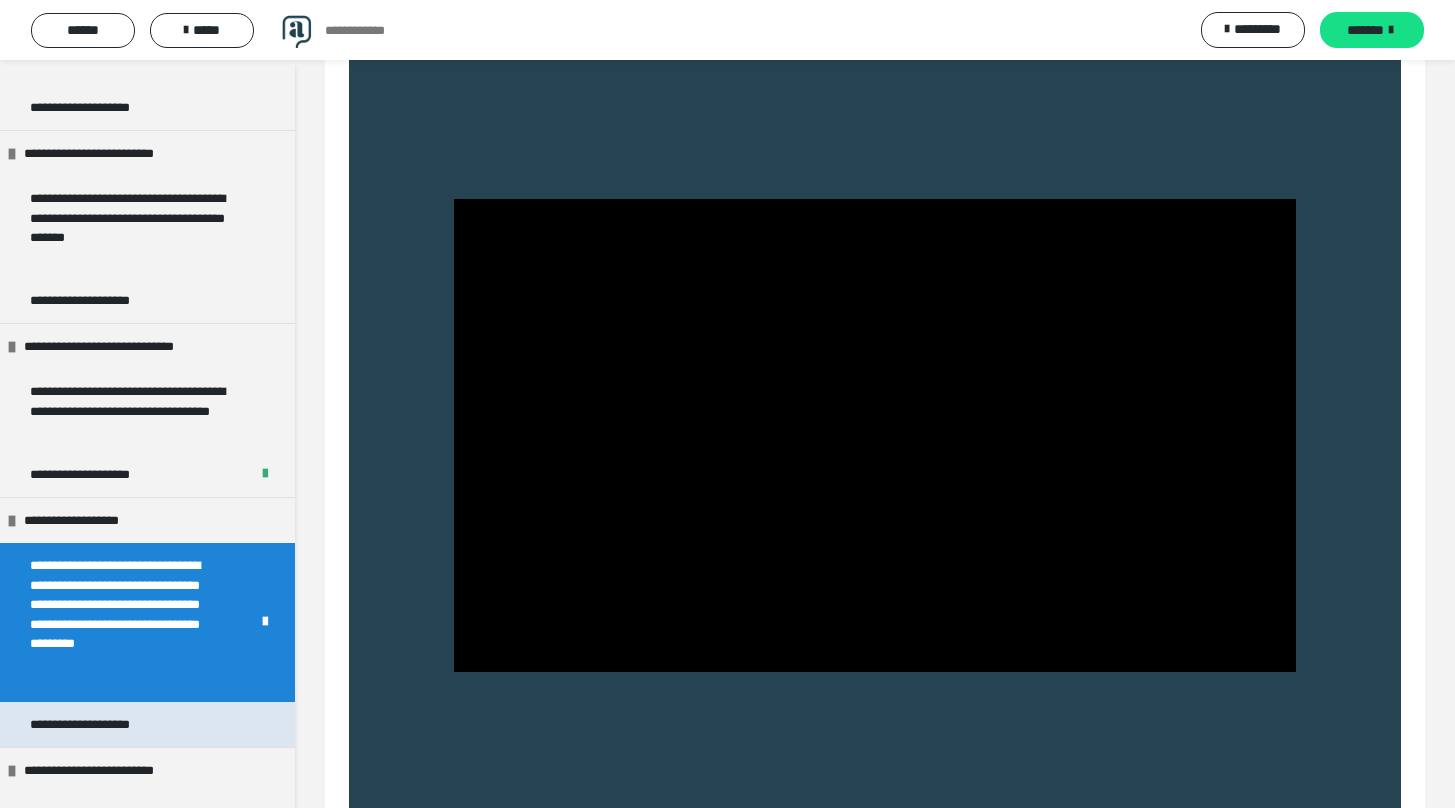 click on "**********" at bounding box center (100, 724) 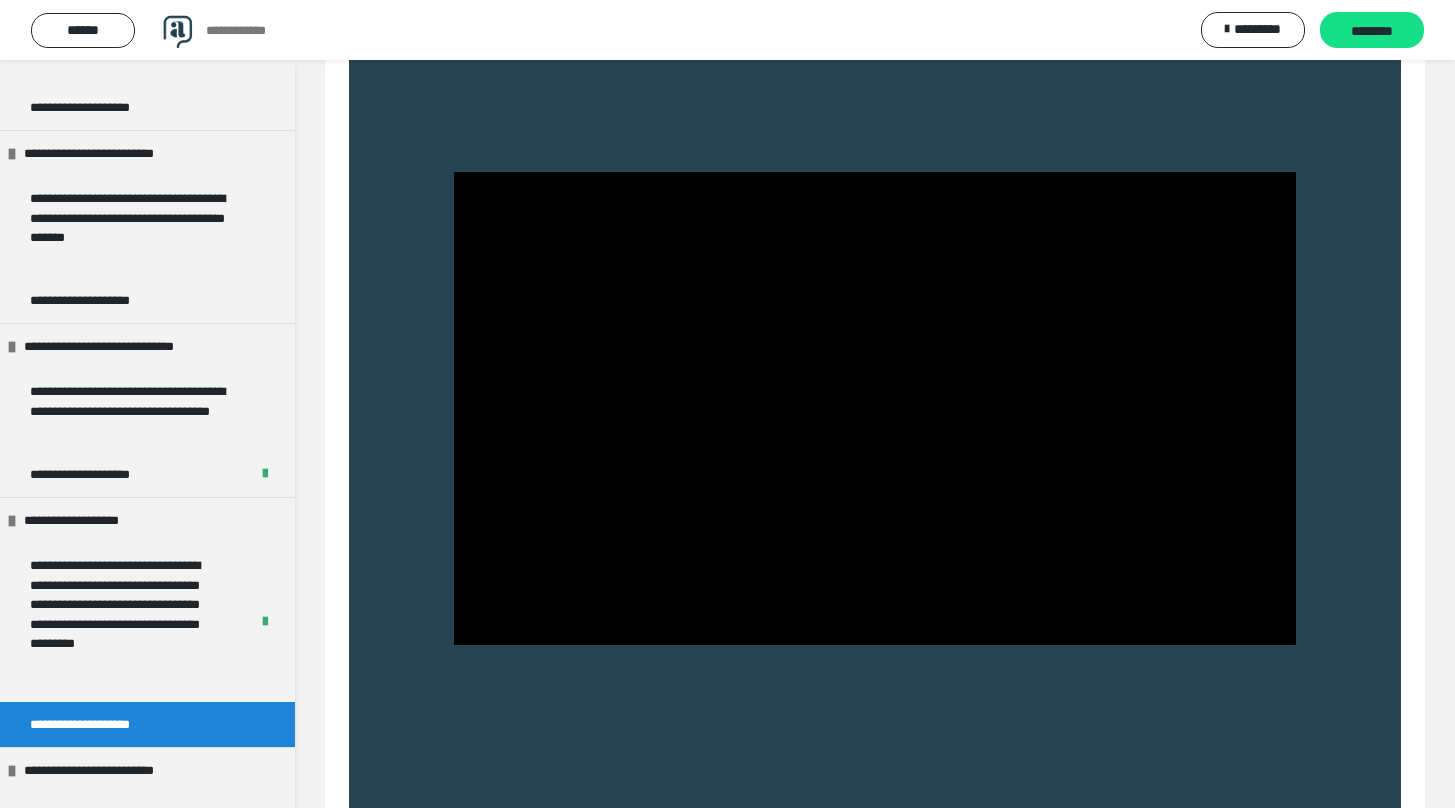 scroll, scrollTop: 264, scrollLeft: 0, axis: vertical 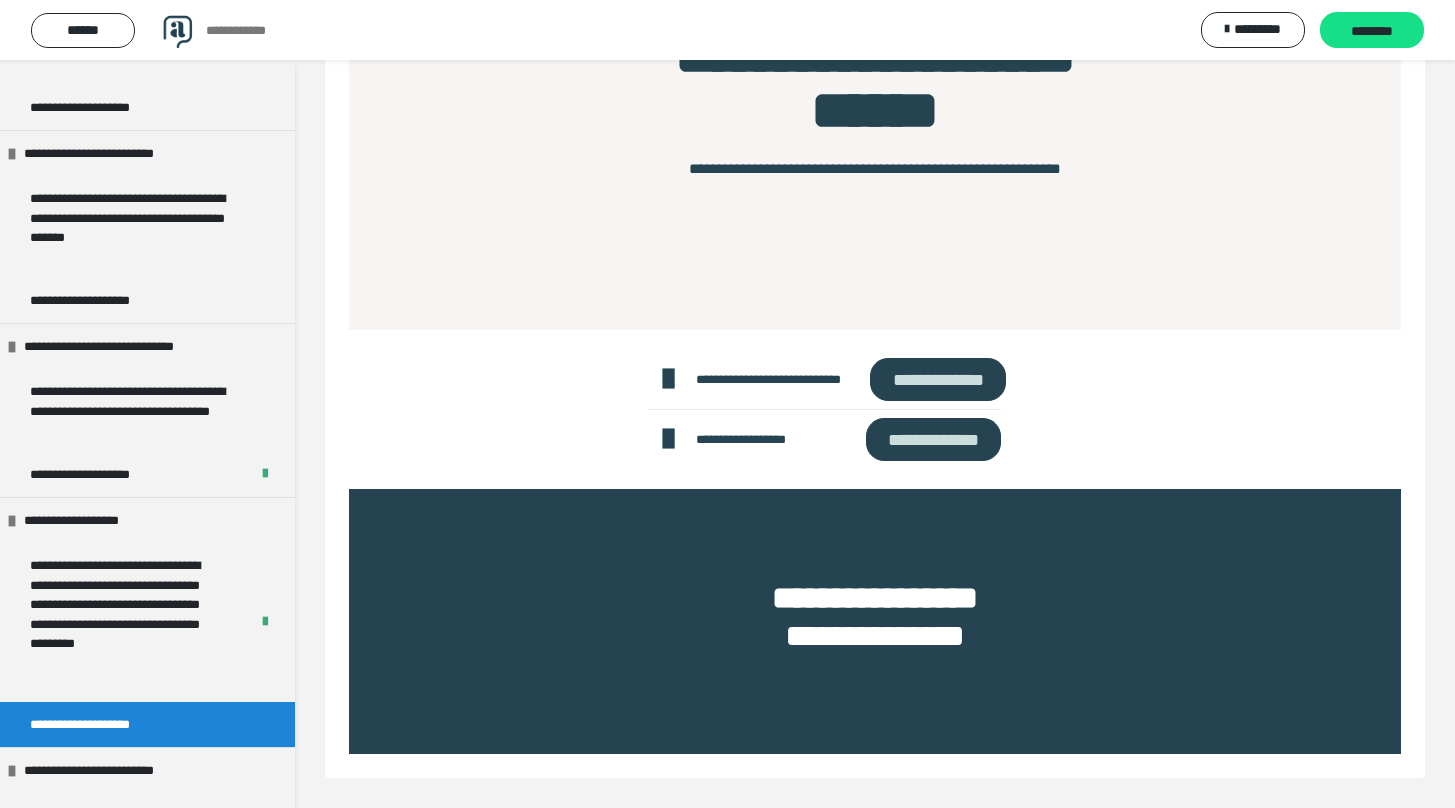 click on "**********" at bounding box center (937, 379) 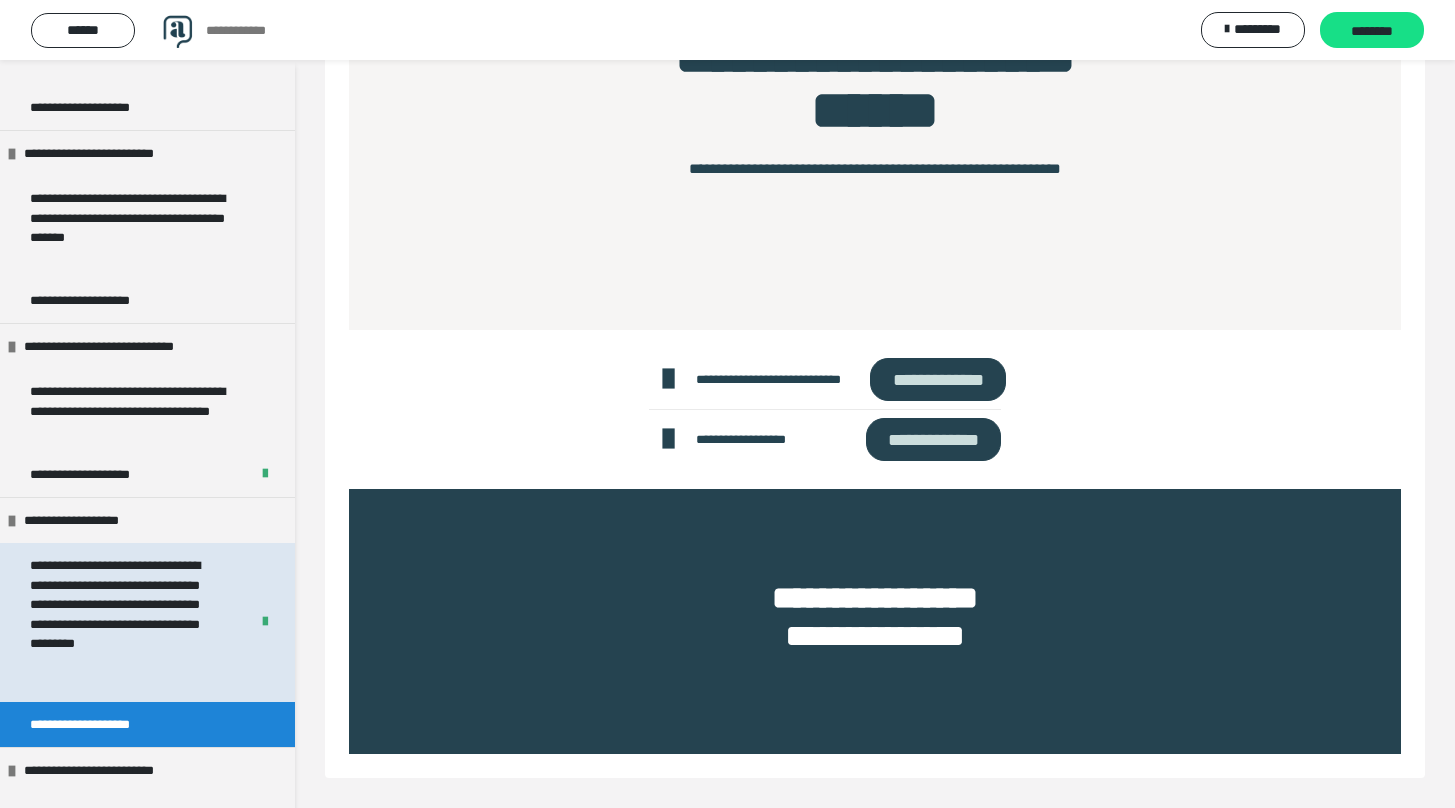 click on "**********" at bounding box center [124, 622] 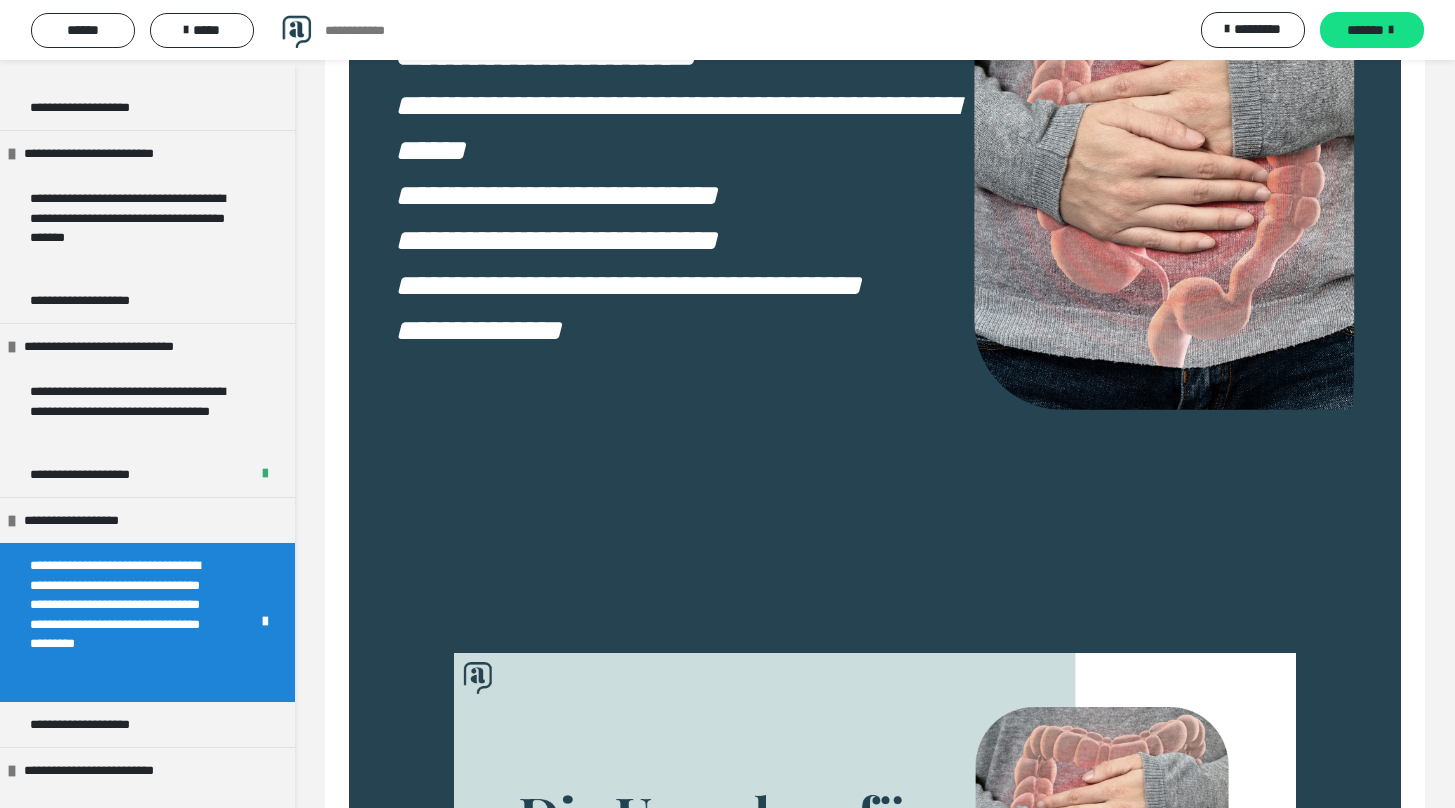 scroll, scrollTop: 416, scrollLeft: 0, axis: vertical 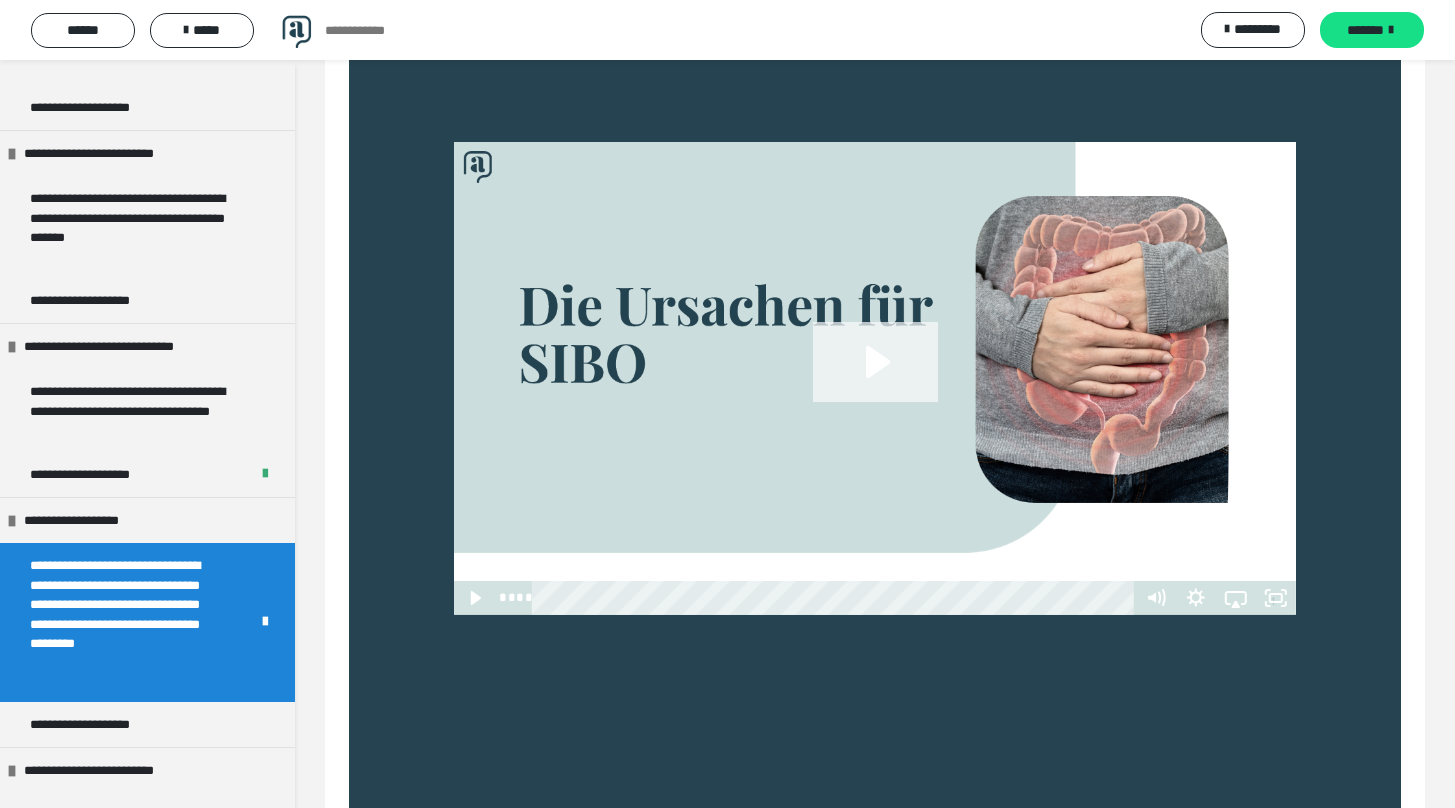 click 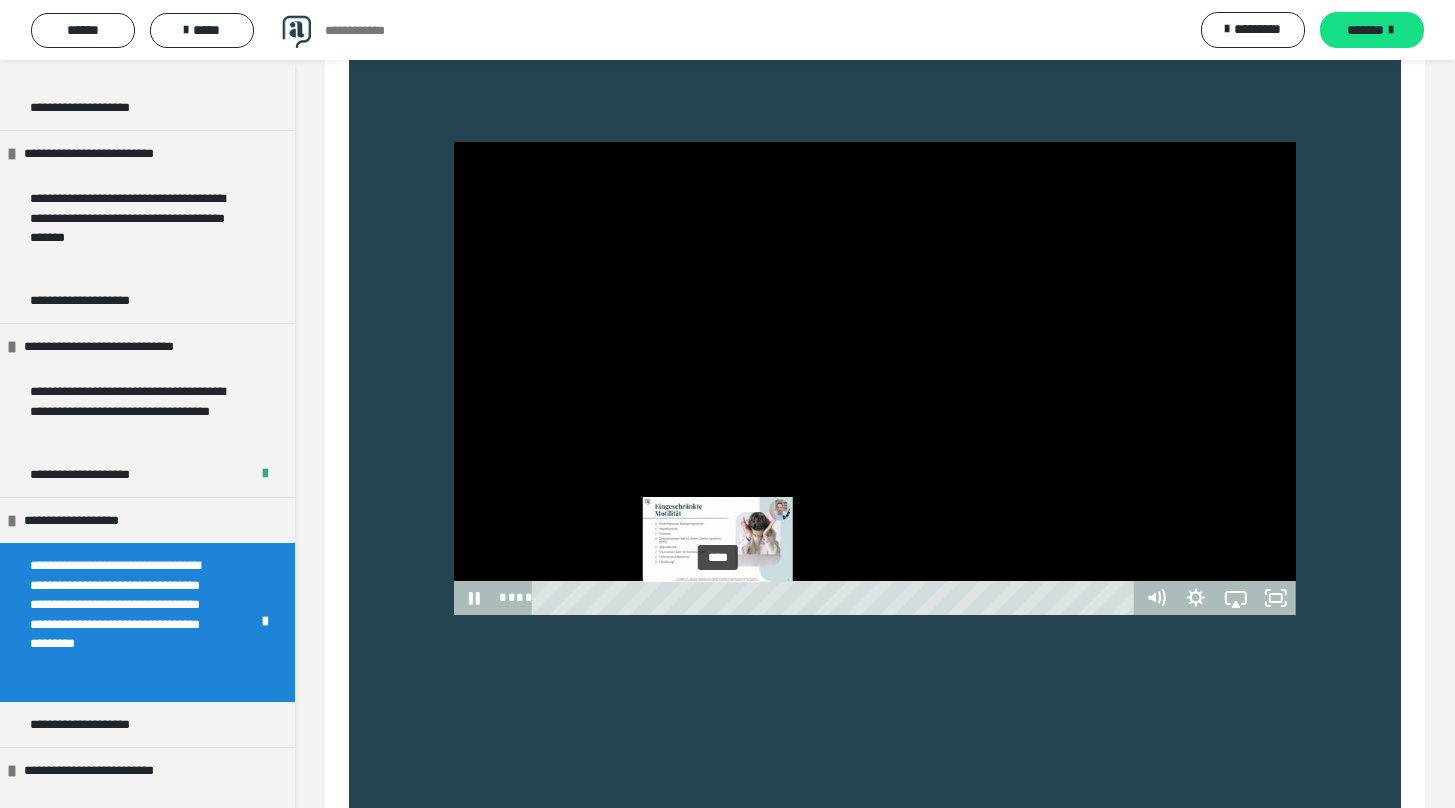 click on "****" at bounding box center [836, 598] 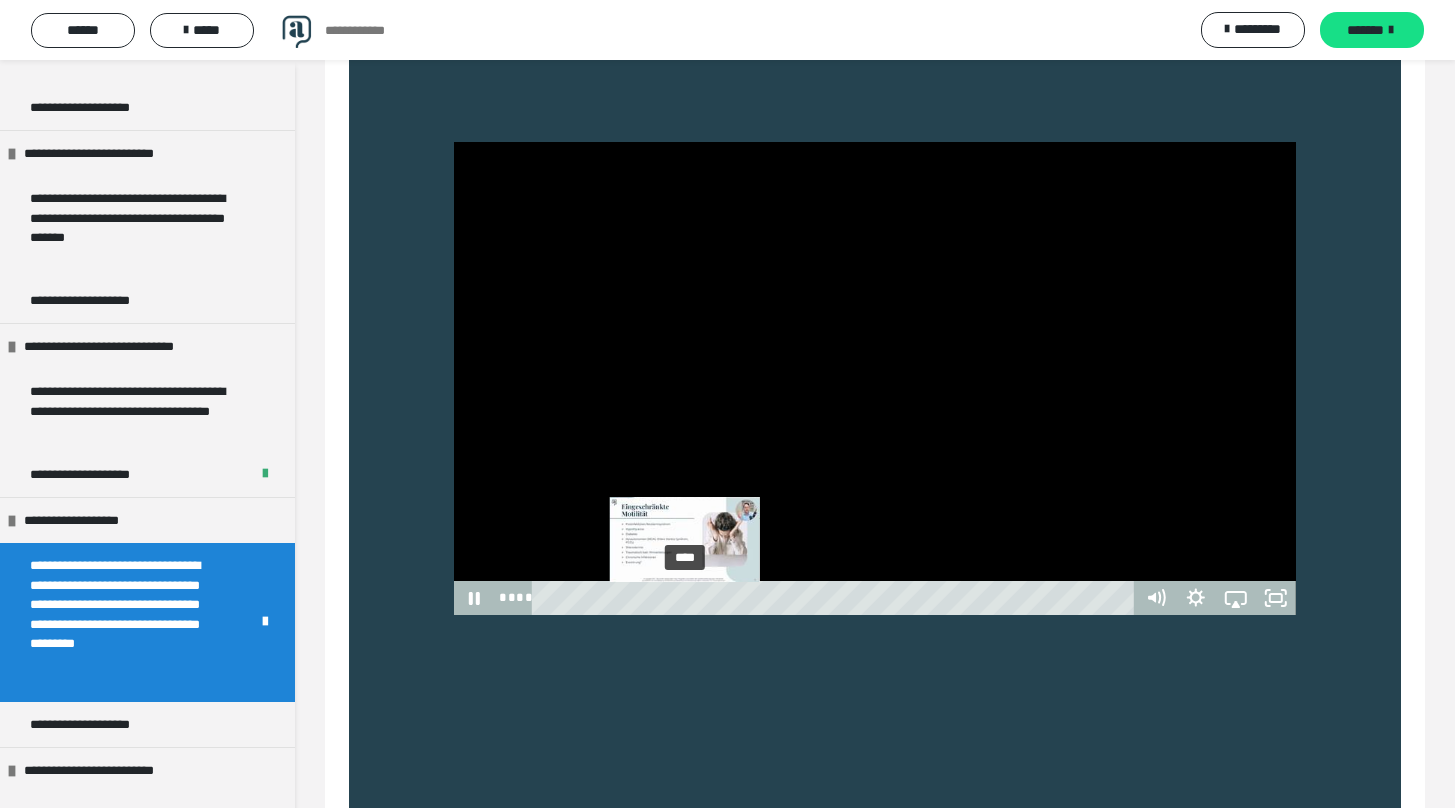 click on "****" at bounding box center [836, 598] 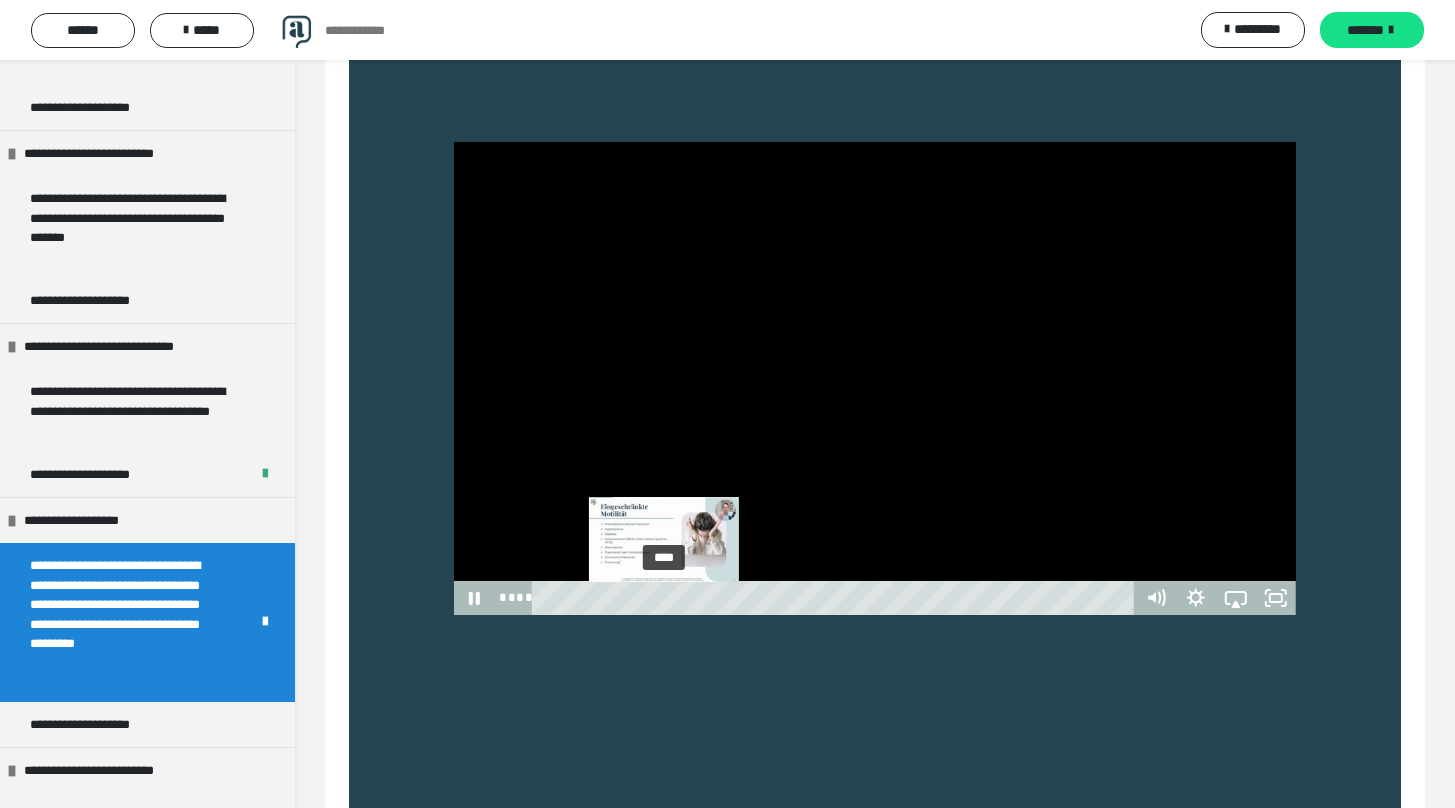click on "****" at bounding box center [836, 598] 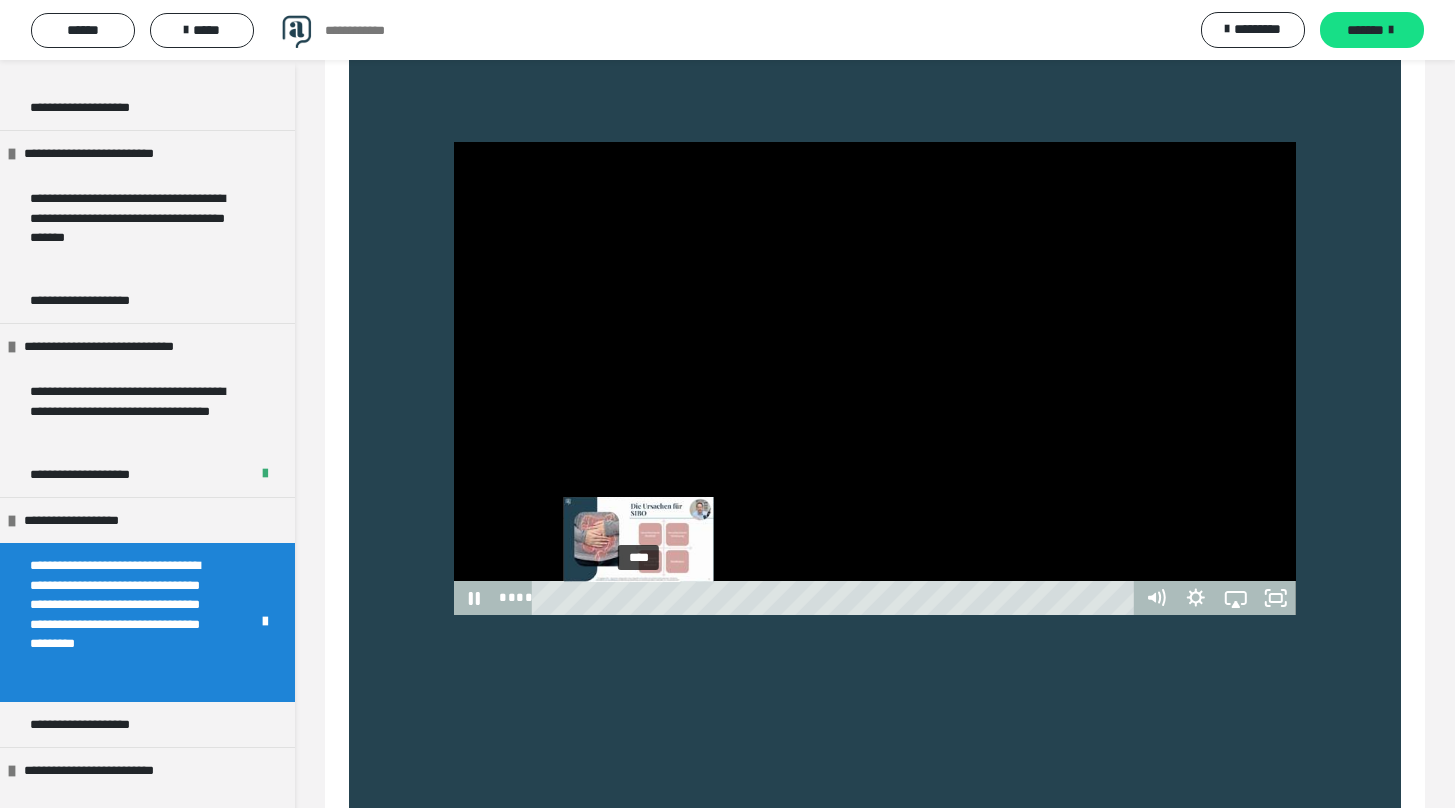click on "****" at bounding box center [836, 598] 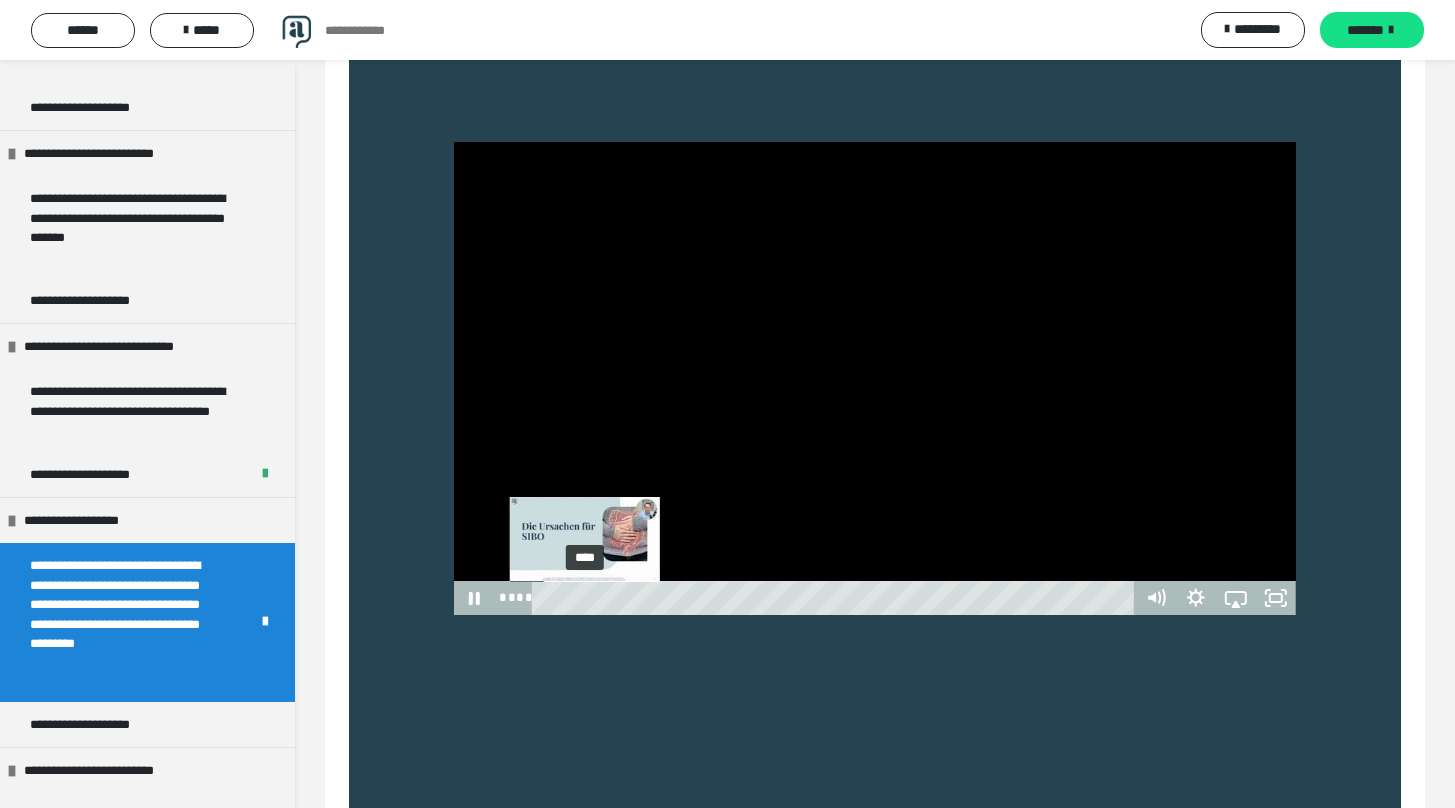 click on "****" at bounding box center [836, 598] 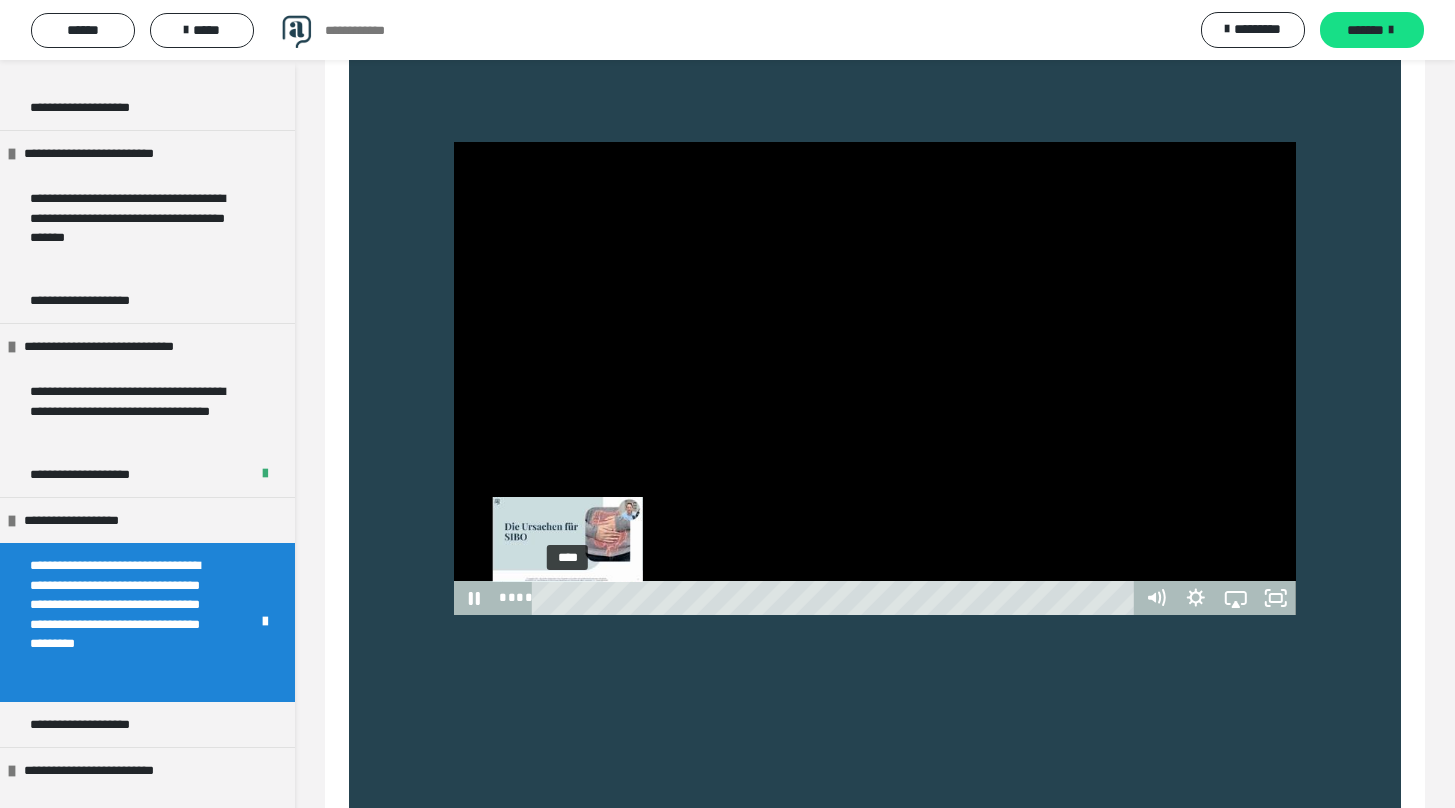 click on "****" at bounding box center (836, 598) 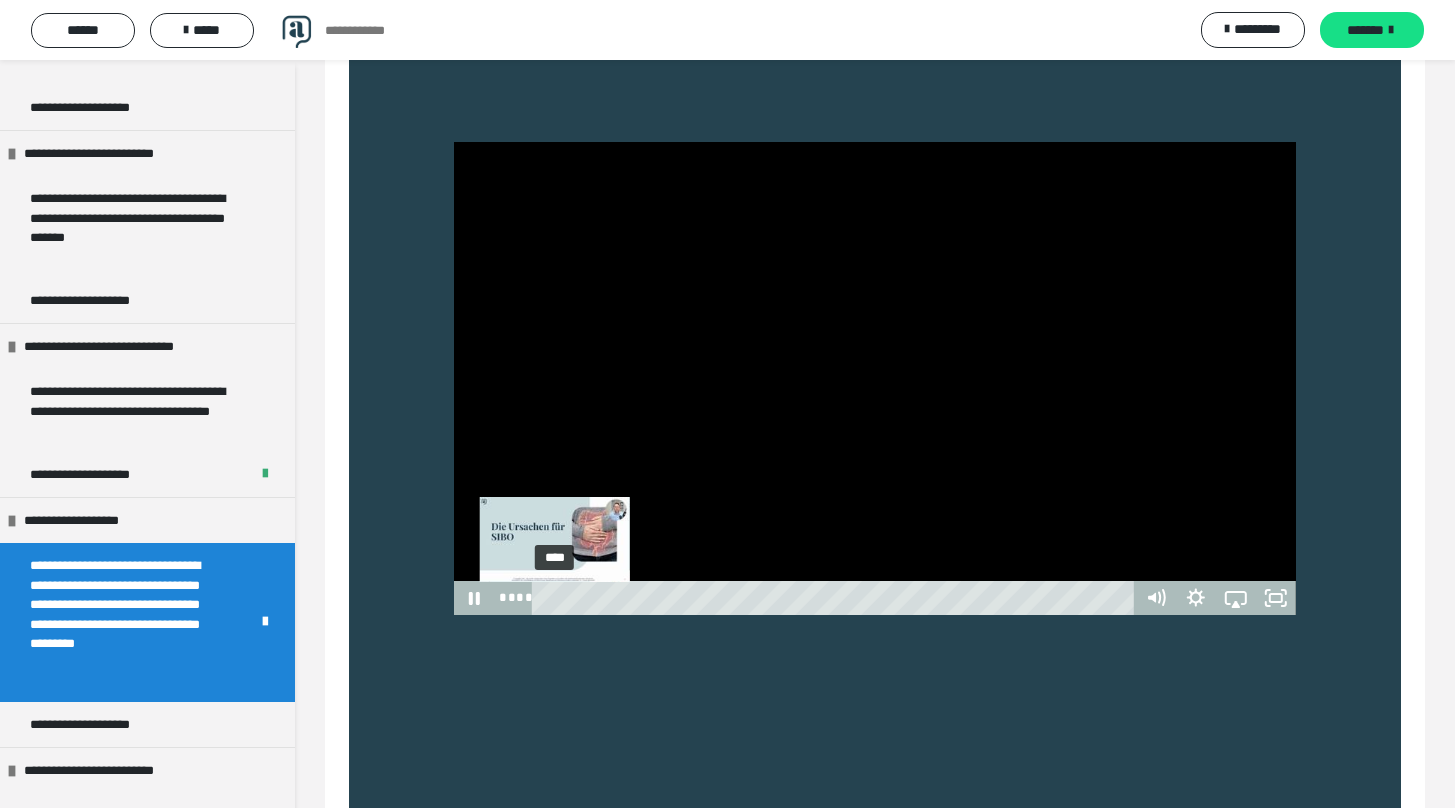 click on "****" at bounding box center [836, 598] 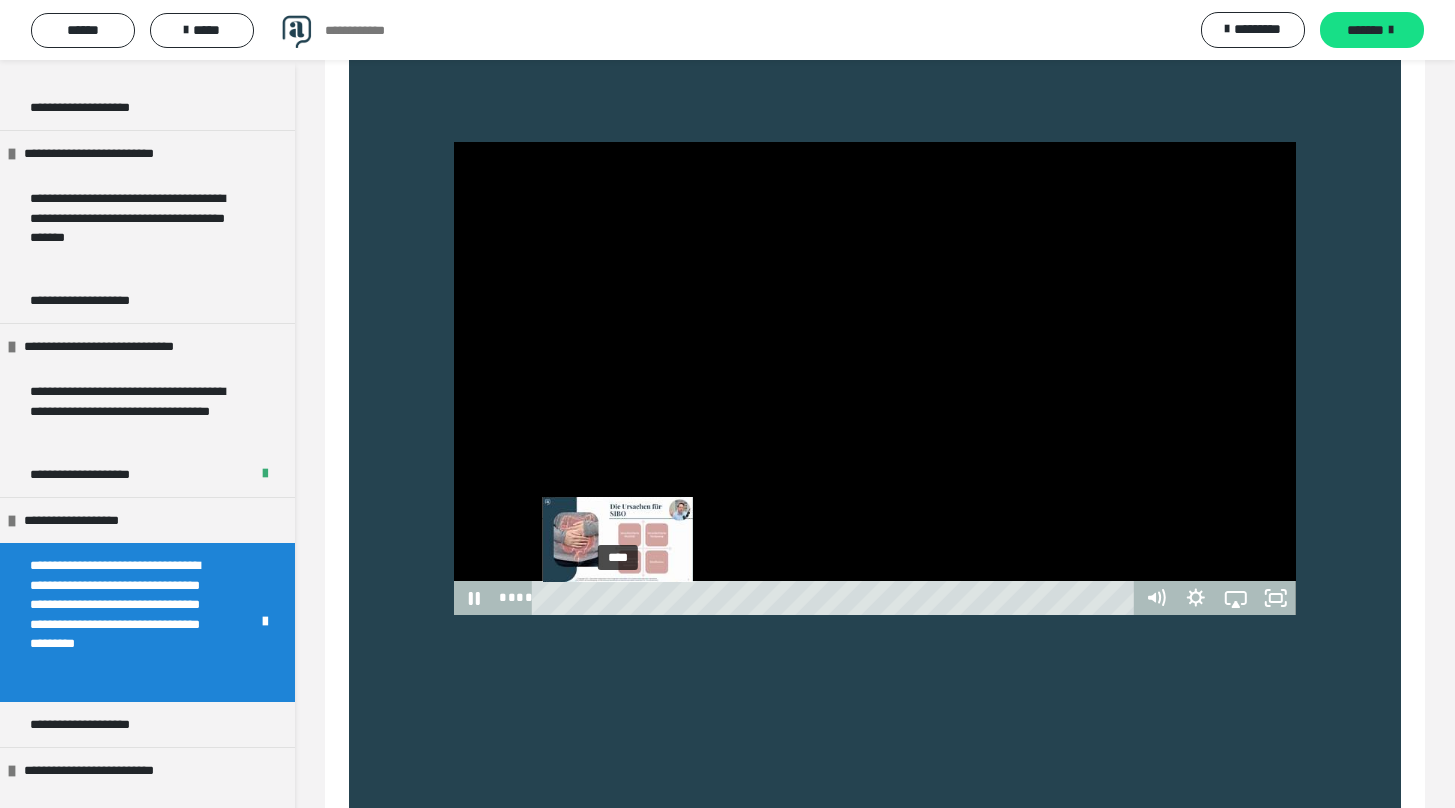 click on "****" at bounding box center (836, 598) 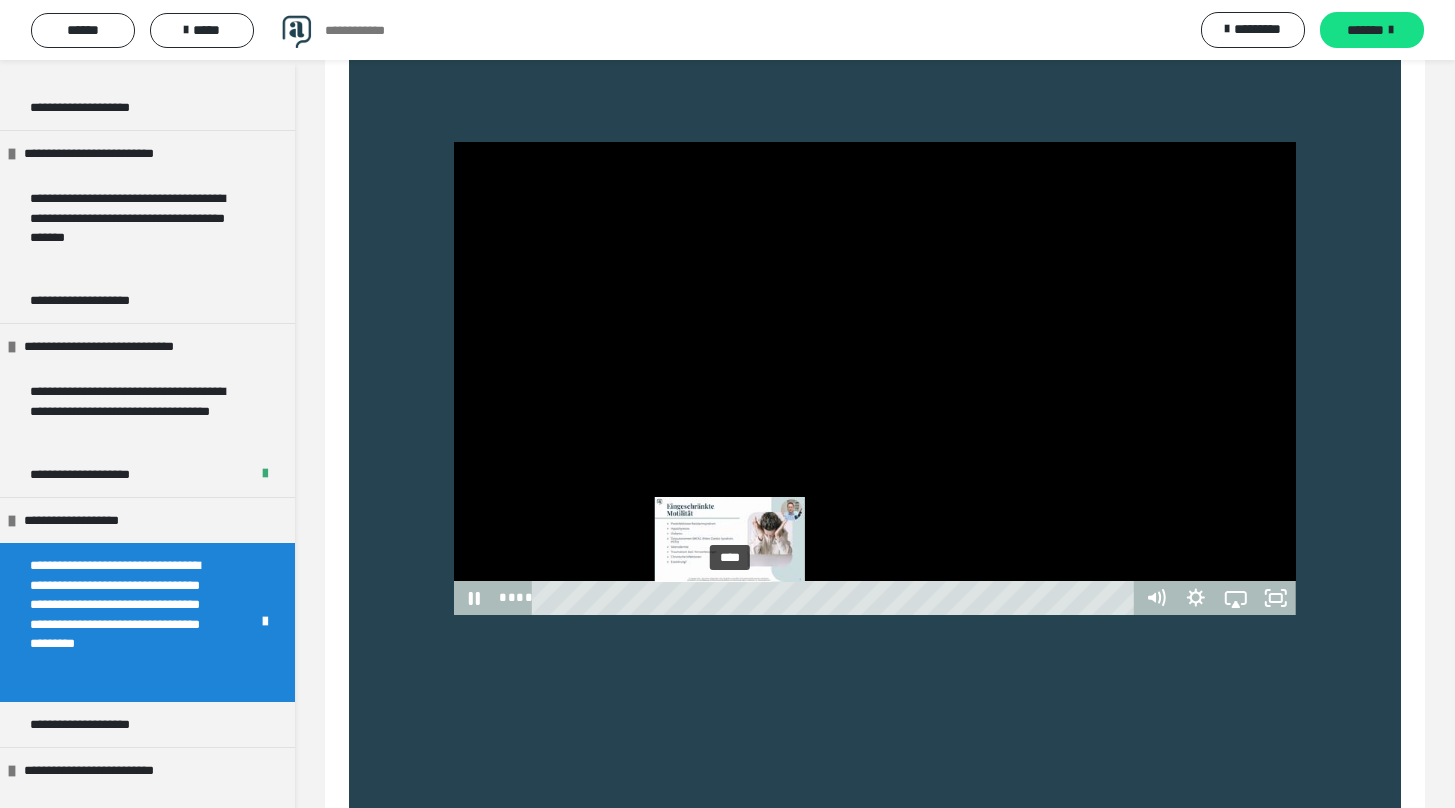 click on "****" at bounding box center (836, 598) 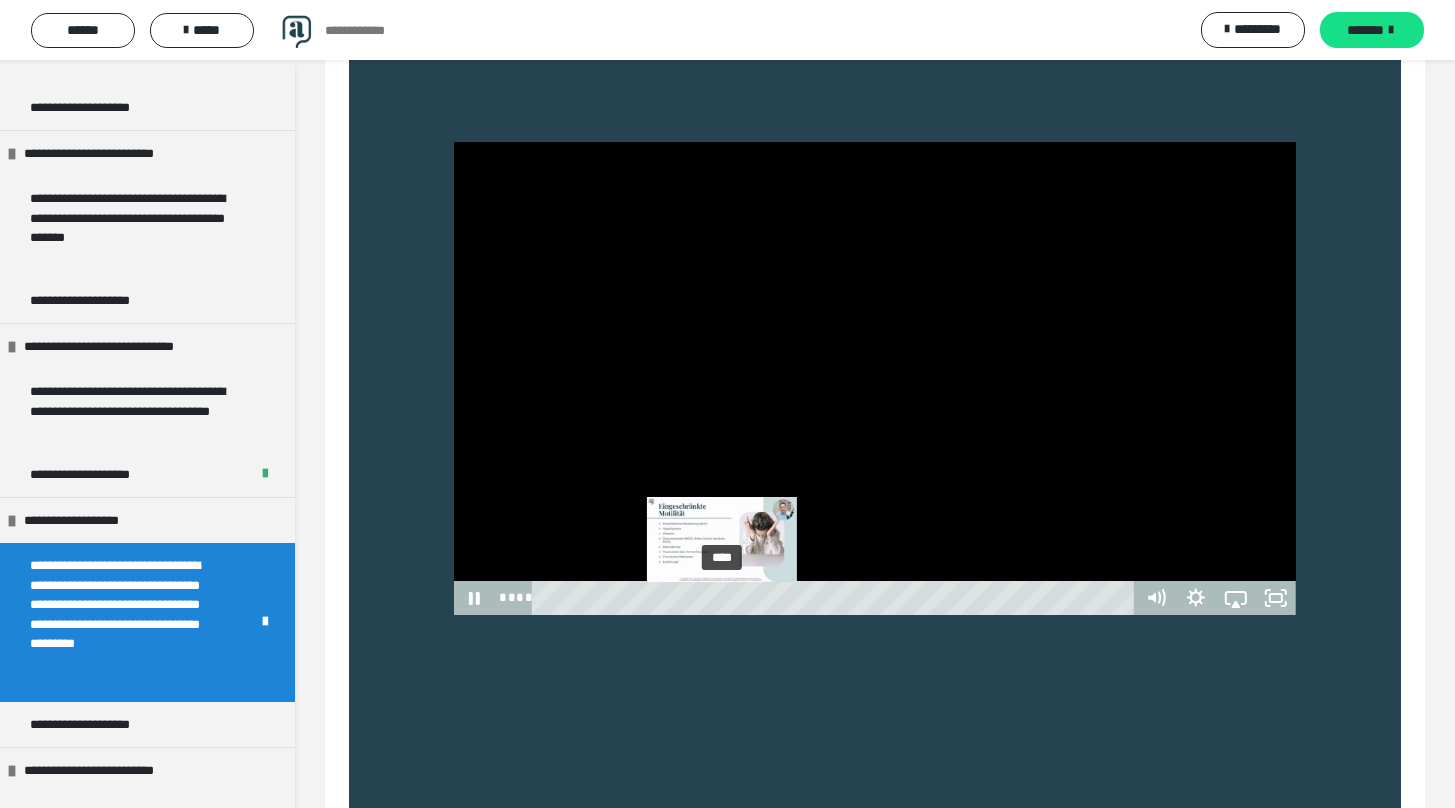 click on "****" at bounding box center [836, 598] 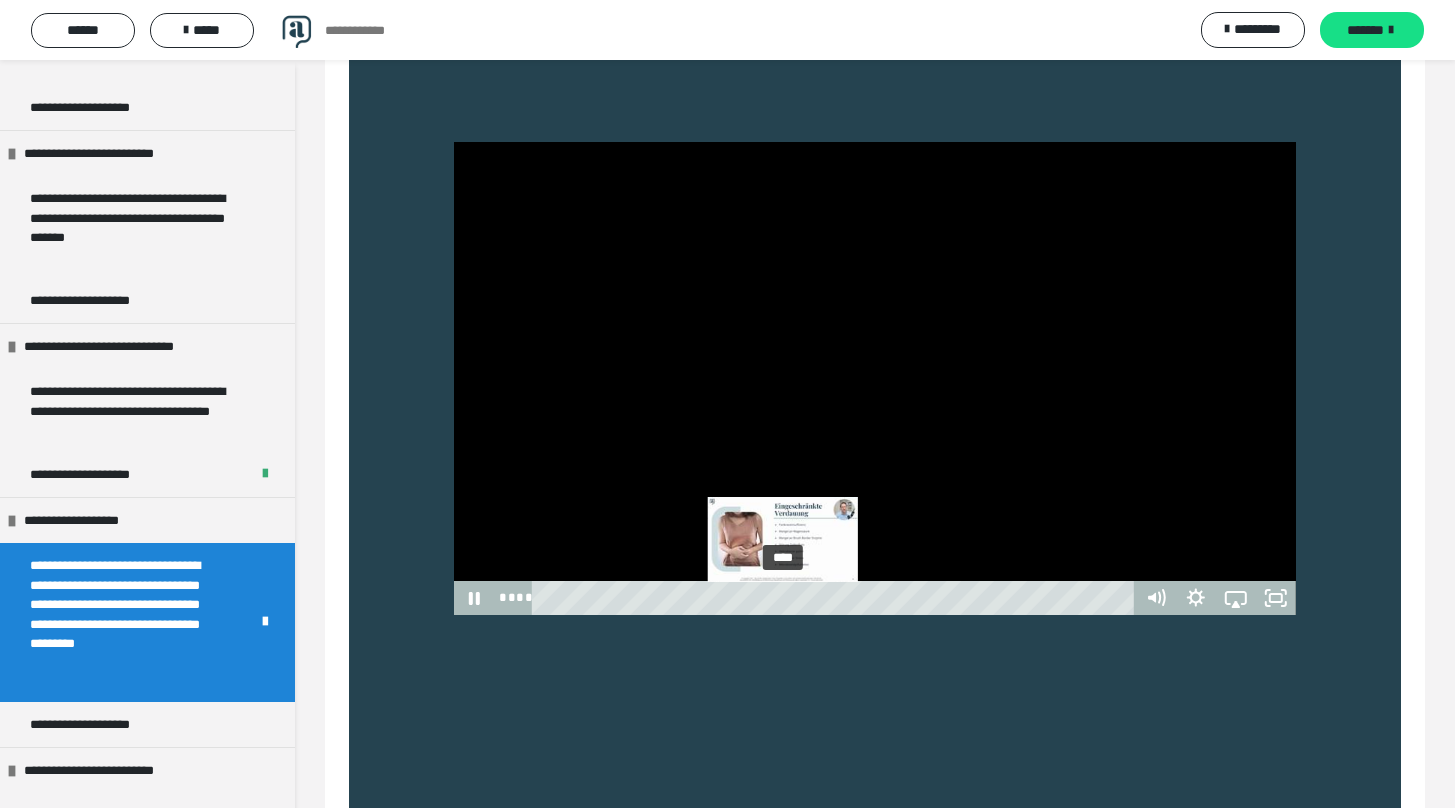 click on "****" at bounding box center [836, 598] 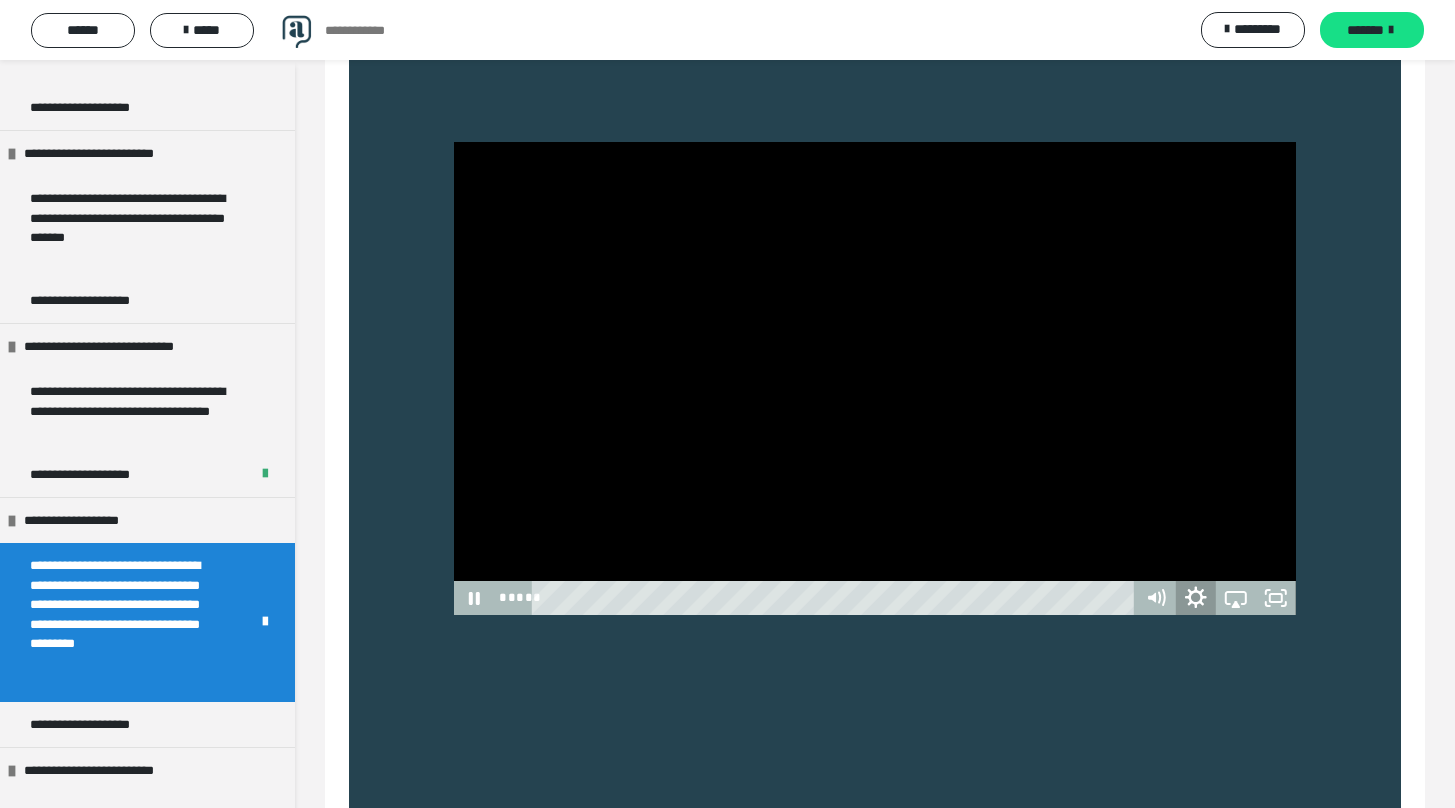 click 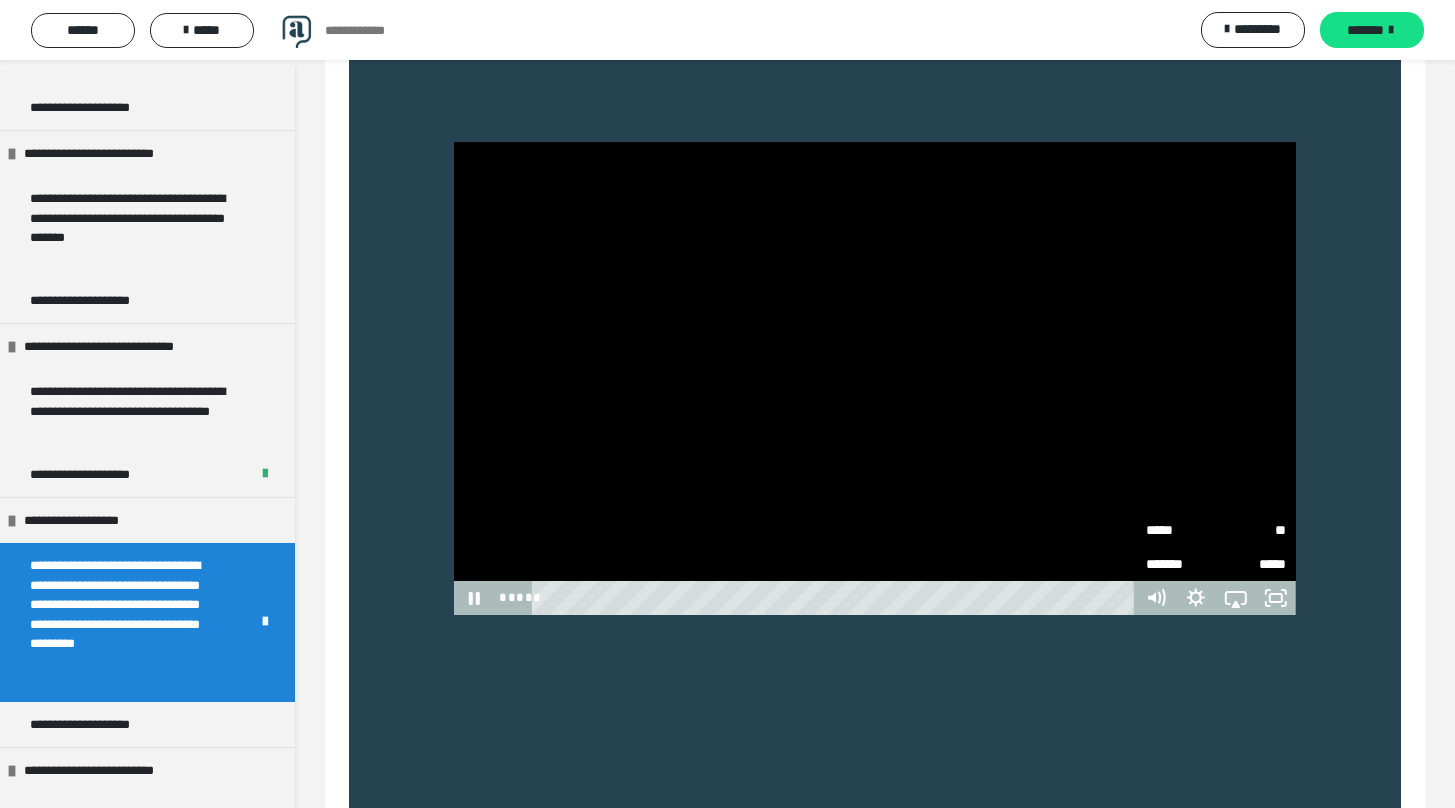 click on "*****" at bounding box center (1181, 530) 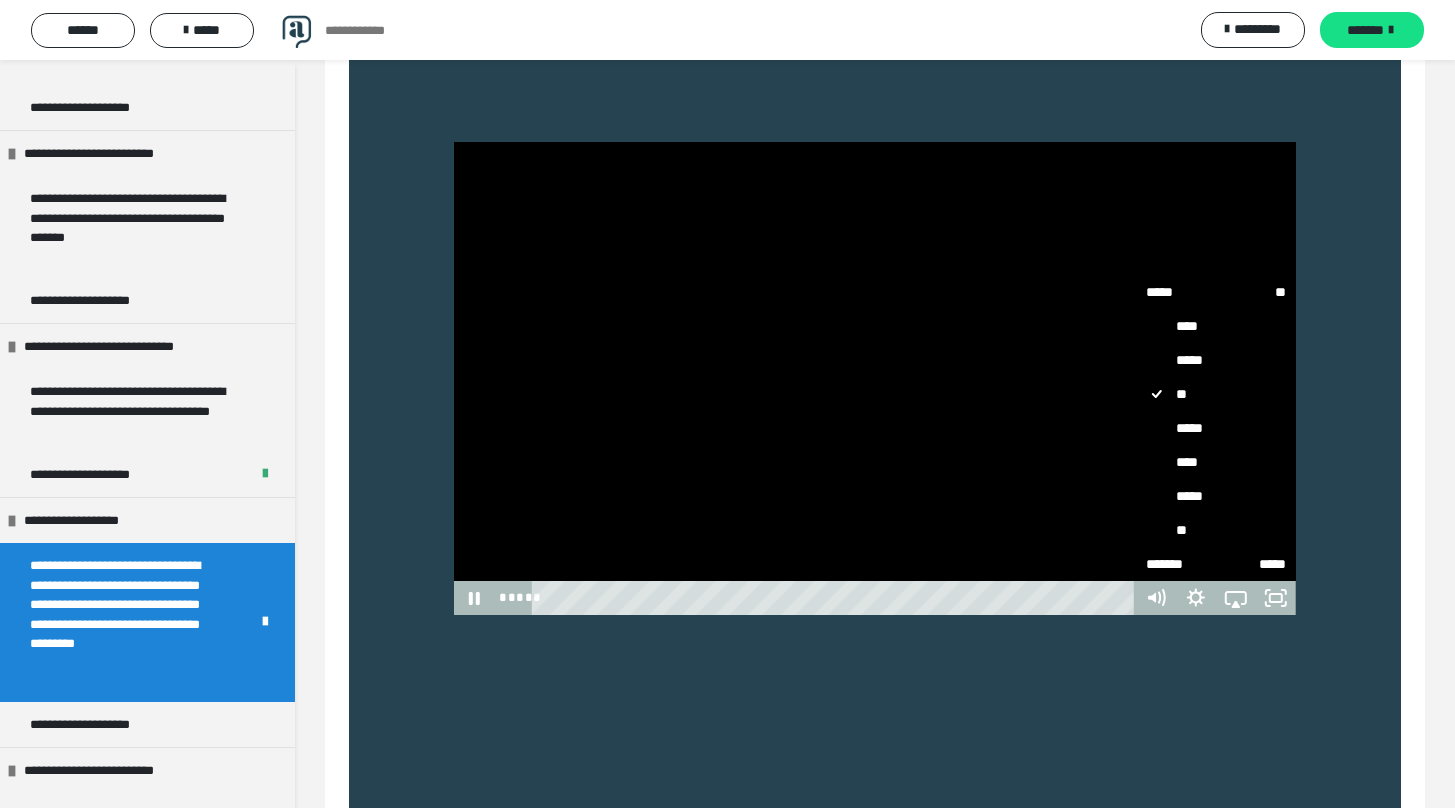 click on "****" at bounding box center [1216, 462] 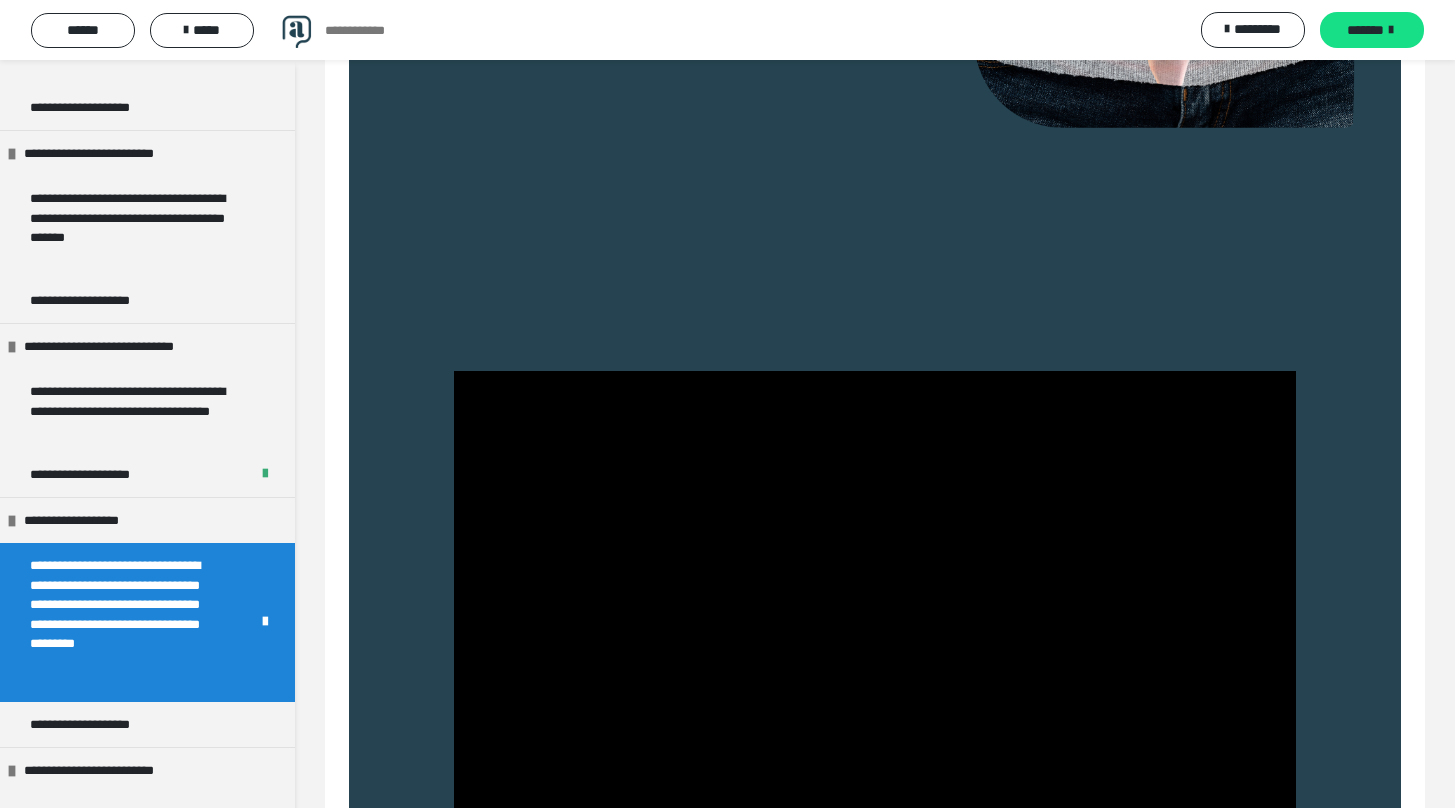 scroll, scrollTop: 1018, scrollLeft: 0, axis: vertical 